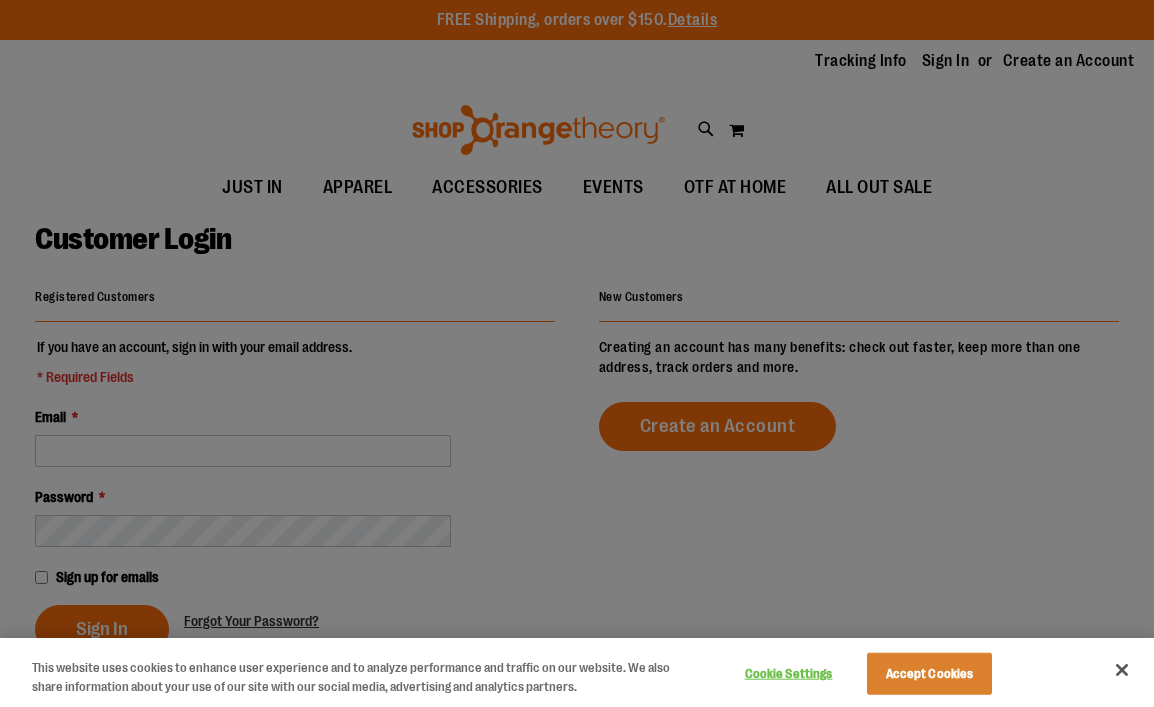 click at bounding box center (577, 353) 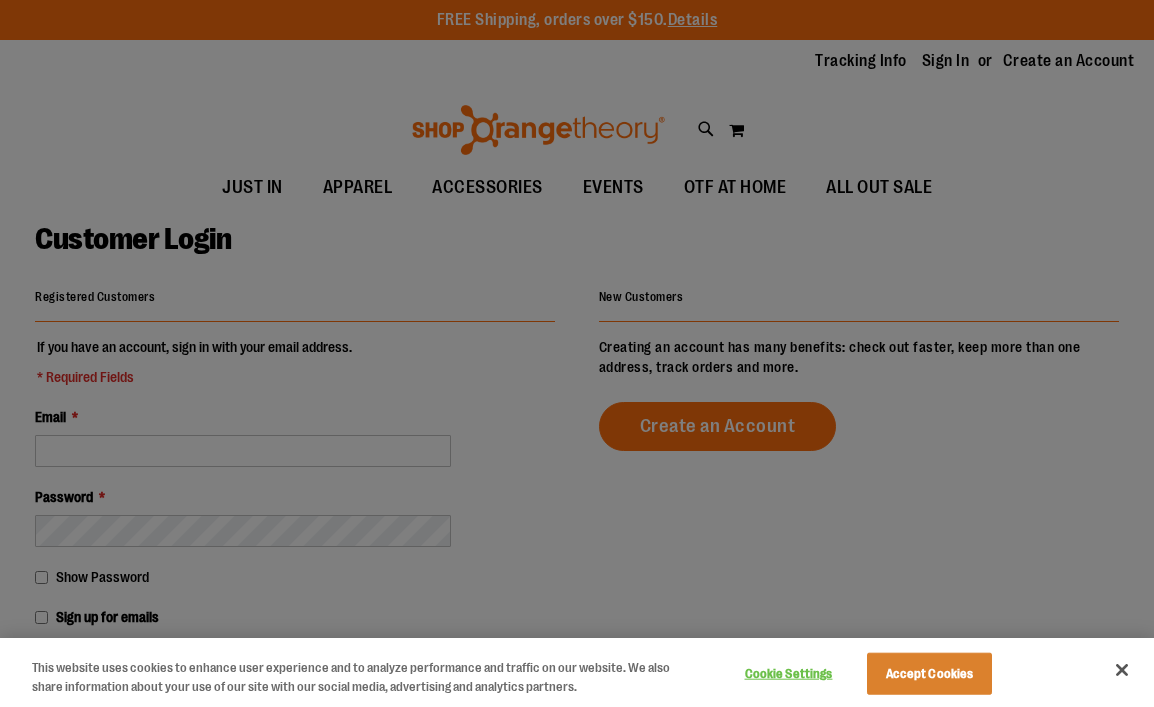 click at bounding box center [577, 353] 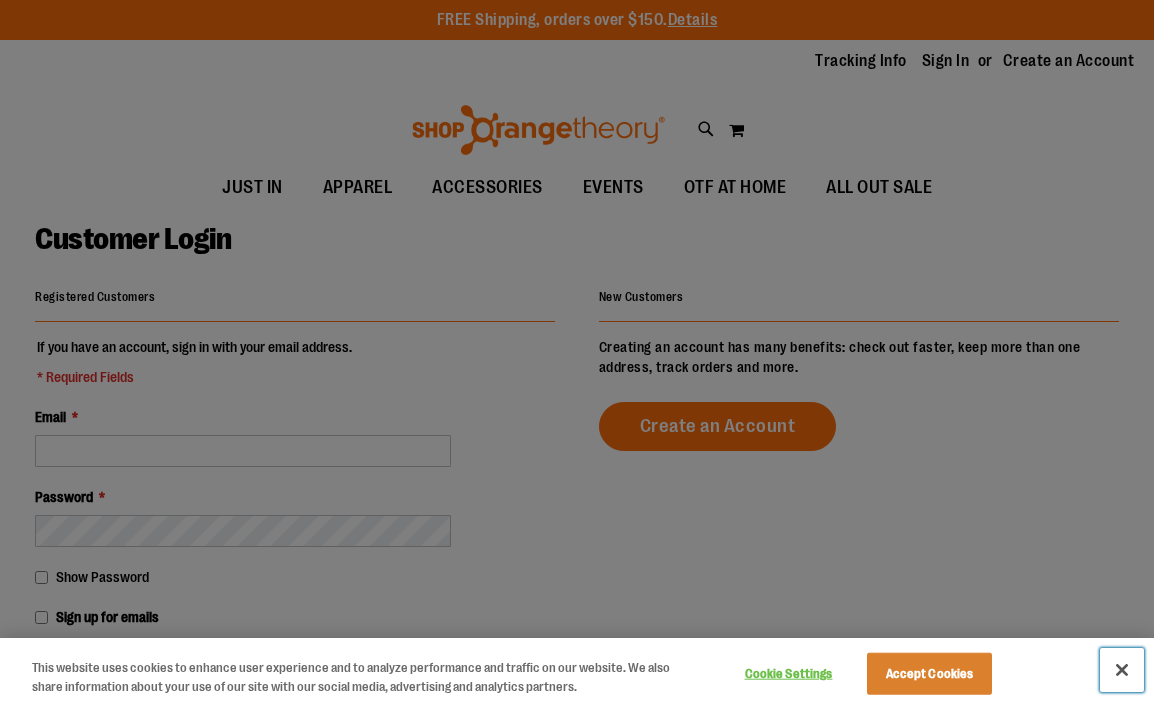 click at bounding box center (1122, 670) 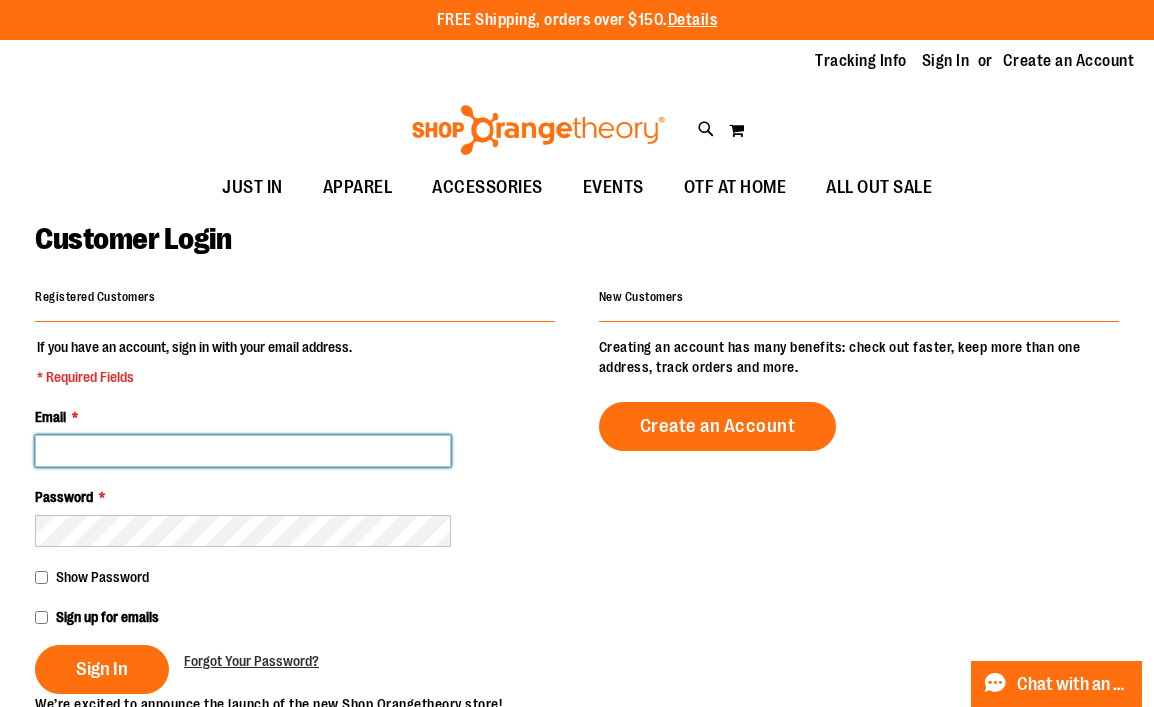 click on "Email *" at bounding box center [243, 451] 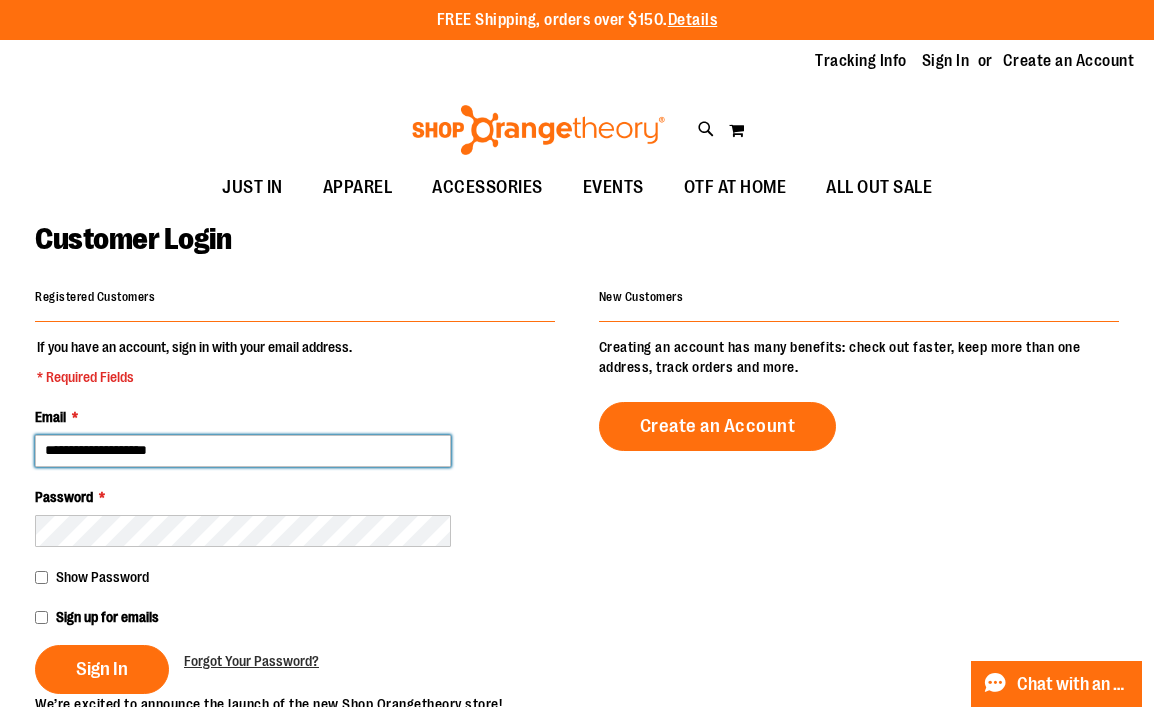type on "**********" 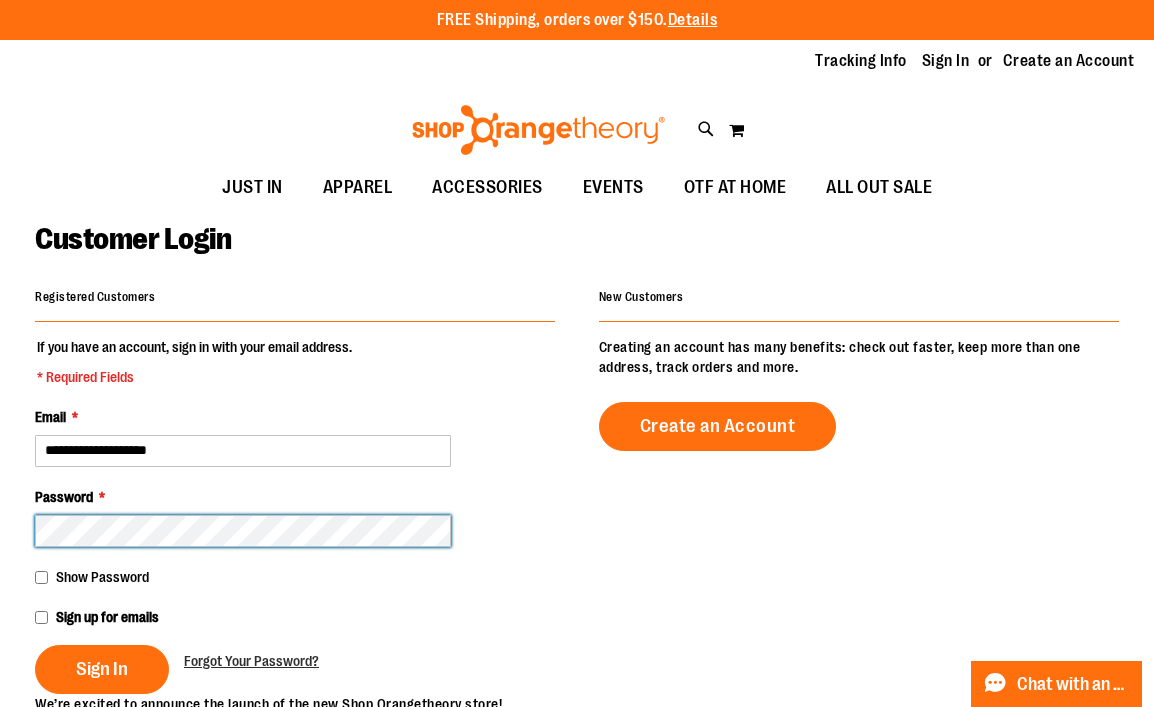 click on "Sign In" at bounding box center (102, 669) 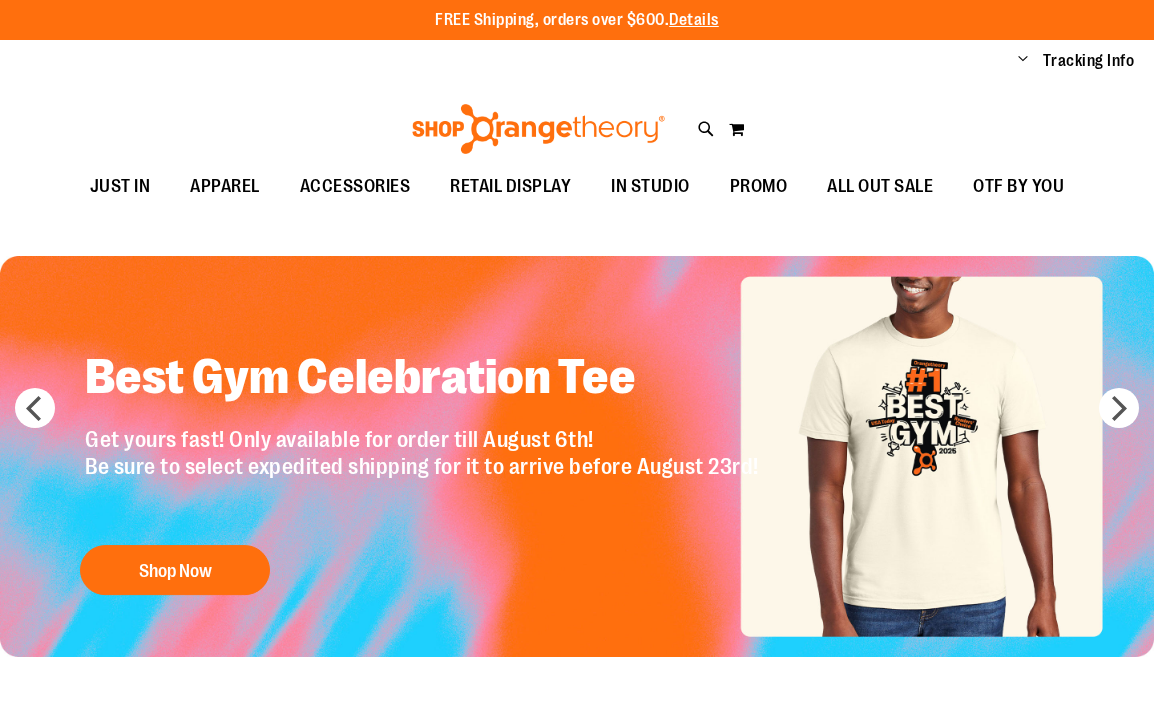 scroll, scrollTop: 0, scrollLeft: 0, axis: both 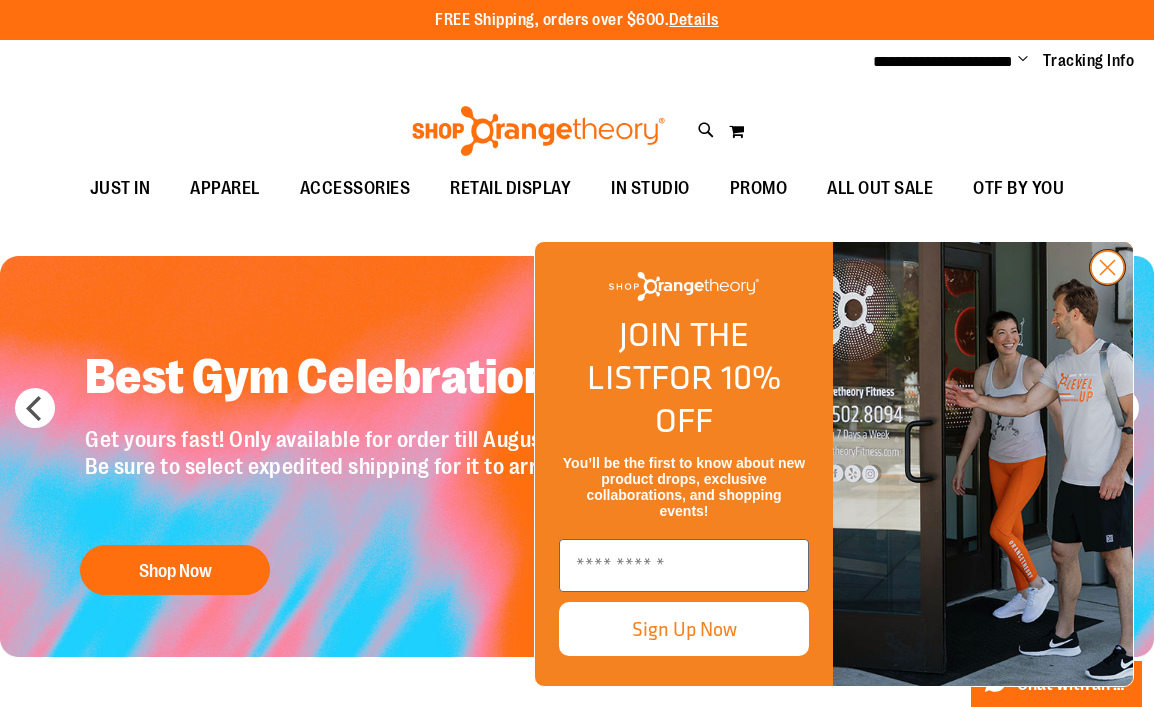 type on "**********" 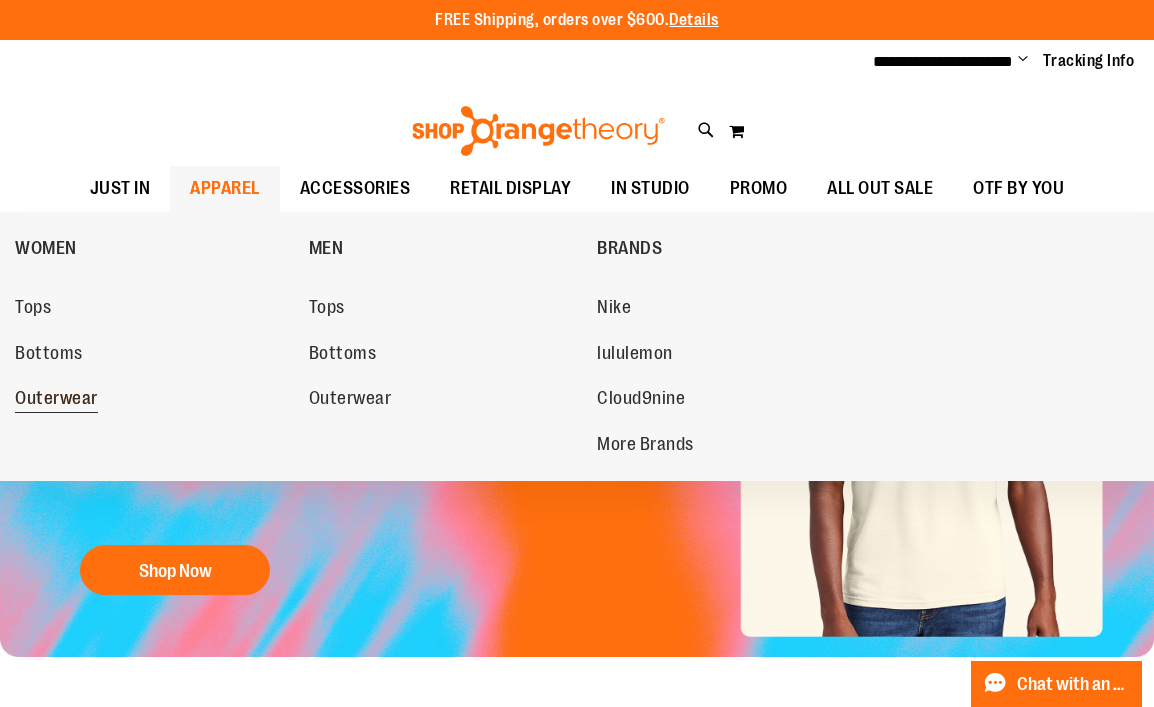 click on "Outerwear" at bounding box center [56, 400] 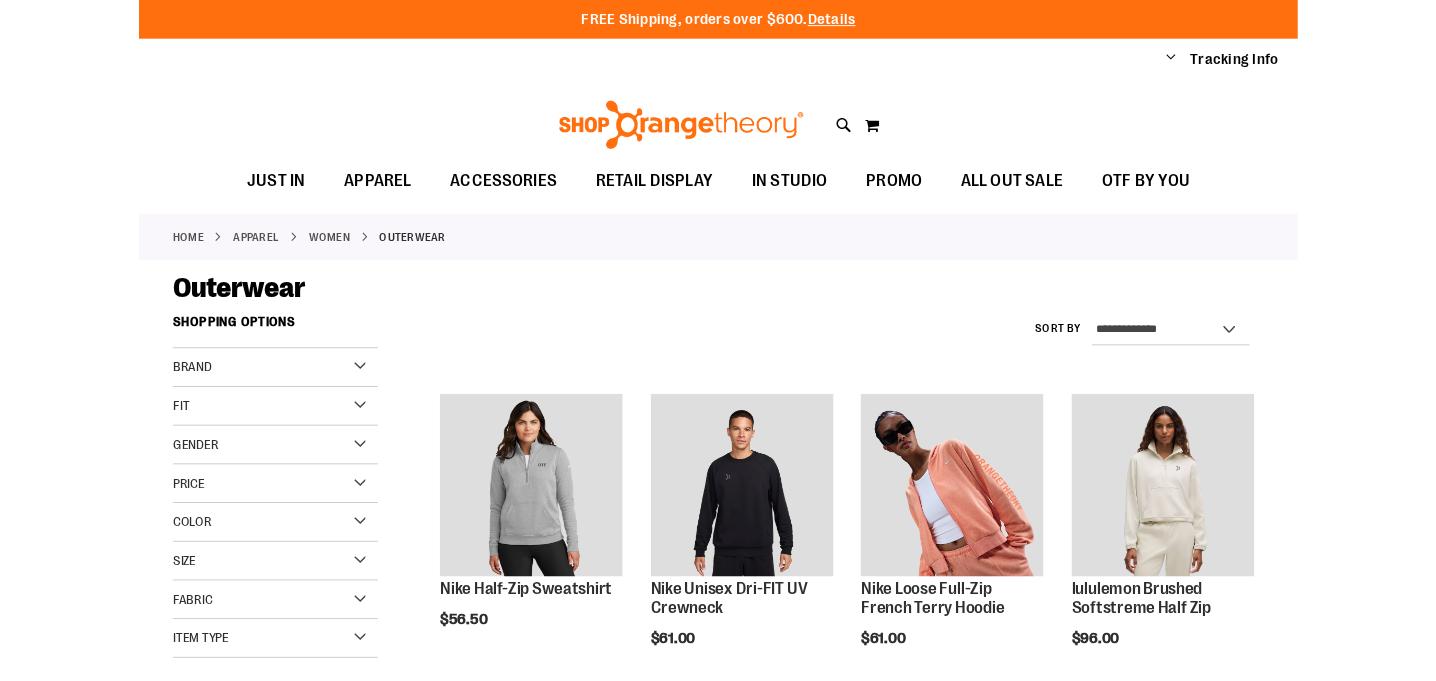 scroll, scrollTop: 0, scrollLeft: 0, axis: both 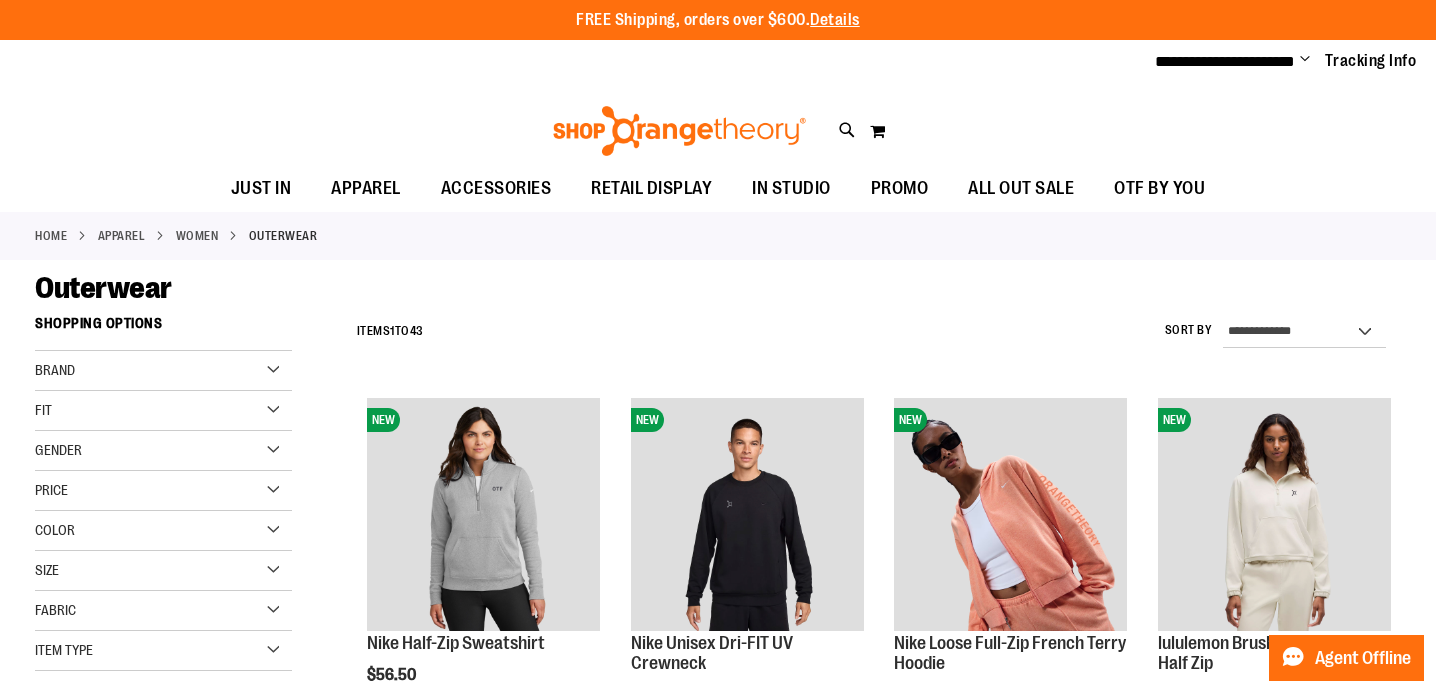 type on "**********" 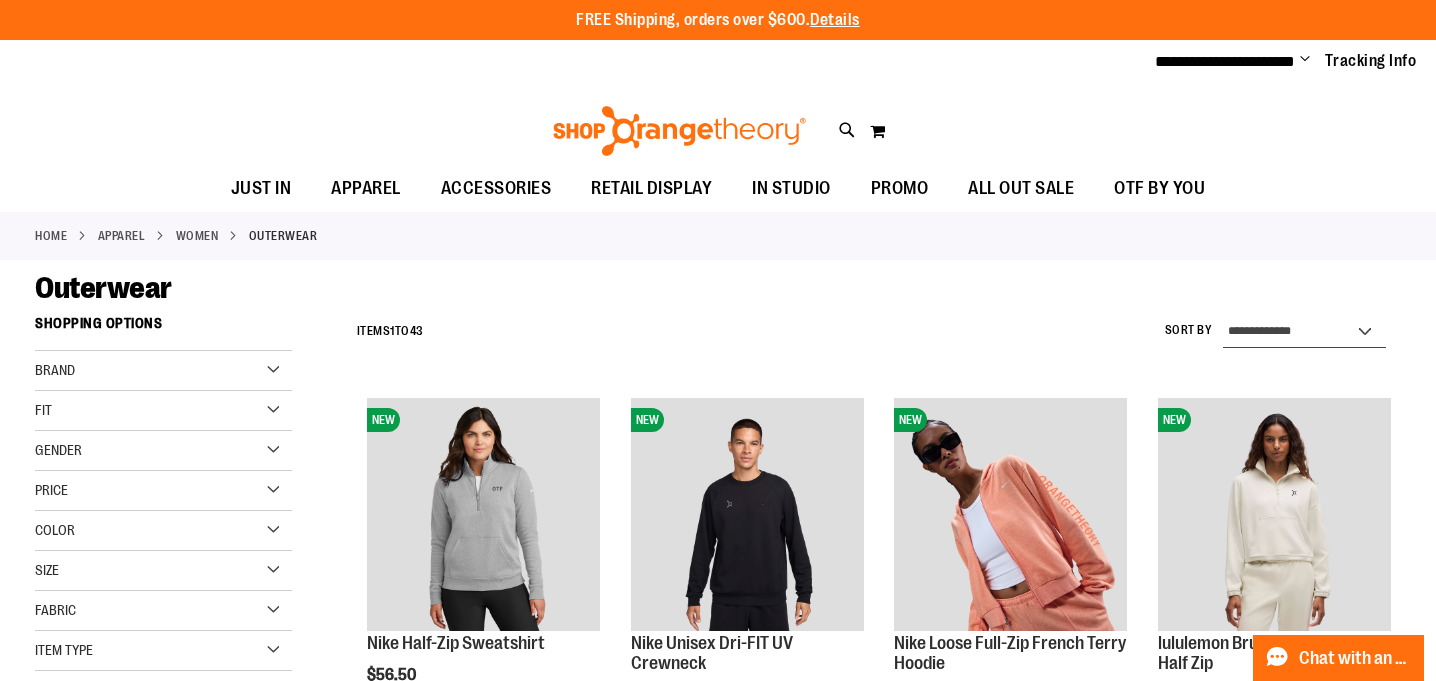 click on "**********" at bounding box center [1305, 332] 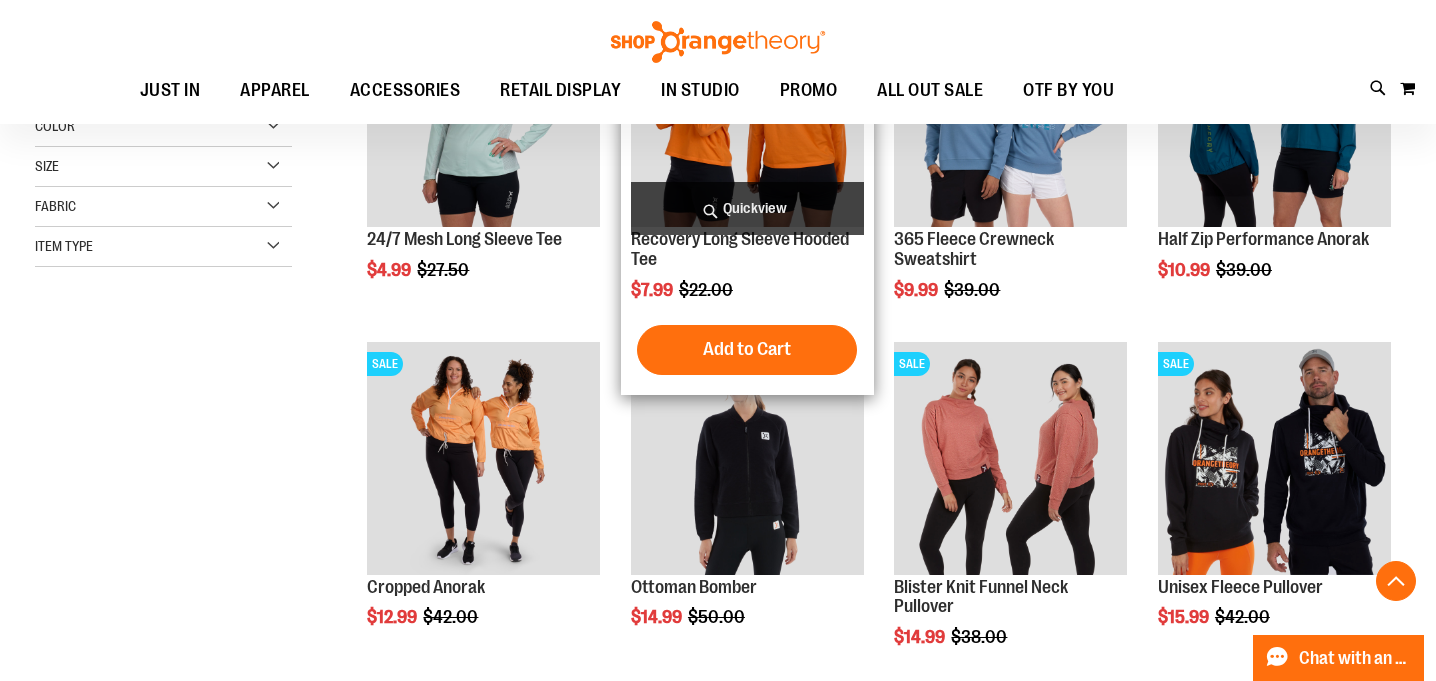 scroll, scrollTop: 422, scrollLeft: 0, axis: vertical 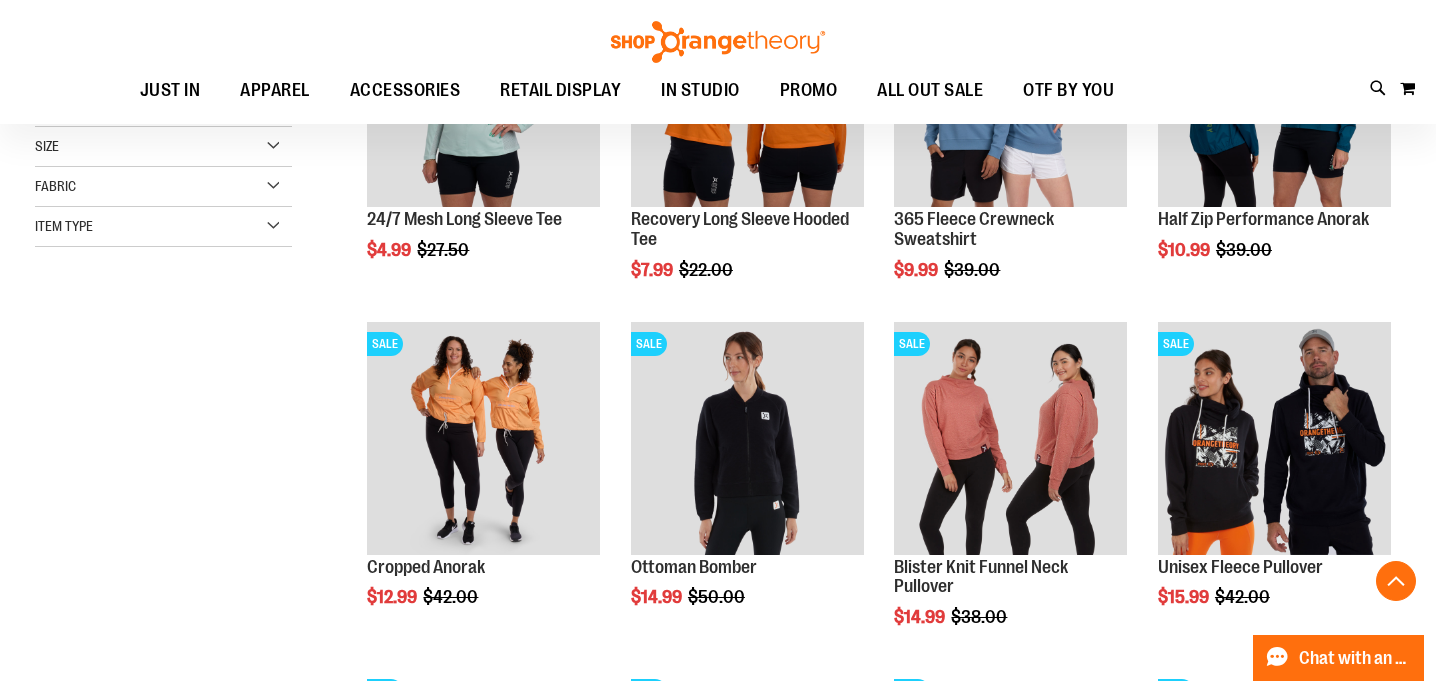 drag, startPoint x: 456, startPoint y: 401, endPoint x: 731, endPoint y: 8, distance: 479.6603 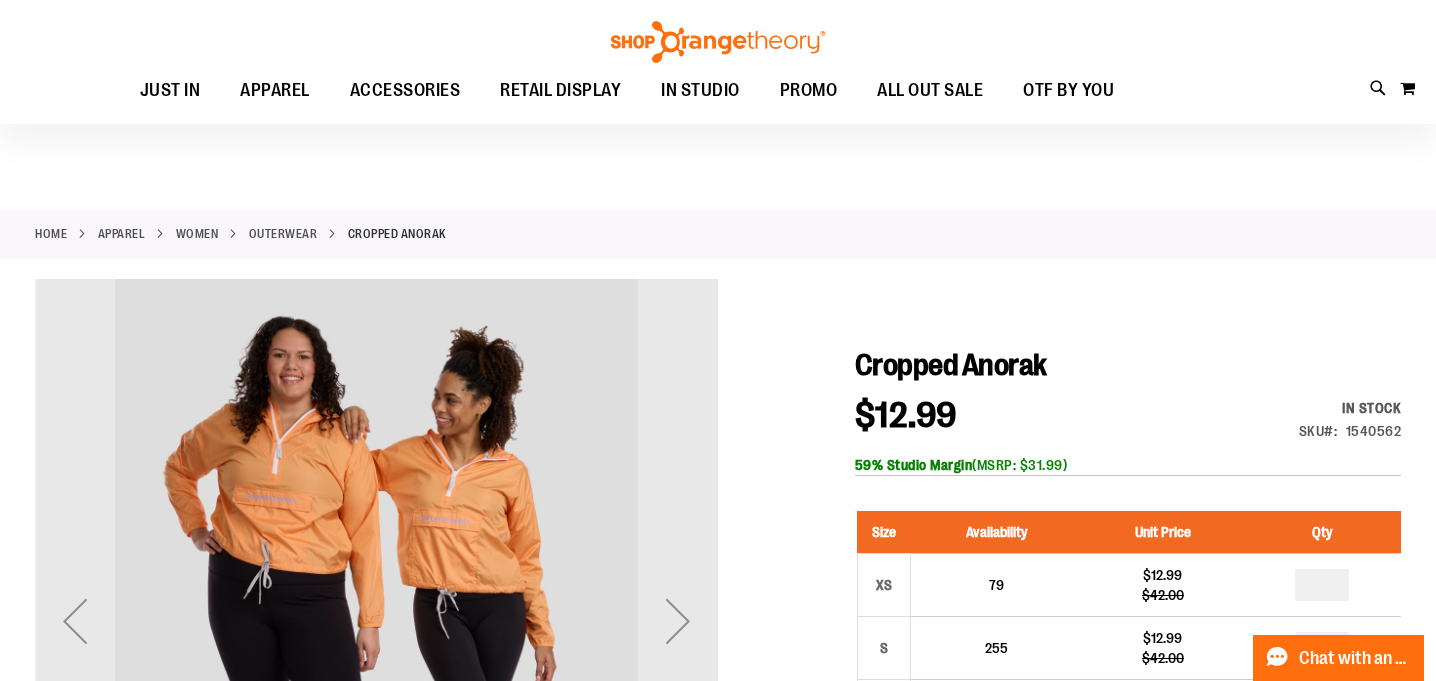 scroll, scrollTop: 148, scrollLeft: 0, axis: vertical 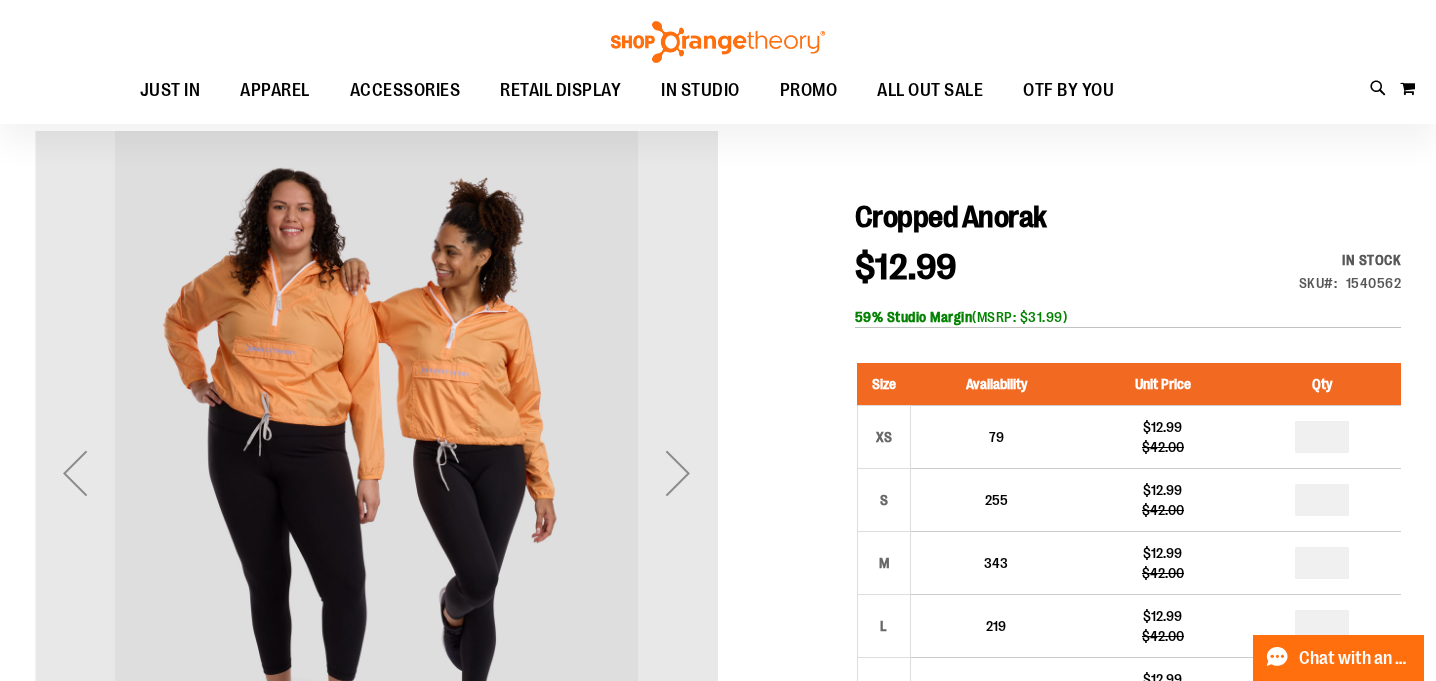 type on "**********" 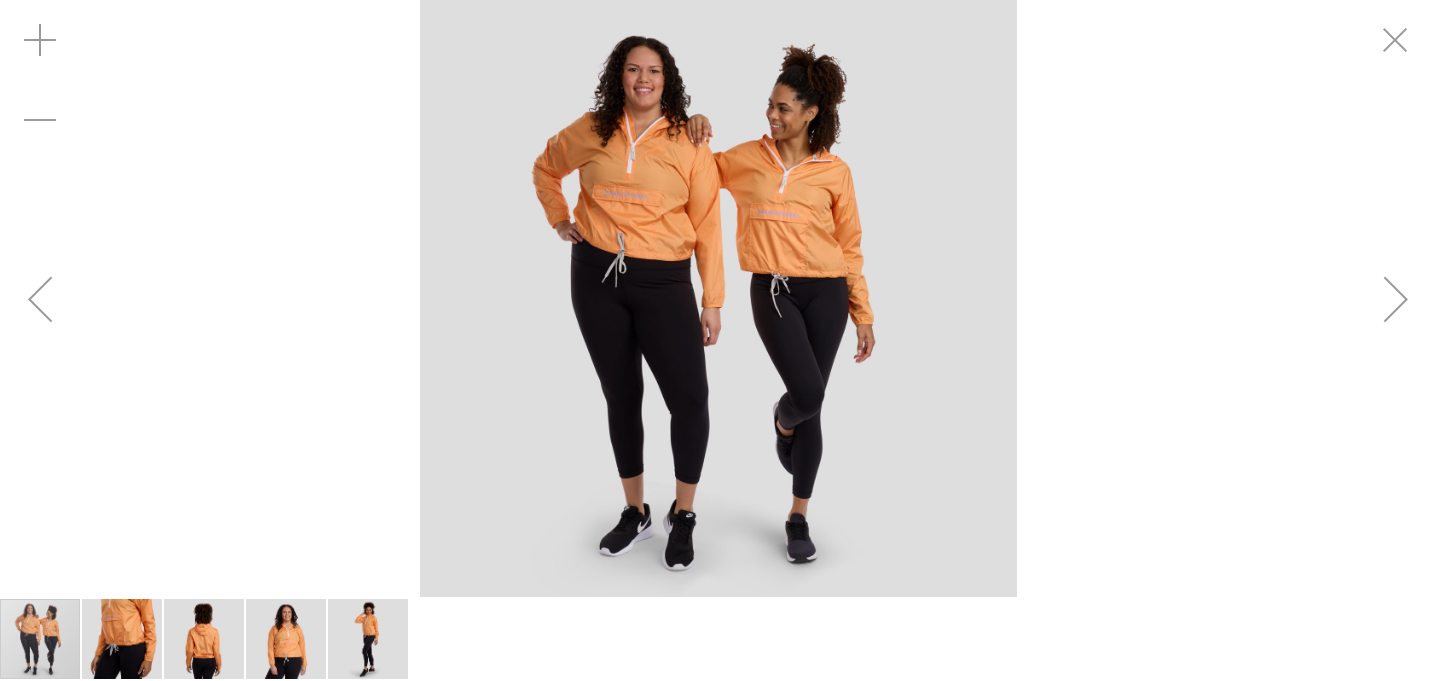 click at bounding box center [718, 298] 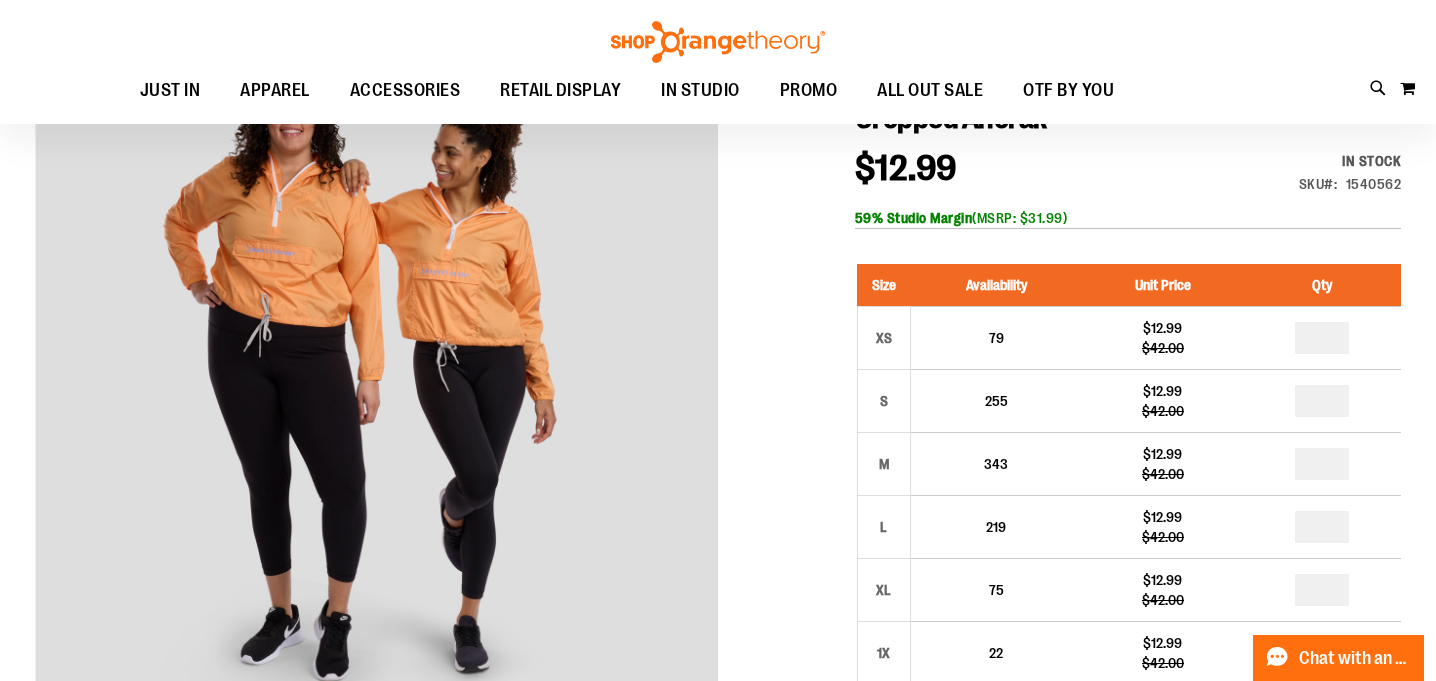 scroll, scrollTop: 260, scrollLeft: 0, axis: vertical 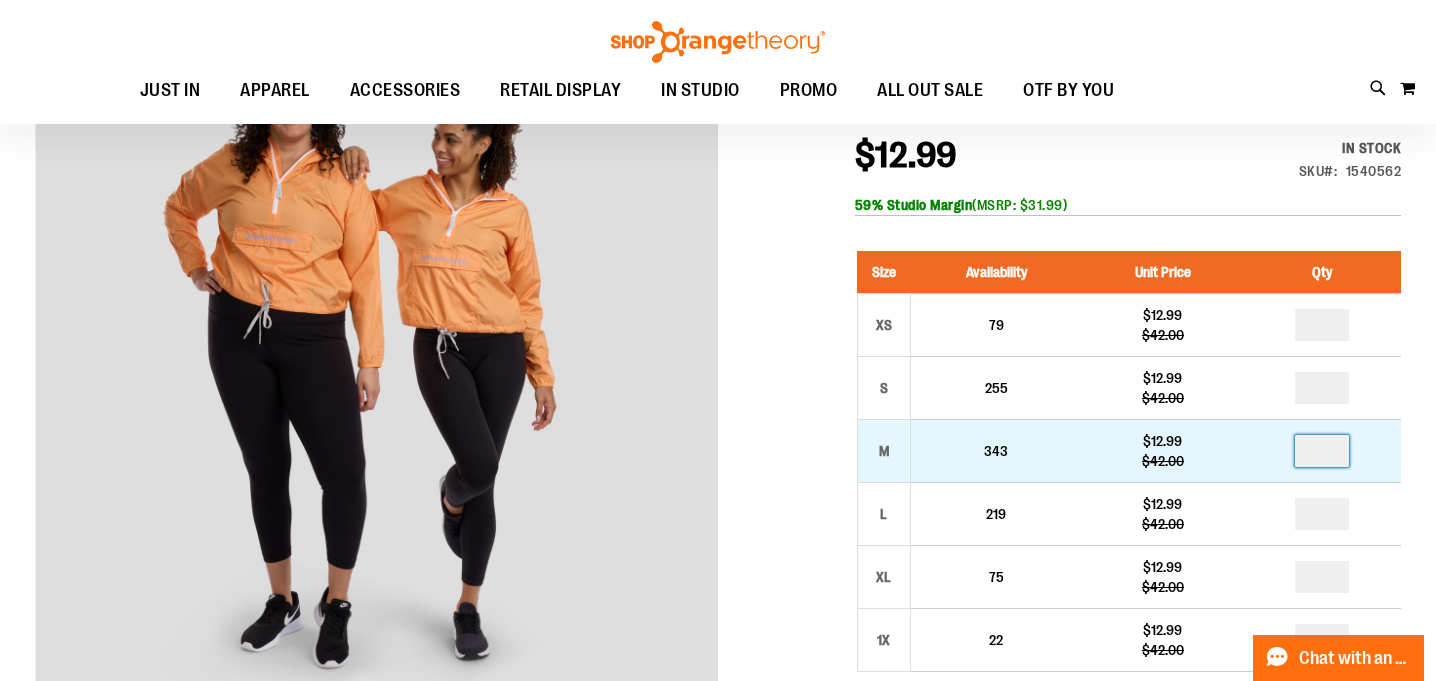 click at bounding box center [1322, 451] 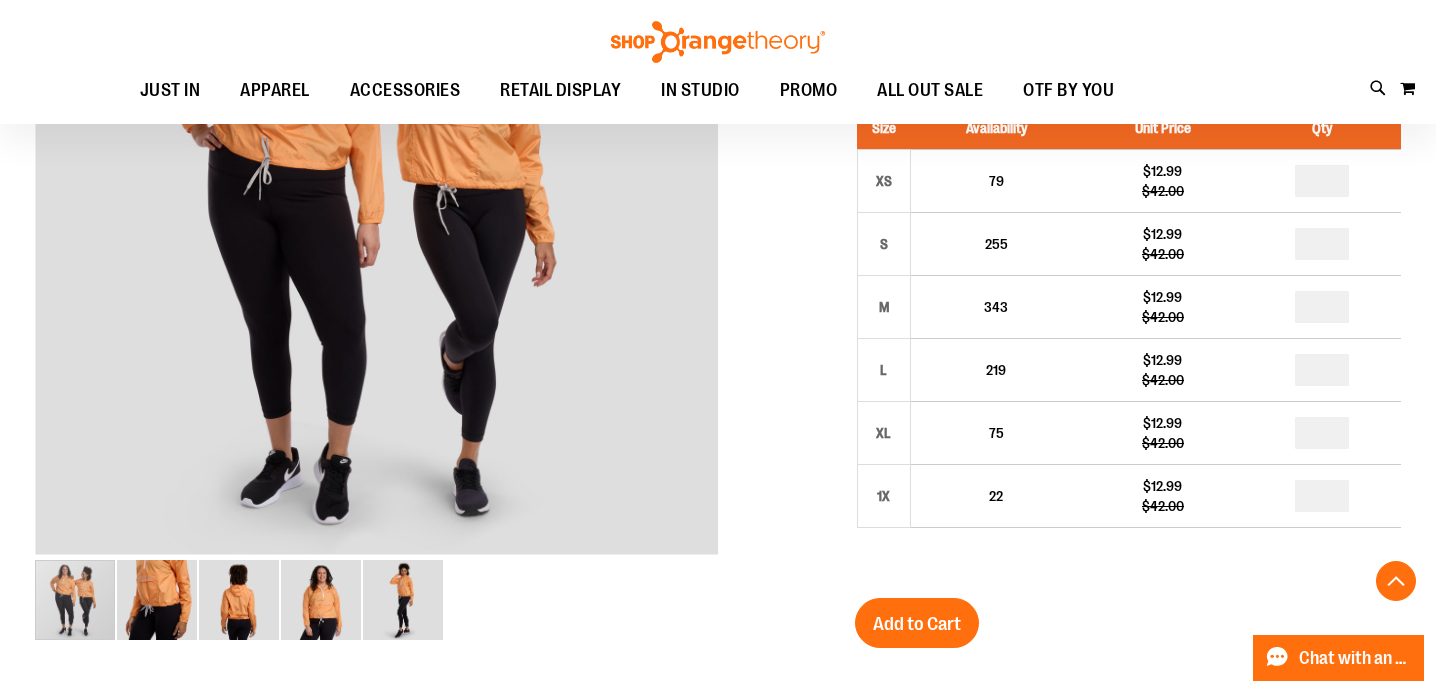 scroll, scrollTop: 436, scrollLeft: 0, axis: vertical 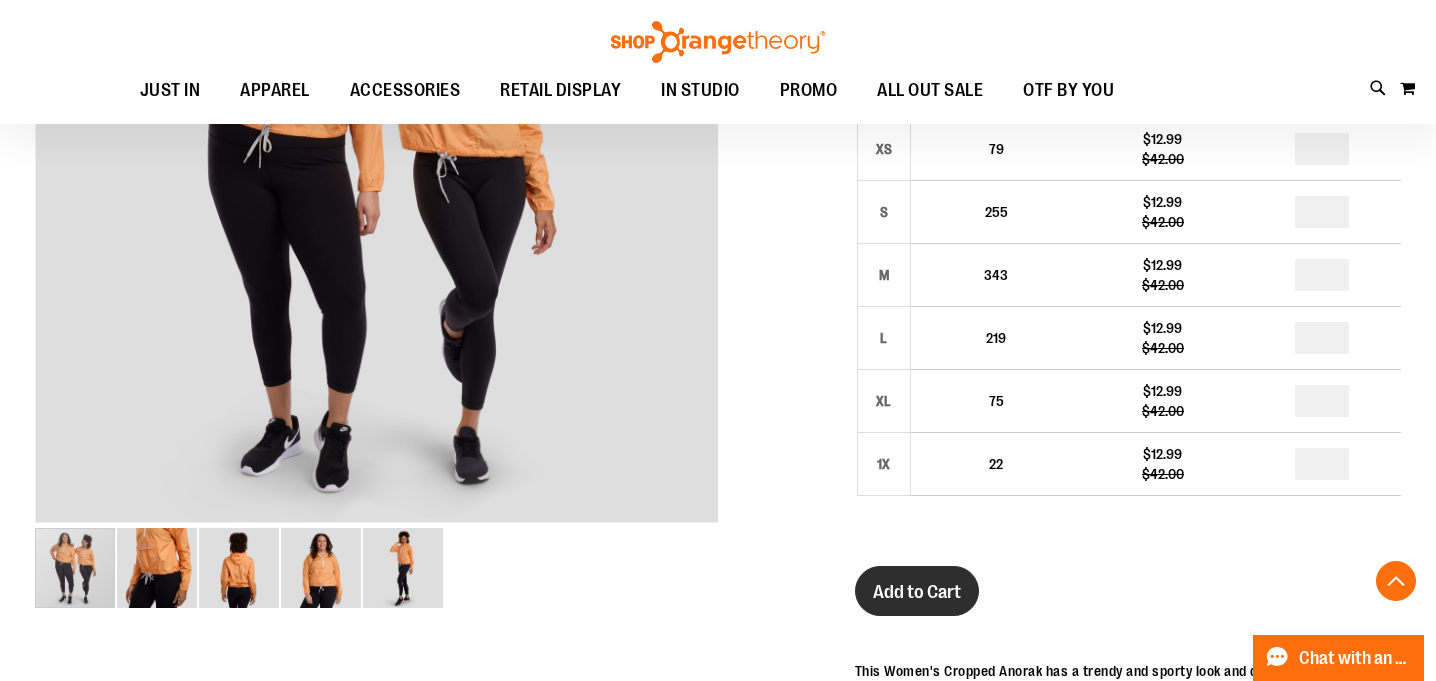 click on "Add to Cart" at bounding box center [917, 591] 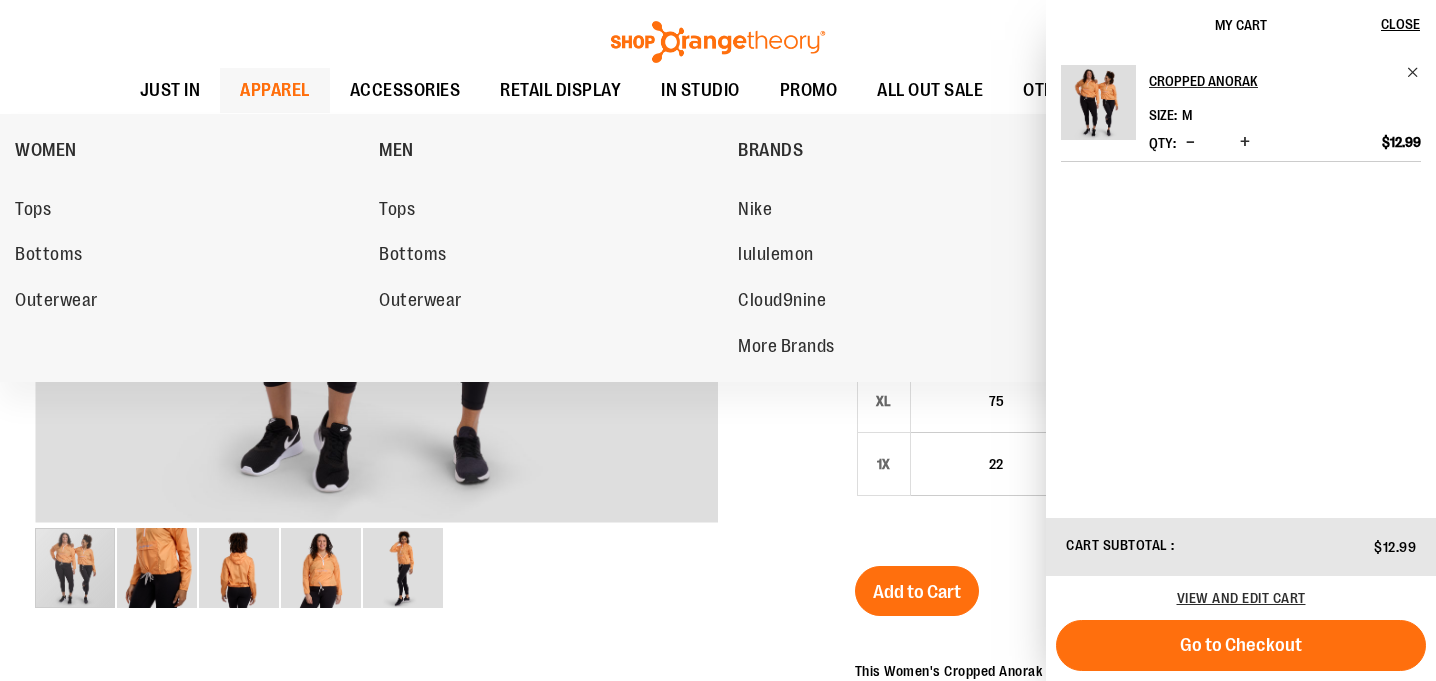 click on "APPAREL" at bounding box center (275, 90) 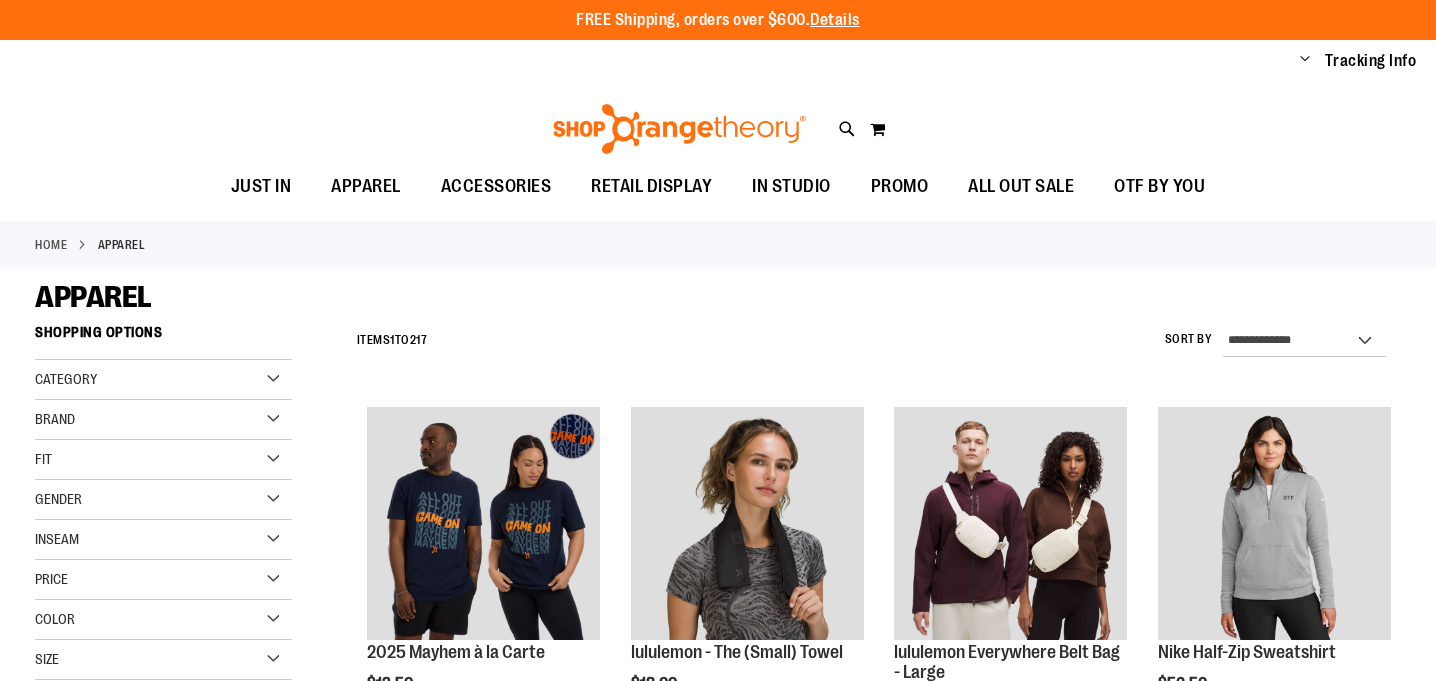 scroll, scrollTop: 0, scrollLeft: 0, axis: both 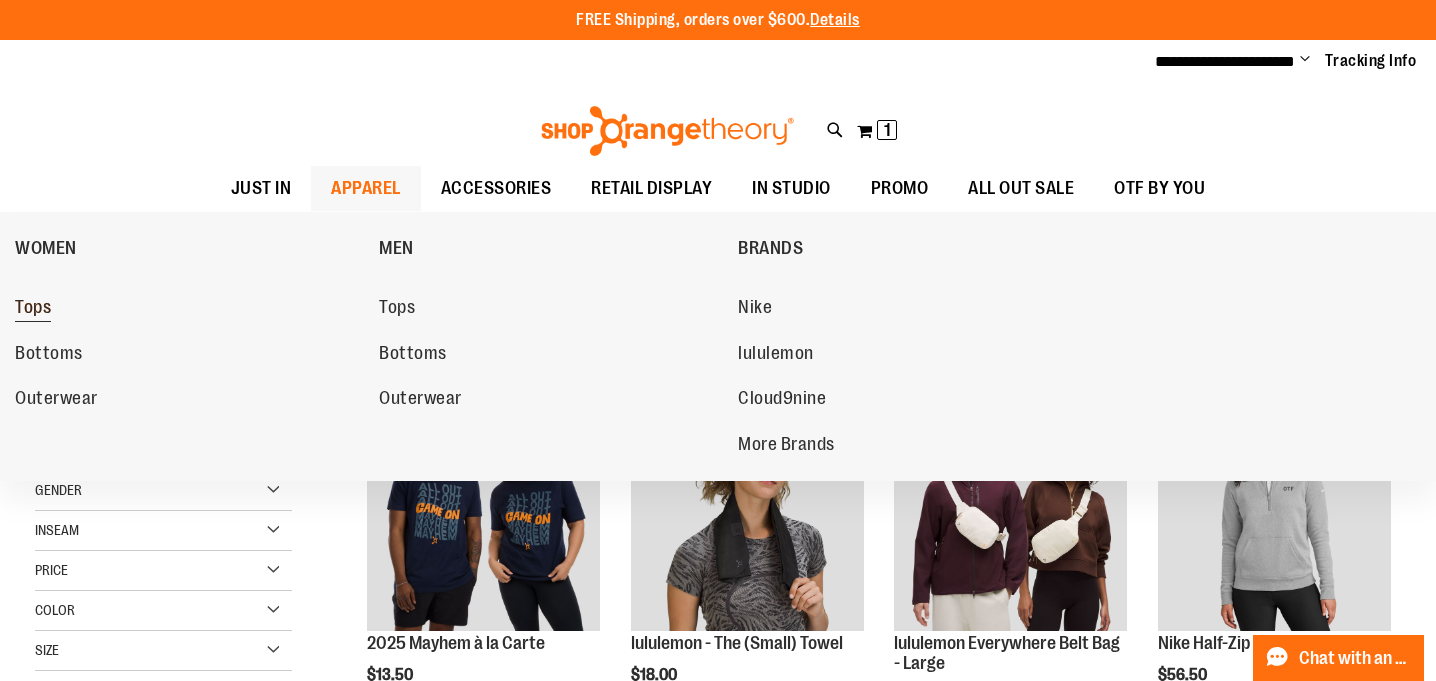 type on "**********" 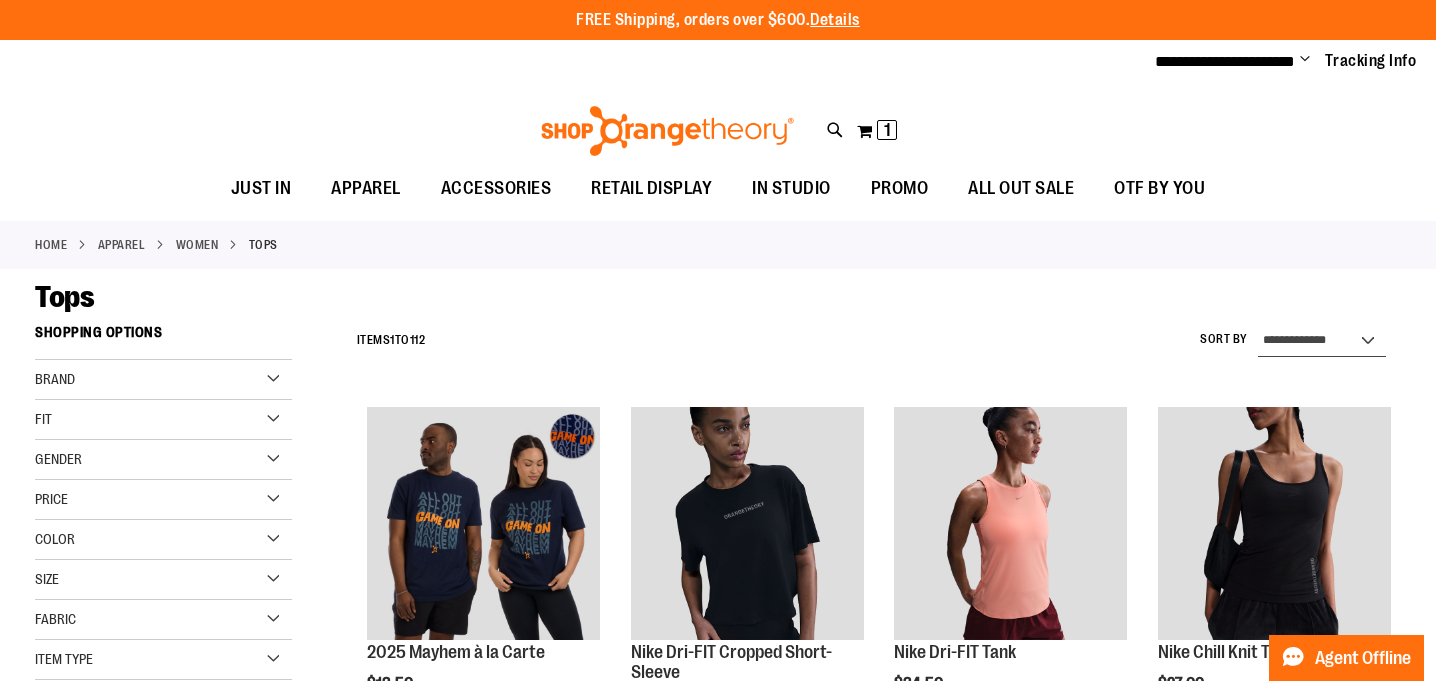 click on "**********" at bounding box center [1322, 341] 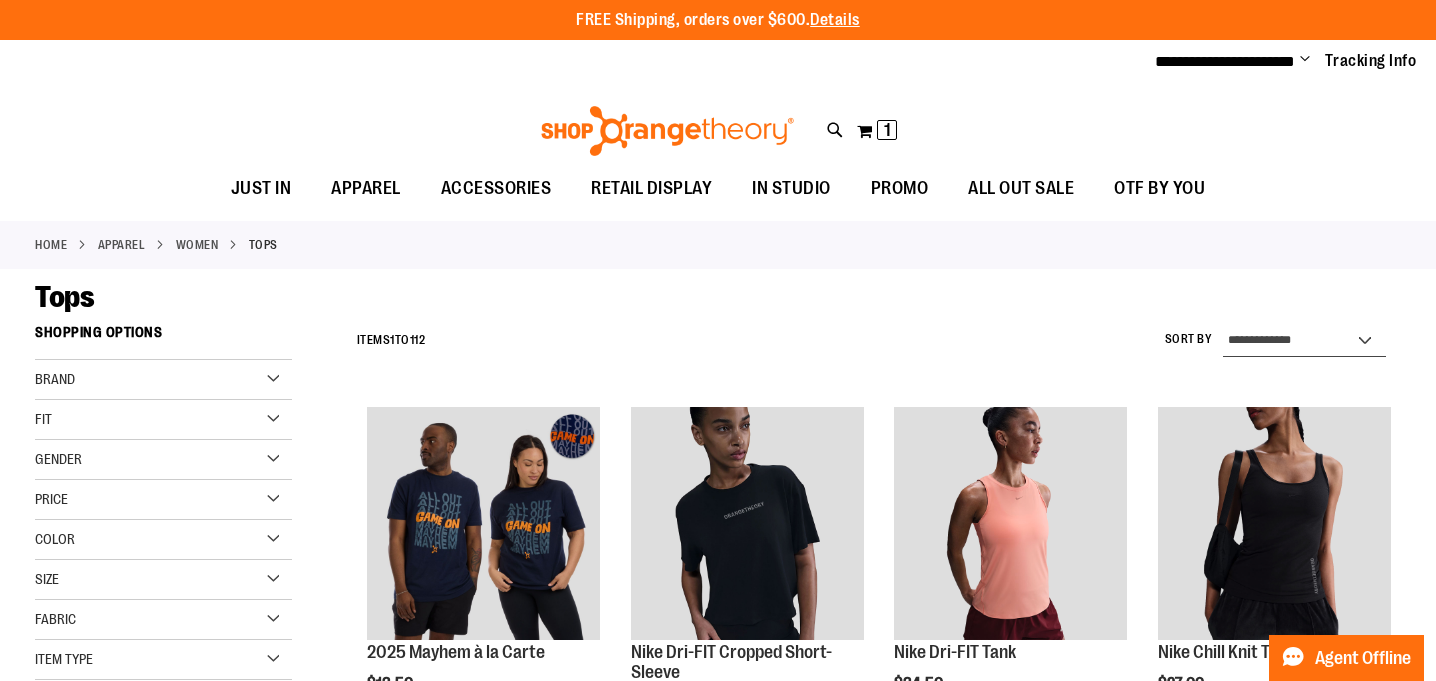 scroll, scrollTop: 0, scrollLeft: 0, axis: both 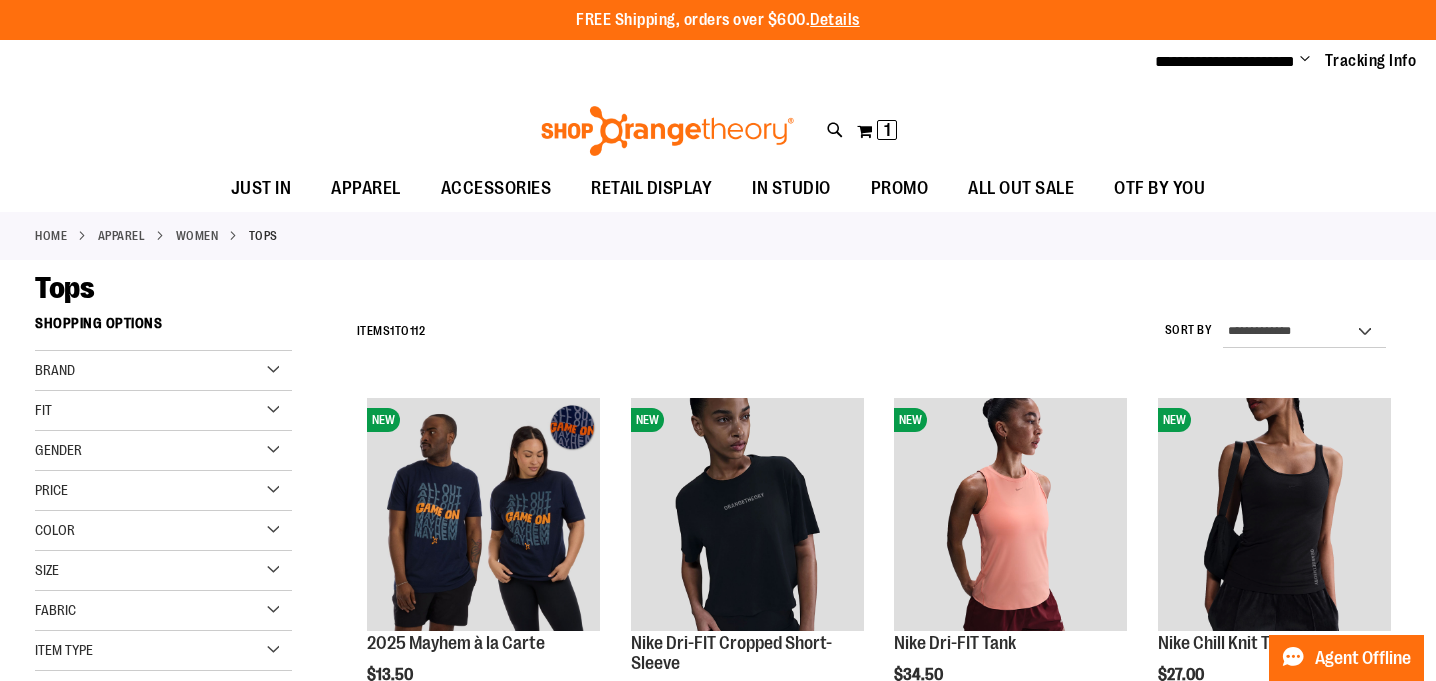 type on "**********" 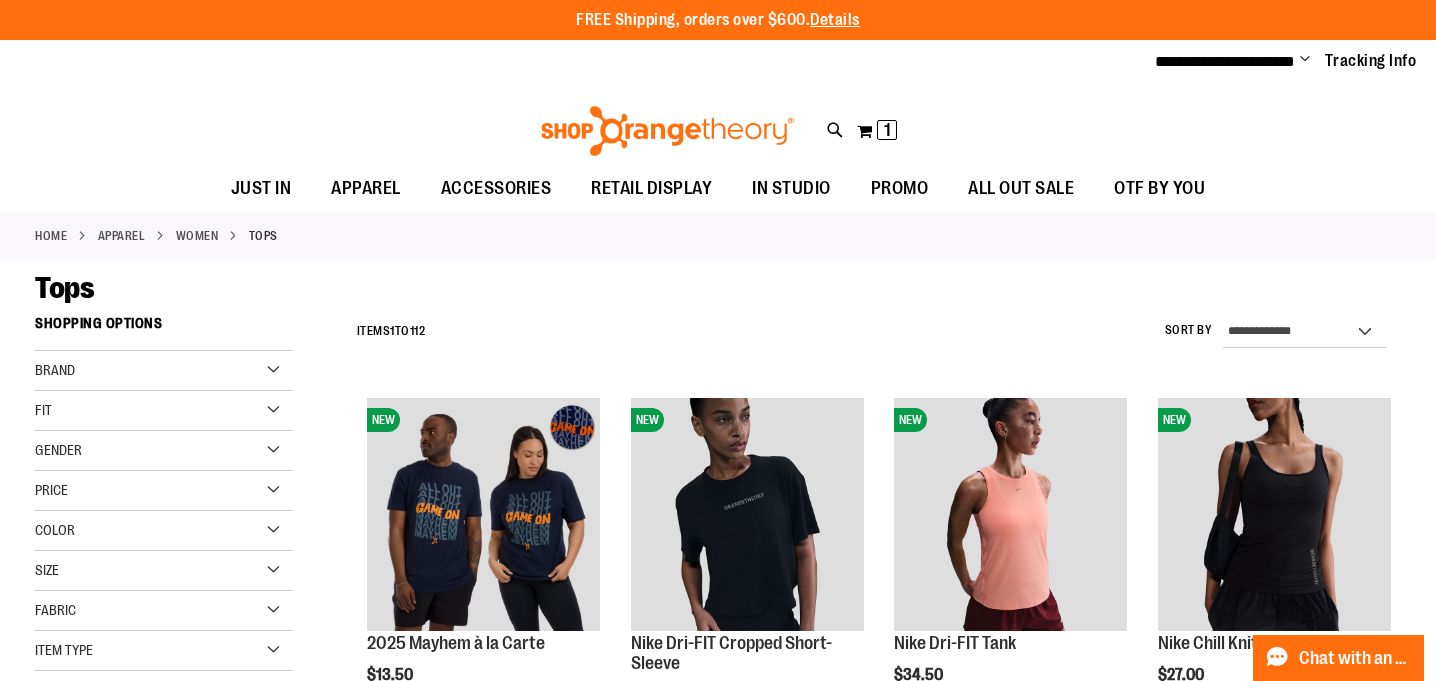 select on "*********" 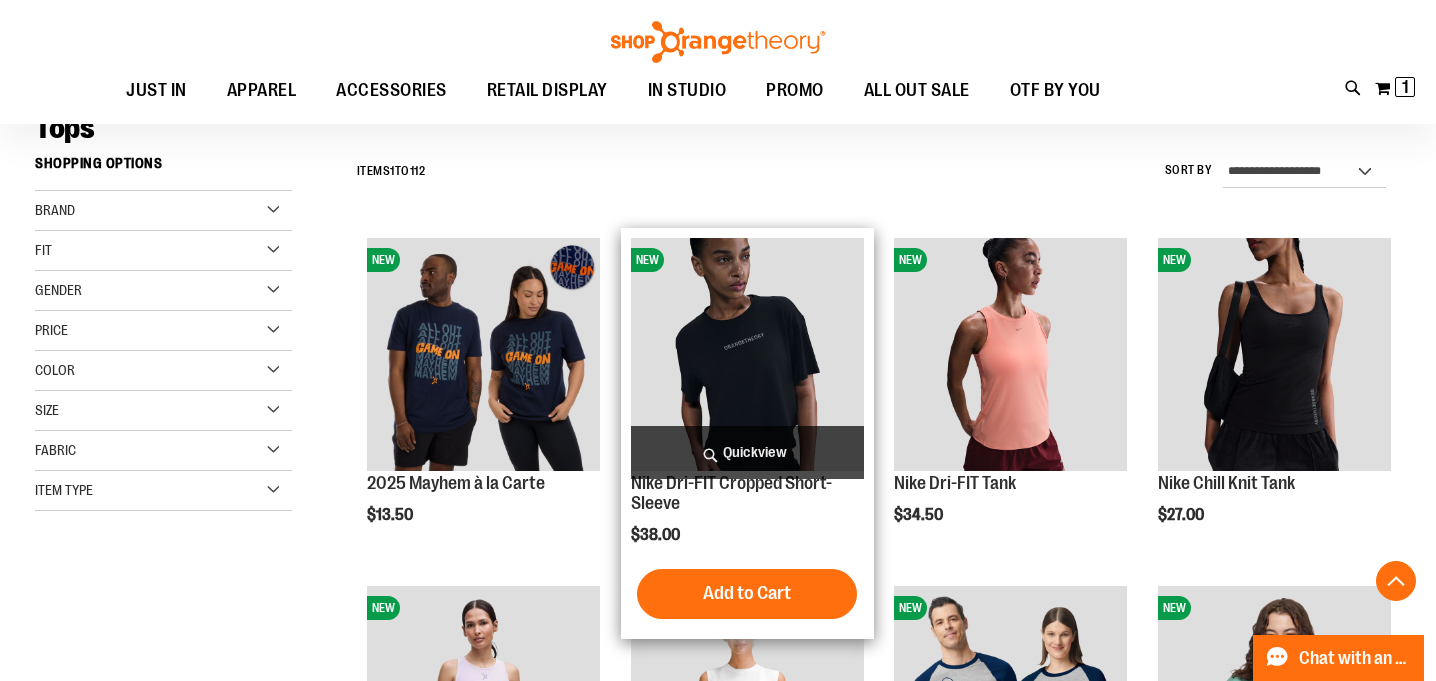 scroll, scrollTop: 0, scrollLeft: 0, axis: both 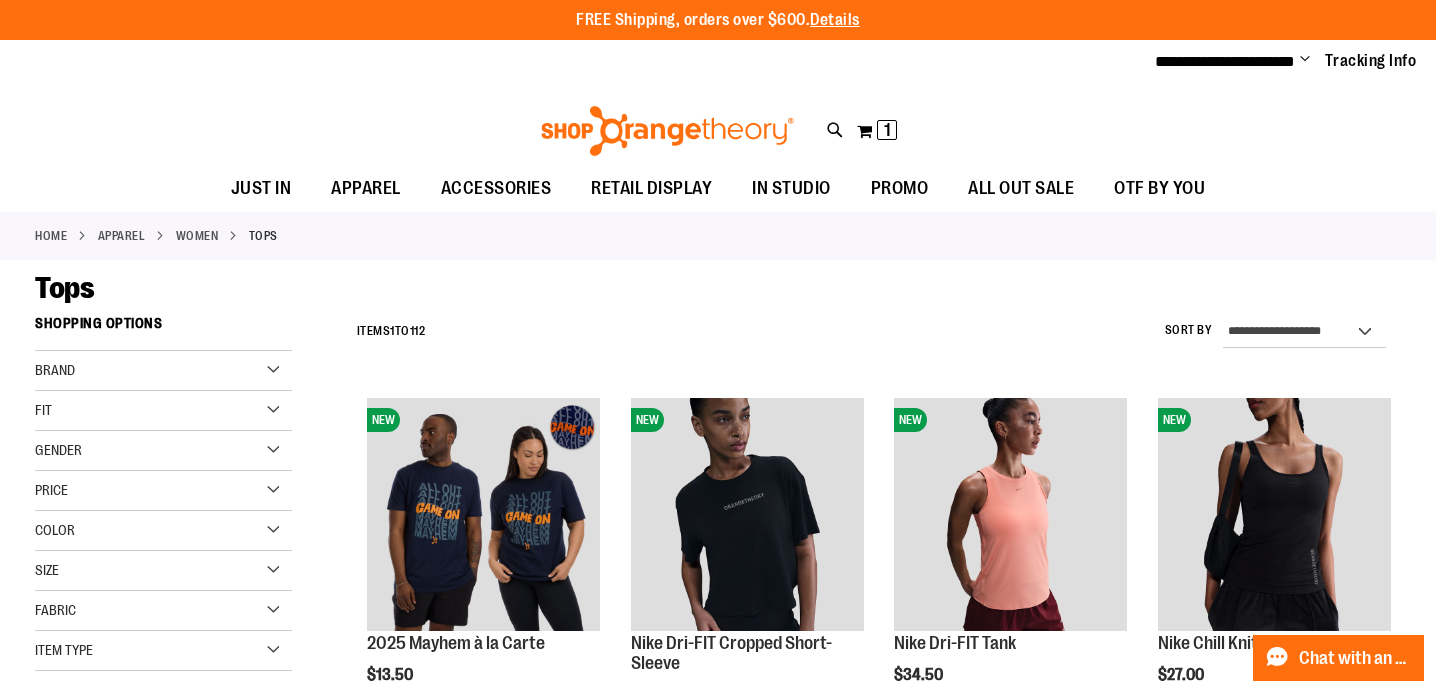 click on "**********" at bounding box center (1305, 332) 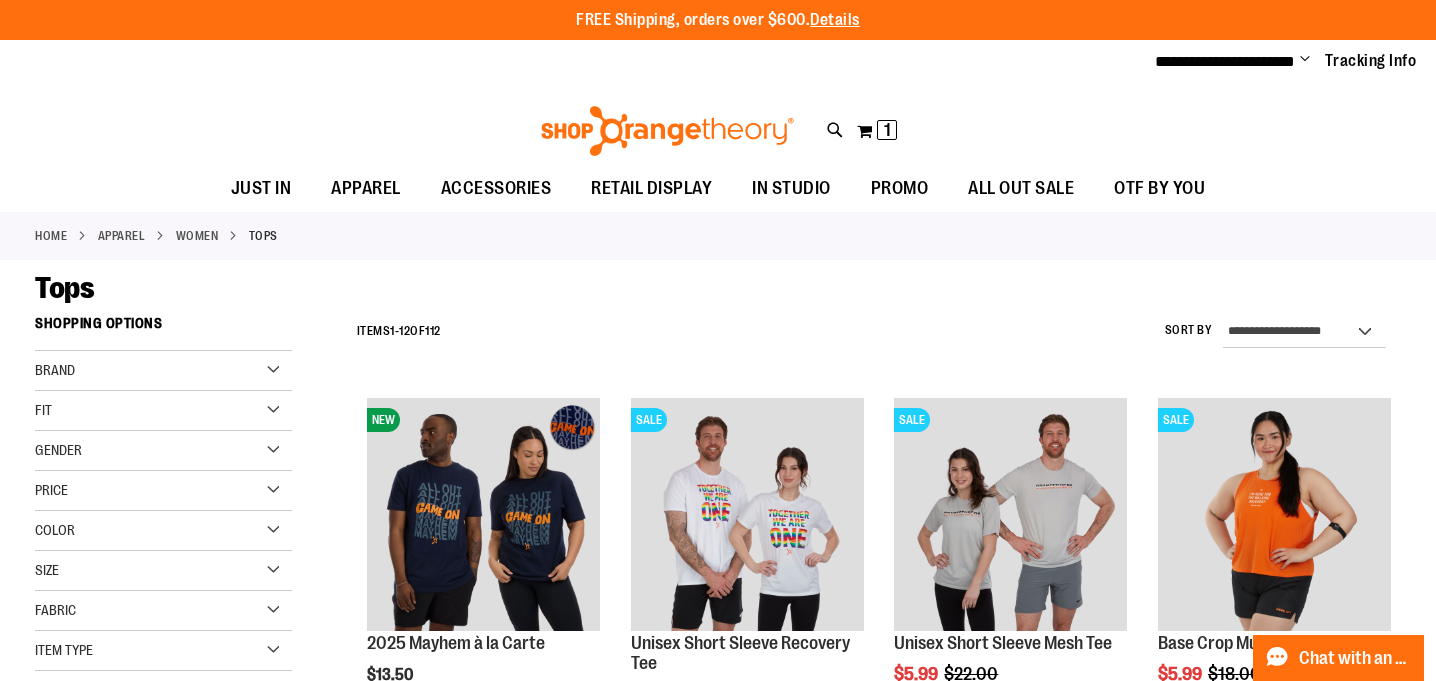 click on "**********" at bounding box center (874, 332) 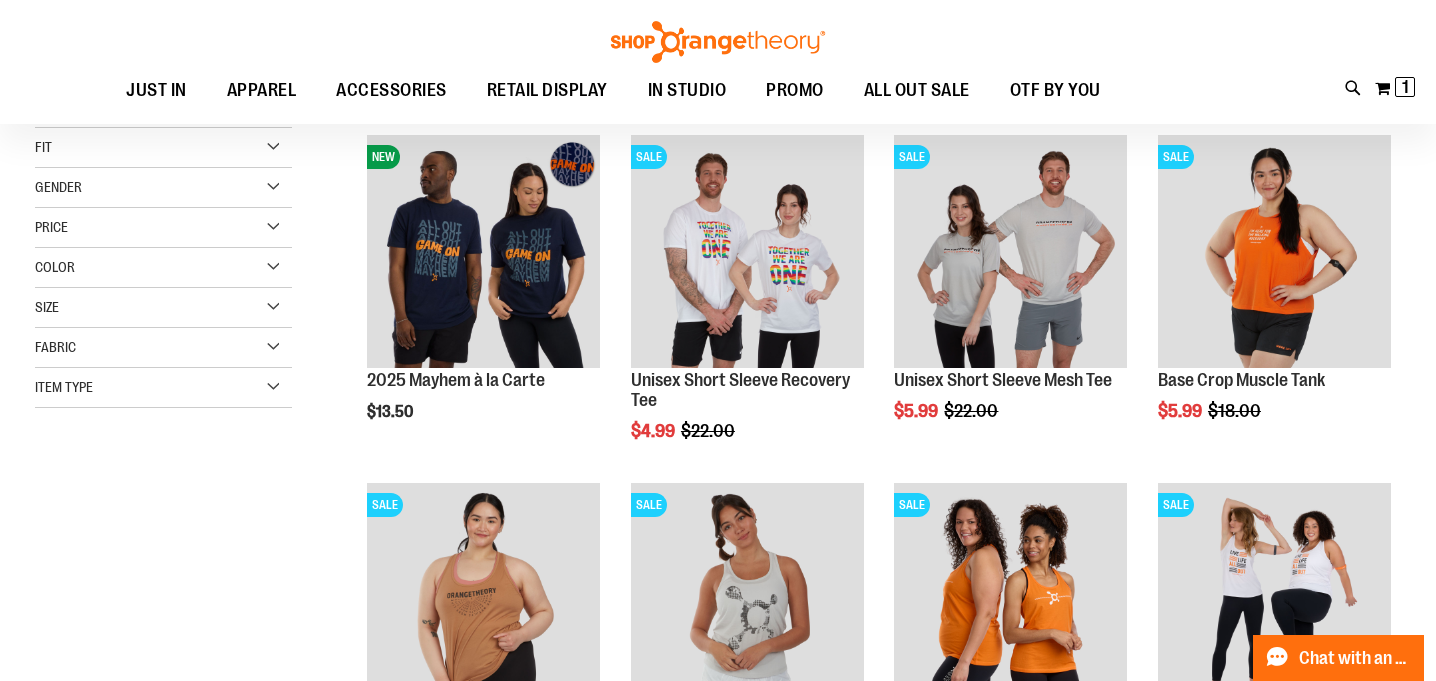 scroll, scrollTop: 278, scrollLeft: 0, axis: vertical 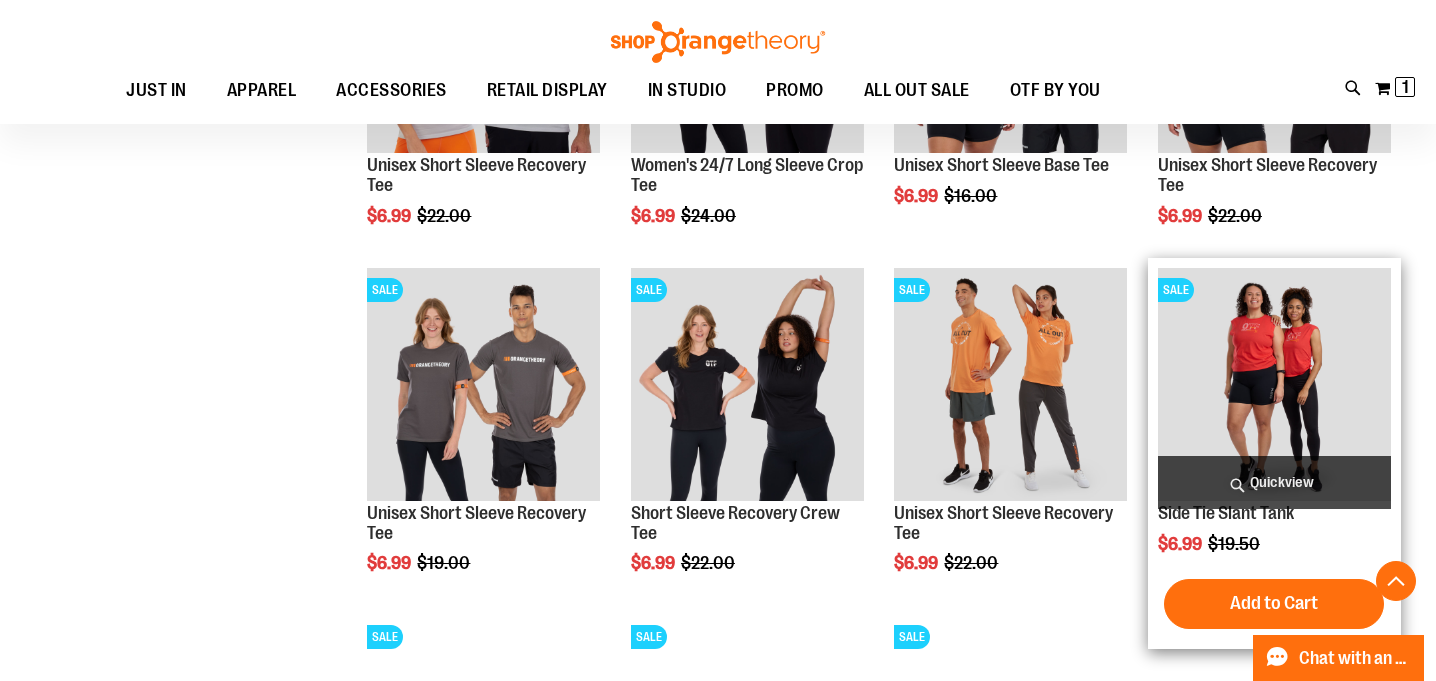 click at bounding box center (1274, 384) 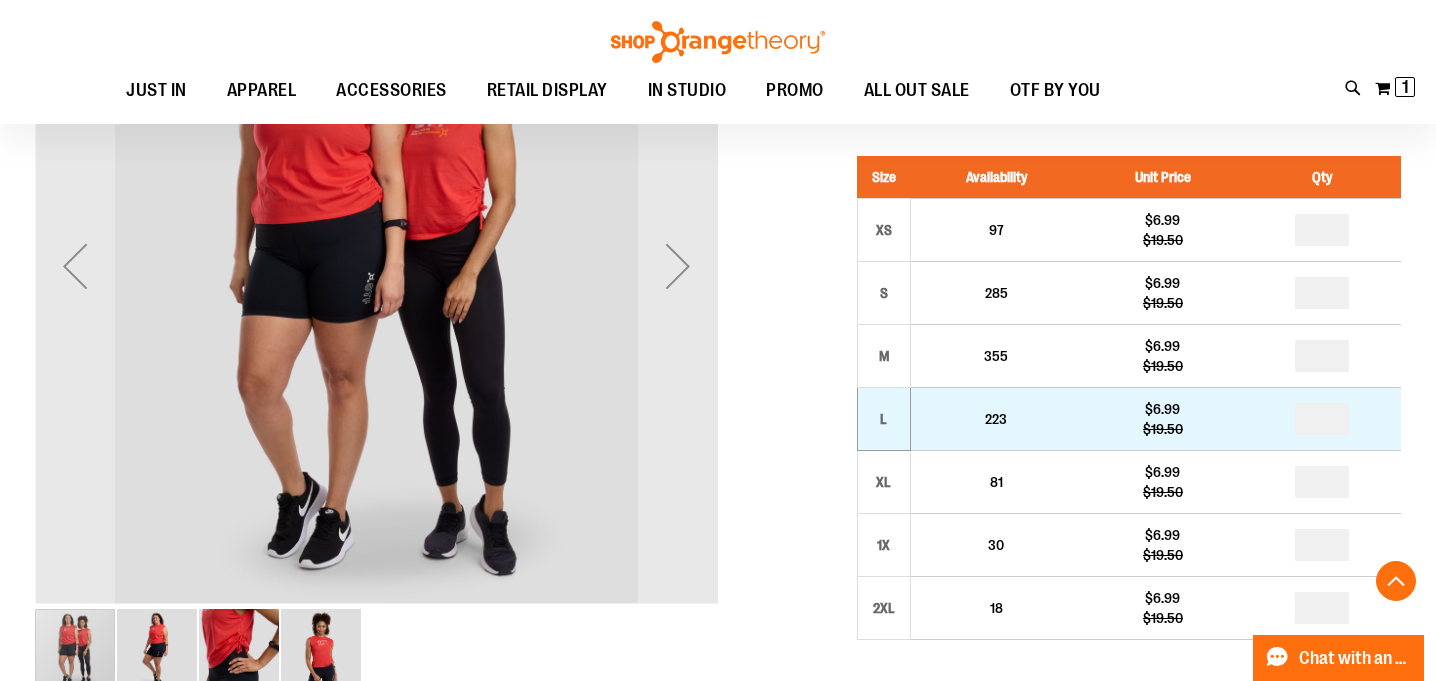 scroll, scrollTop: 373, scrollLeft: 0, axis: vertical 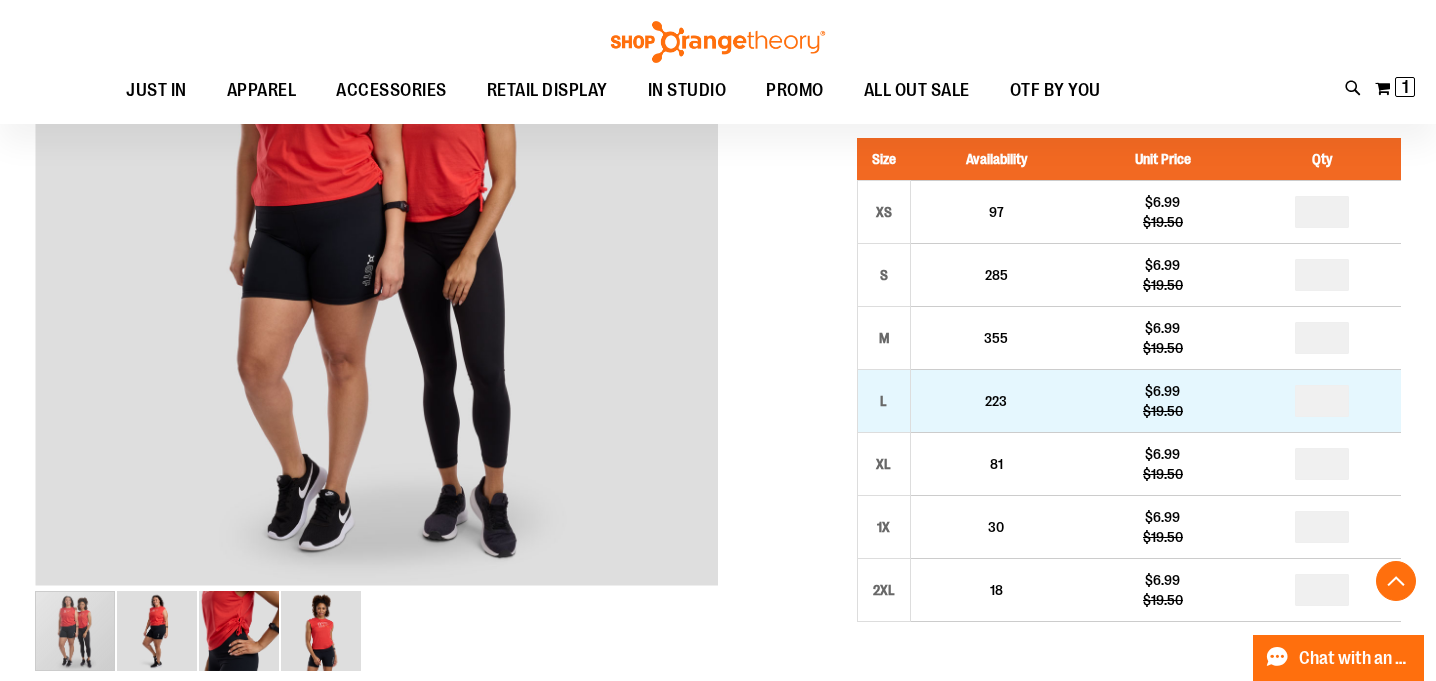 type on "**********" 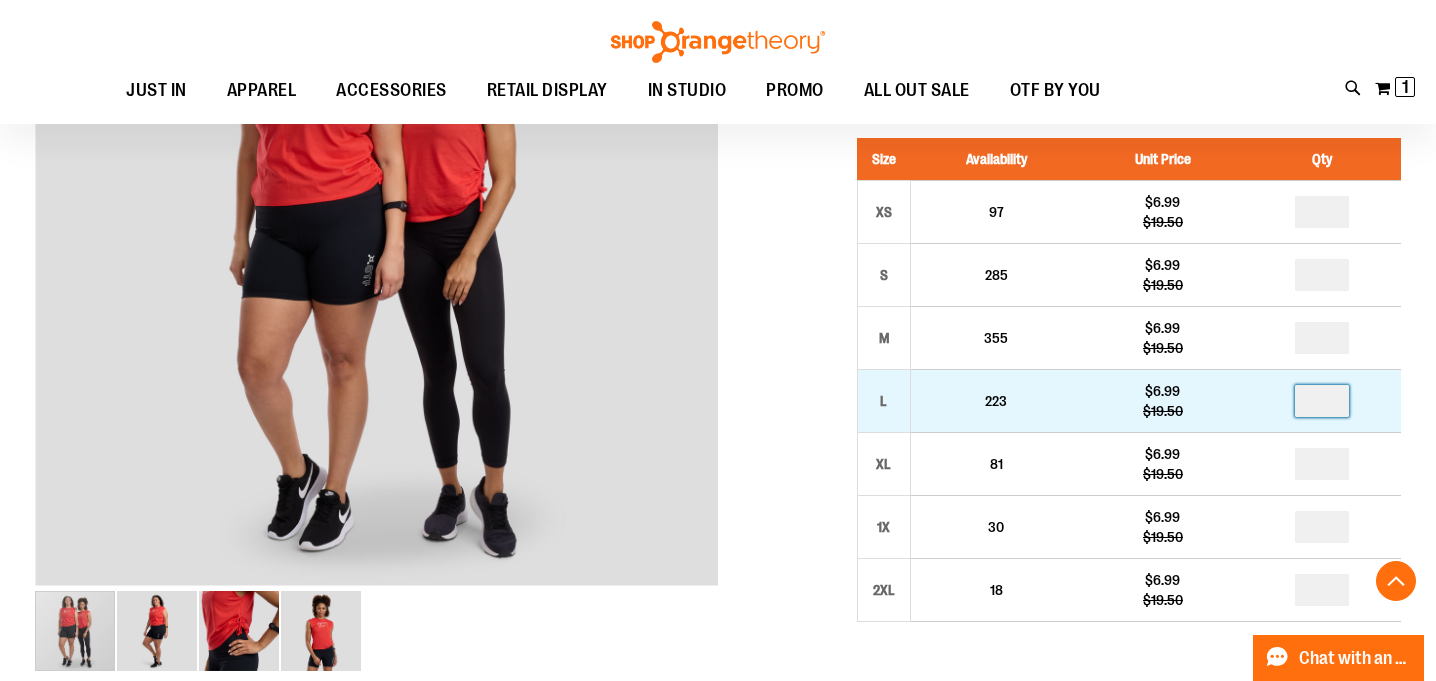 click at bounding box center [1322, 401] 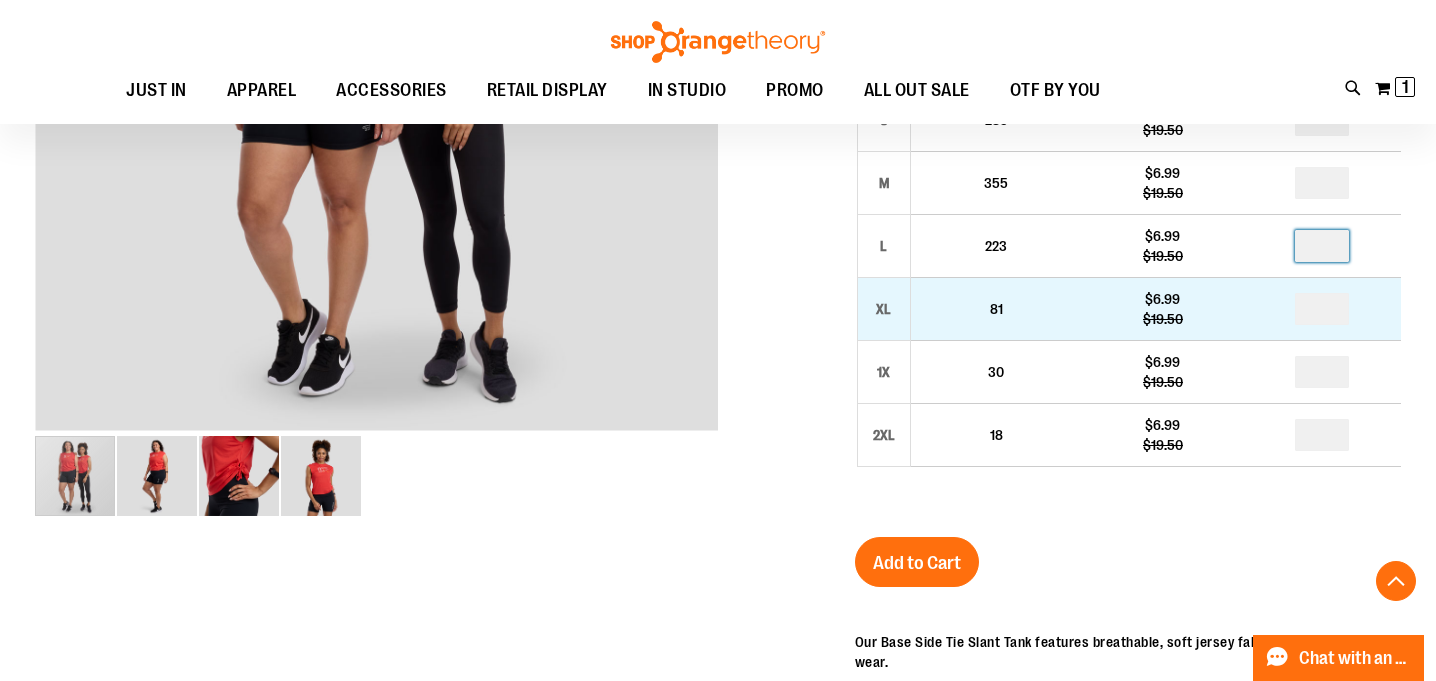 scroll, scrollTop: 573, scrollLeft: 0, axis: vertical 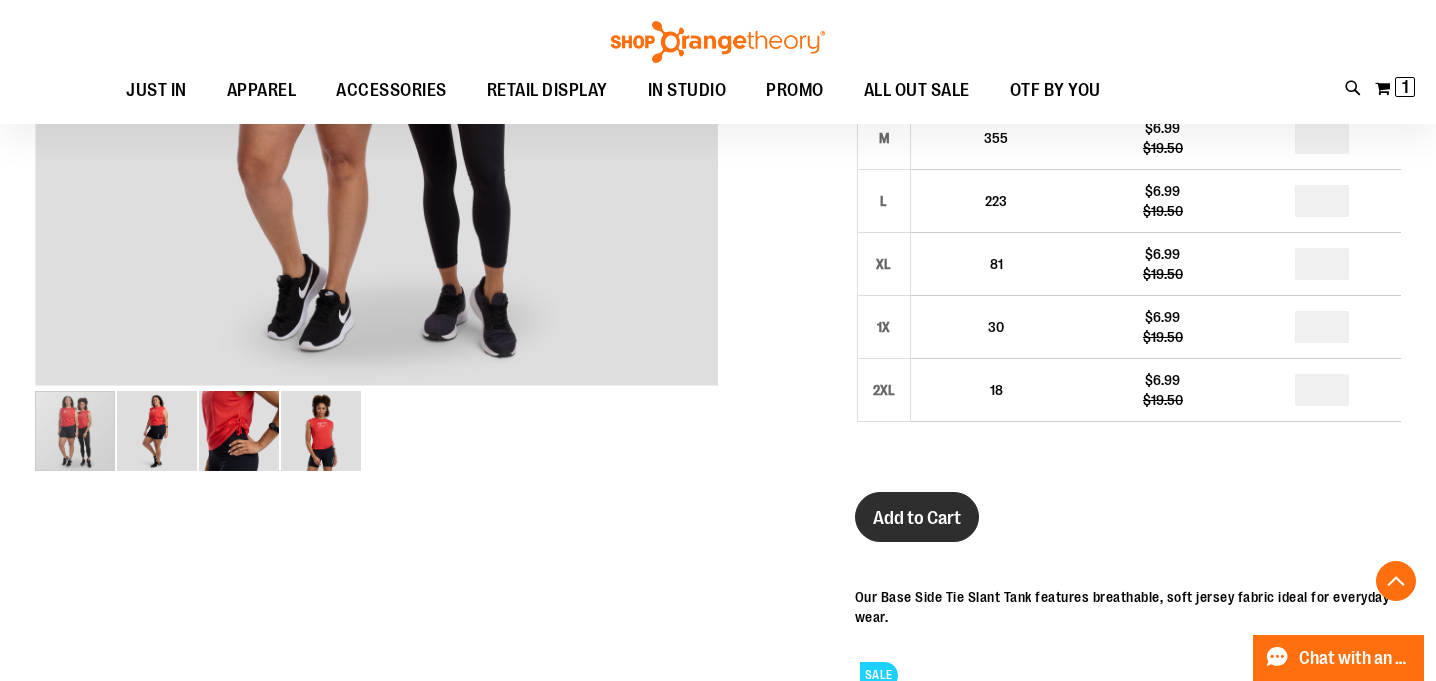 click on "Add to Cart" at bounding box center [917, 517] 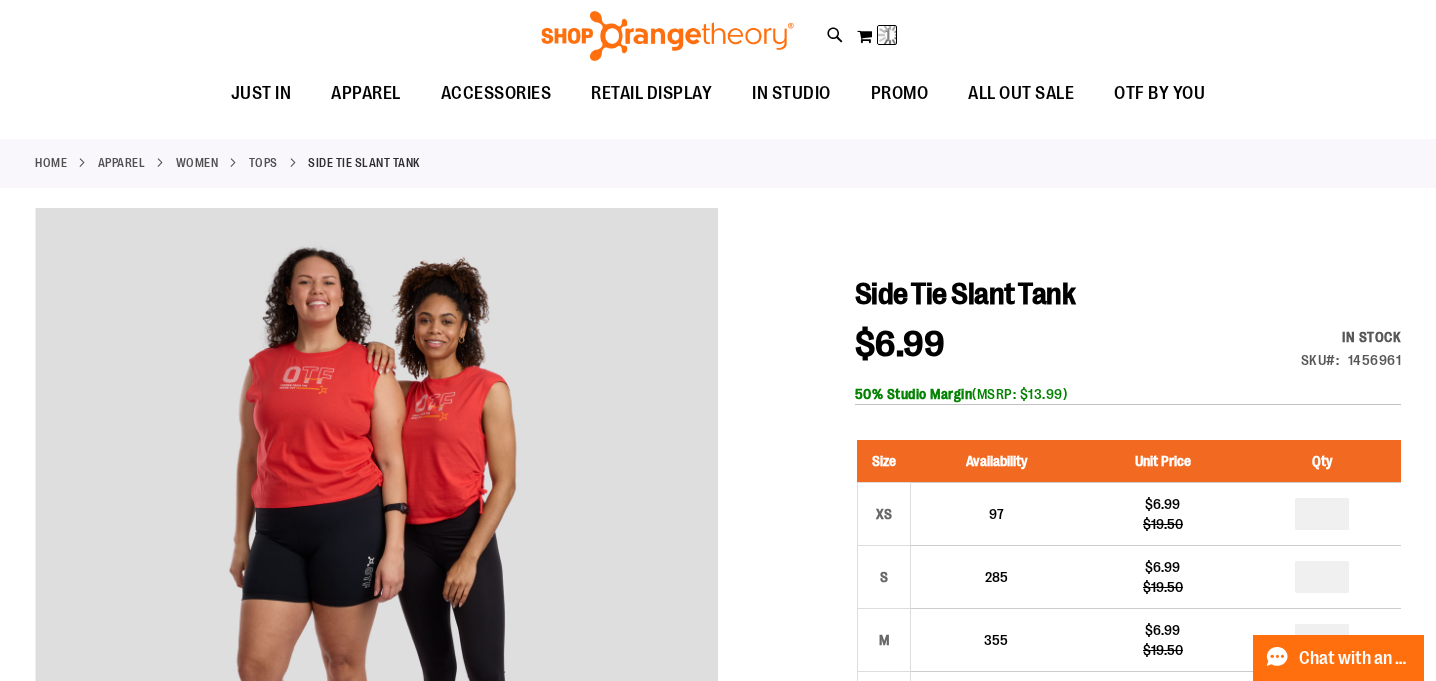 scroll, scrollTop: 0, scrollLeft: 0, axis: both 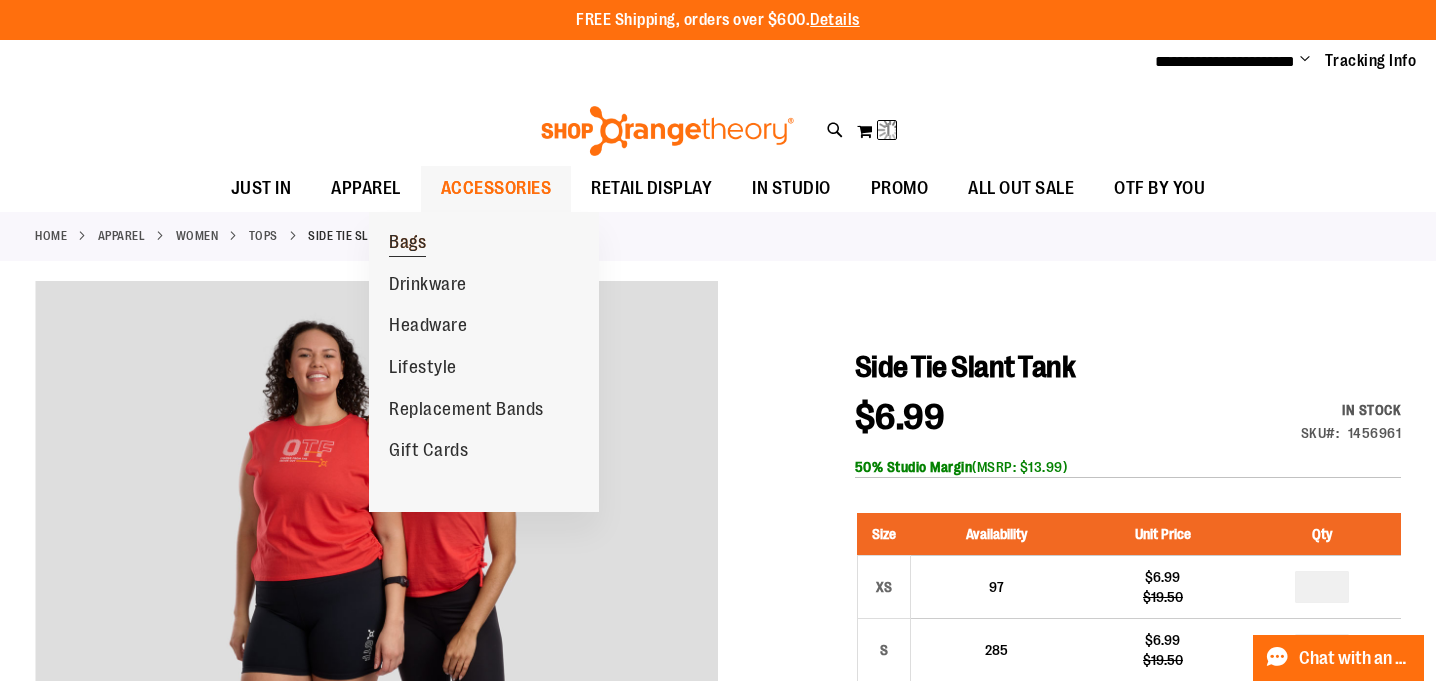 click on "Bags" at bounding box center [407, 244] 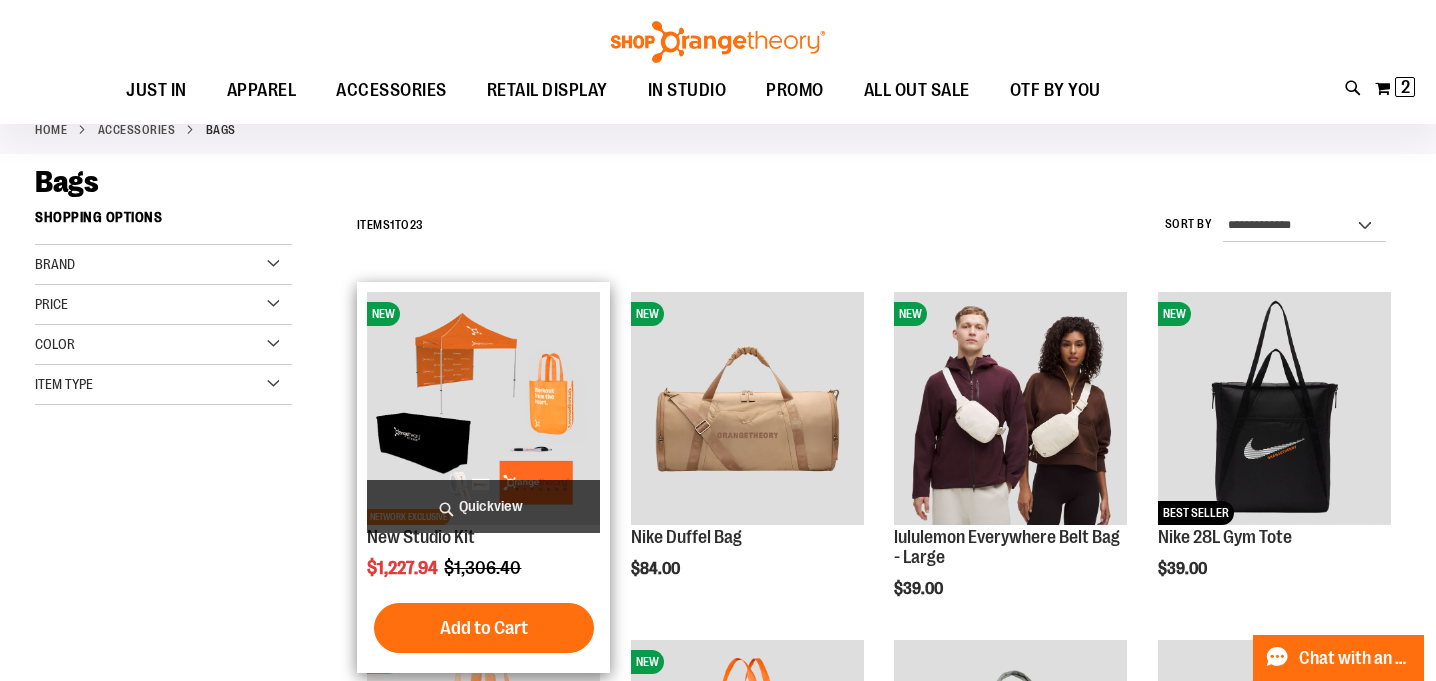 scroll, scrollTop: 108, scrollLeft: 0, axis: vertical 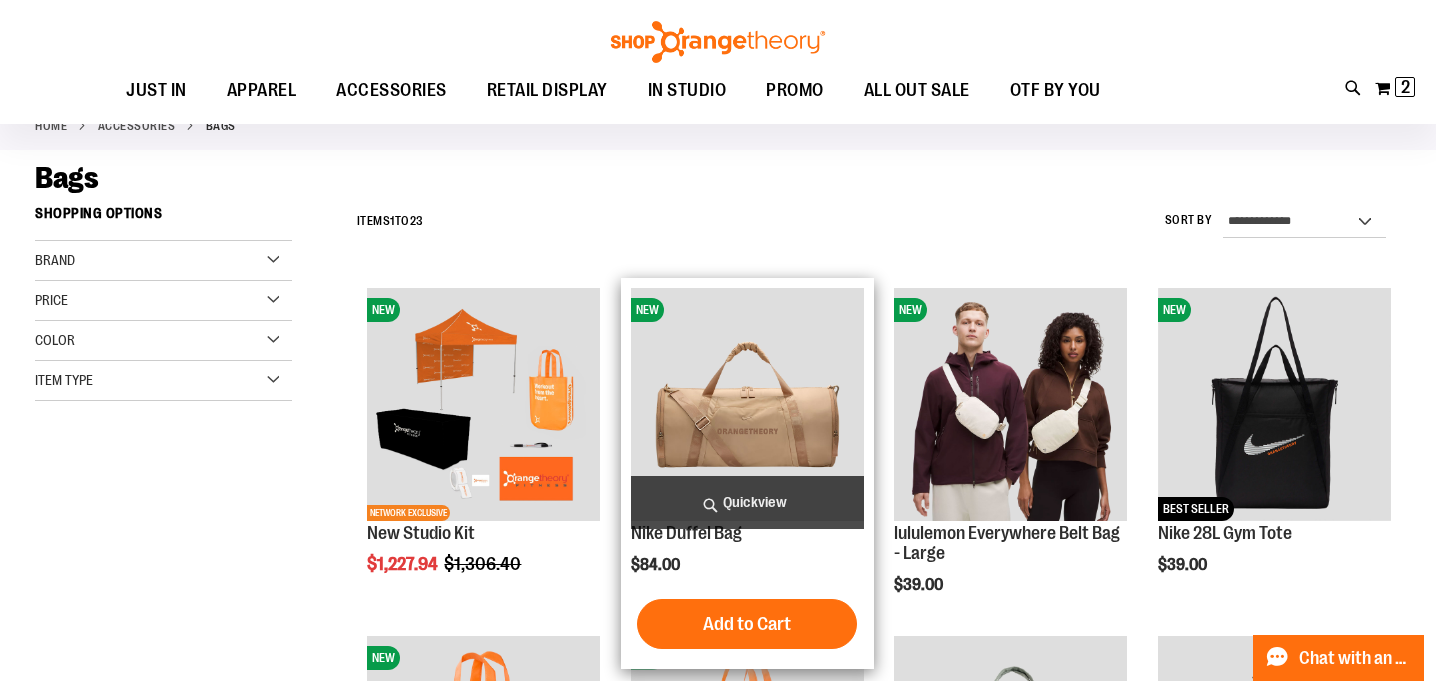 type on "**********" 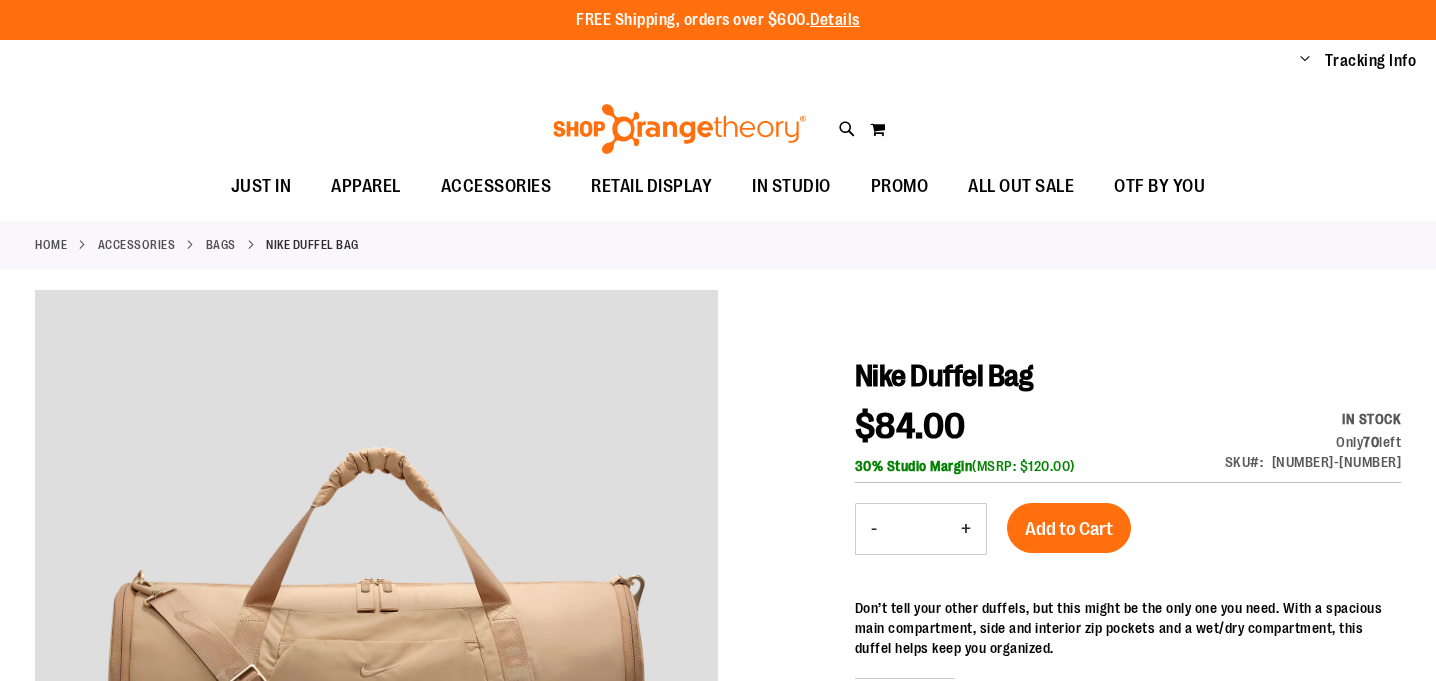 scroll, scrollTop: 0, scrollLeft: 0, axis: both 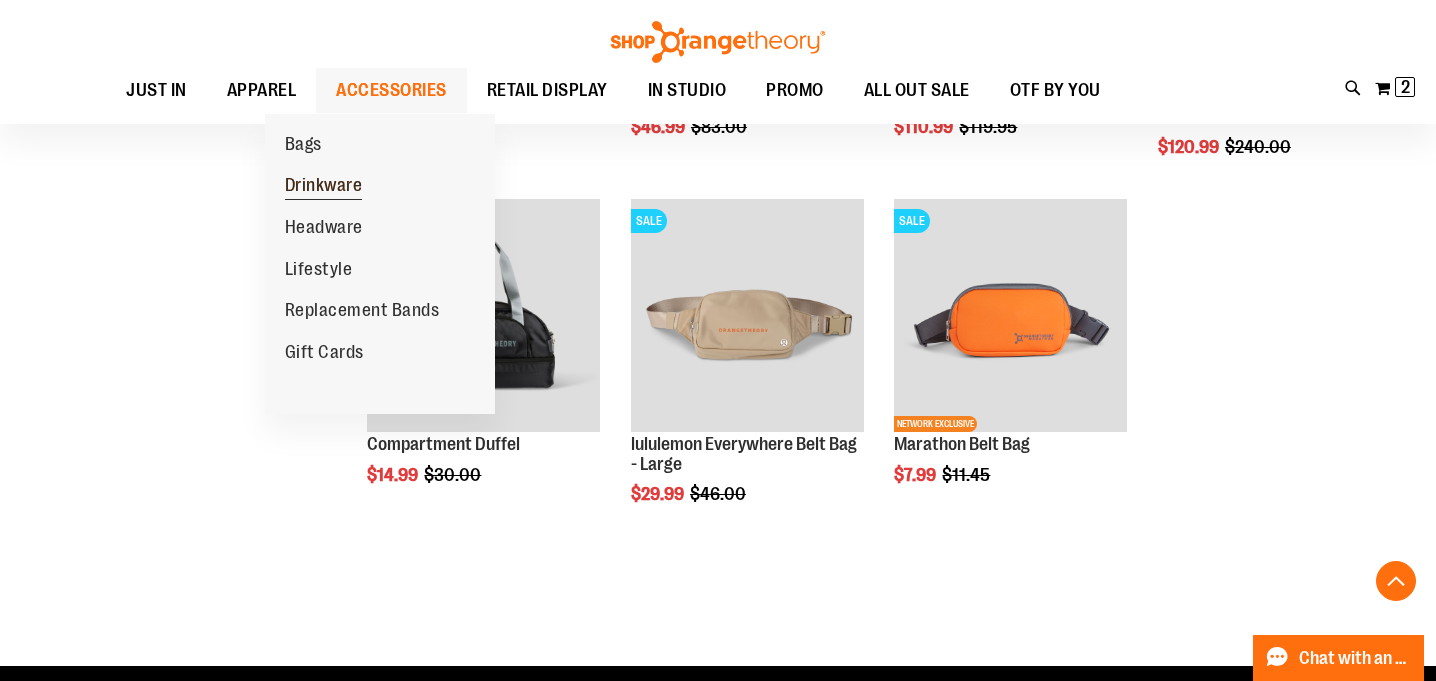 type on "**********" 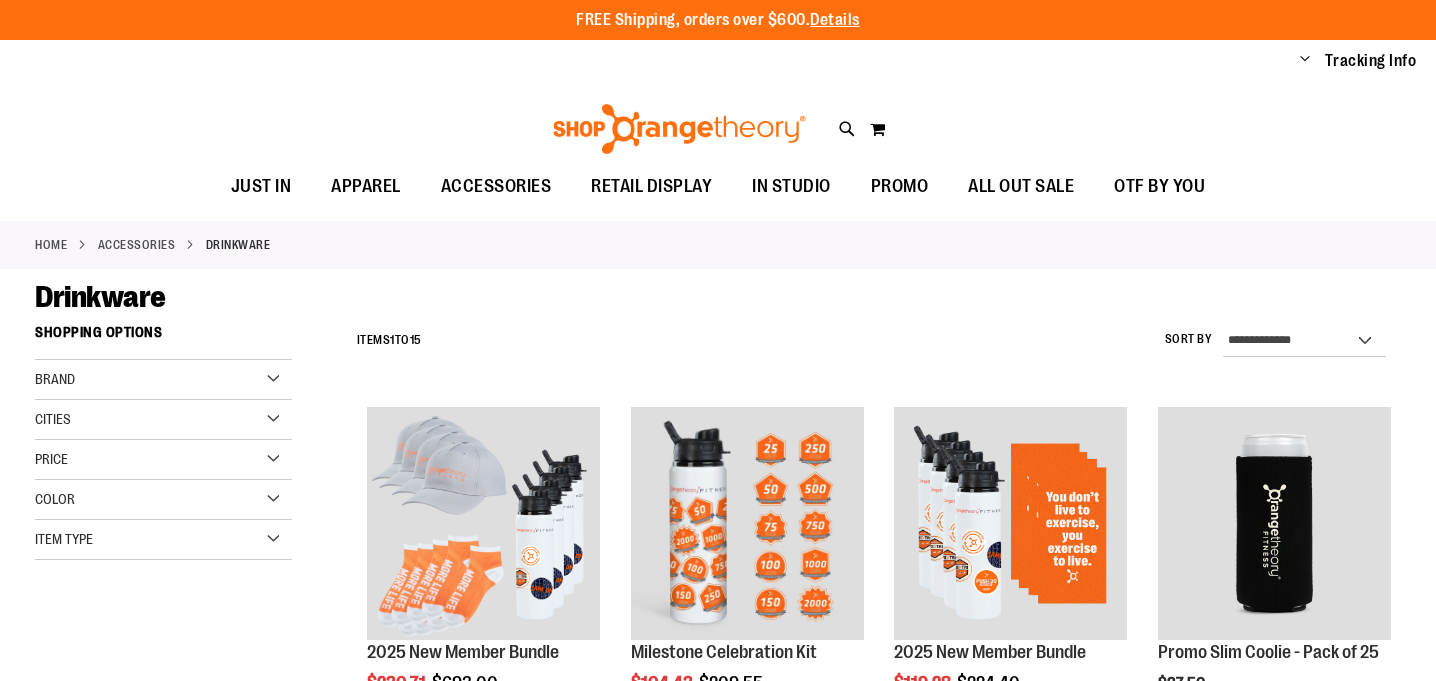 scroll, scrollTop: 0, scrollLeft: 0, axis: both 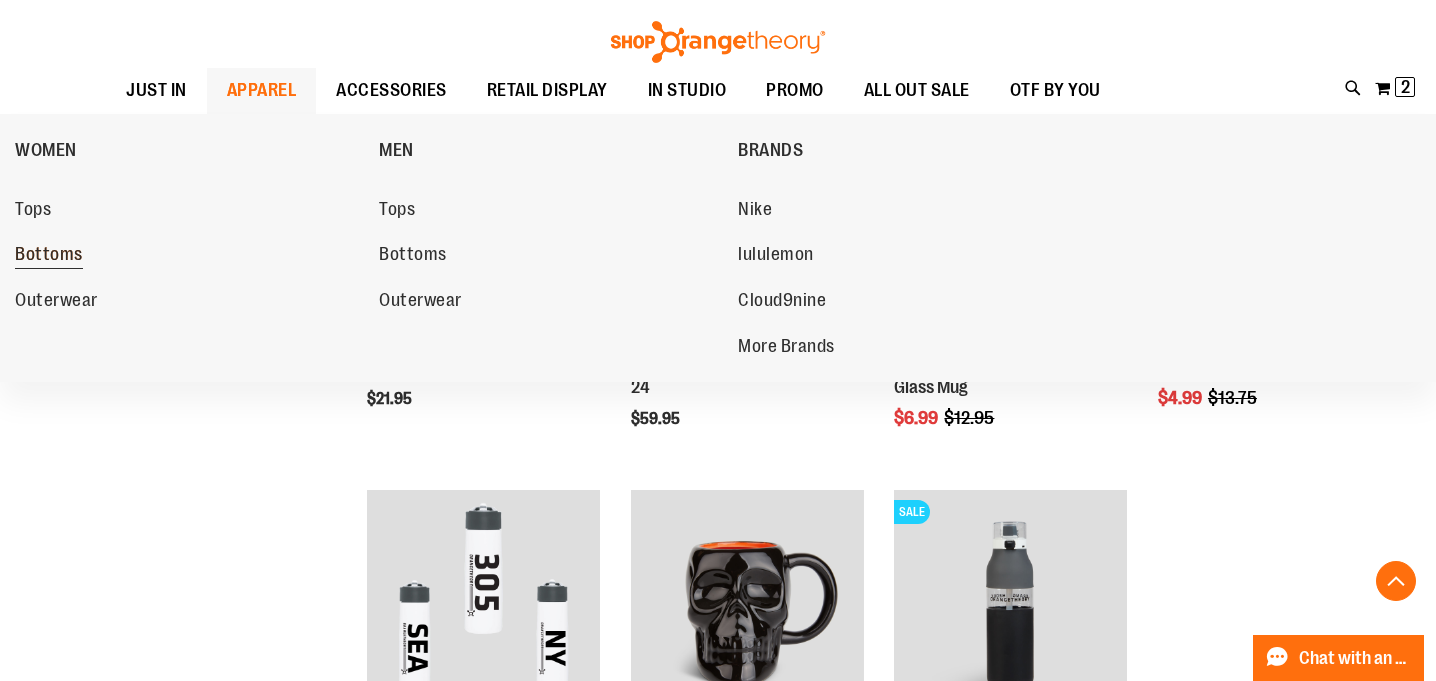 type on "**********" 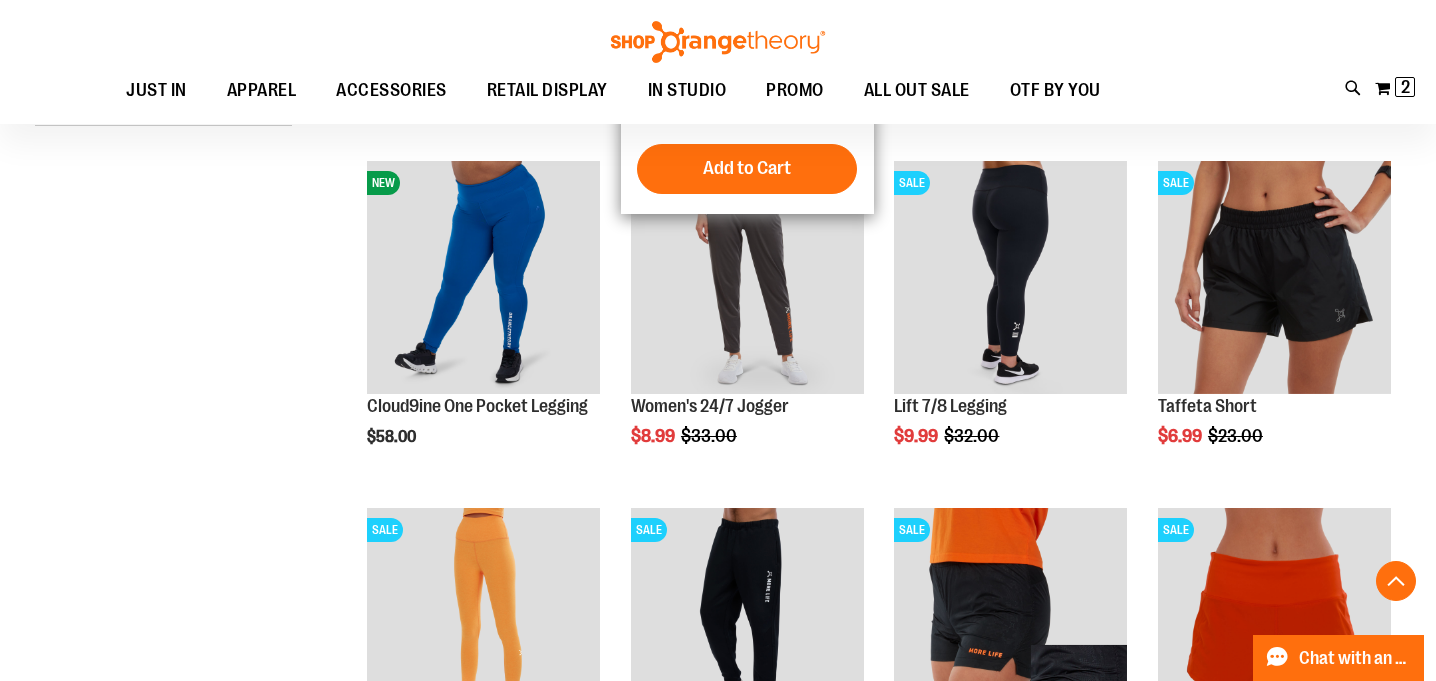 scroll, scrollTop: 584, scrollLeft: 0, axis: vertical 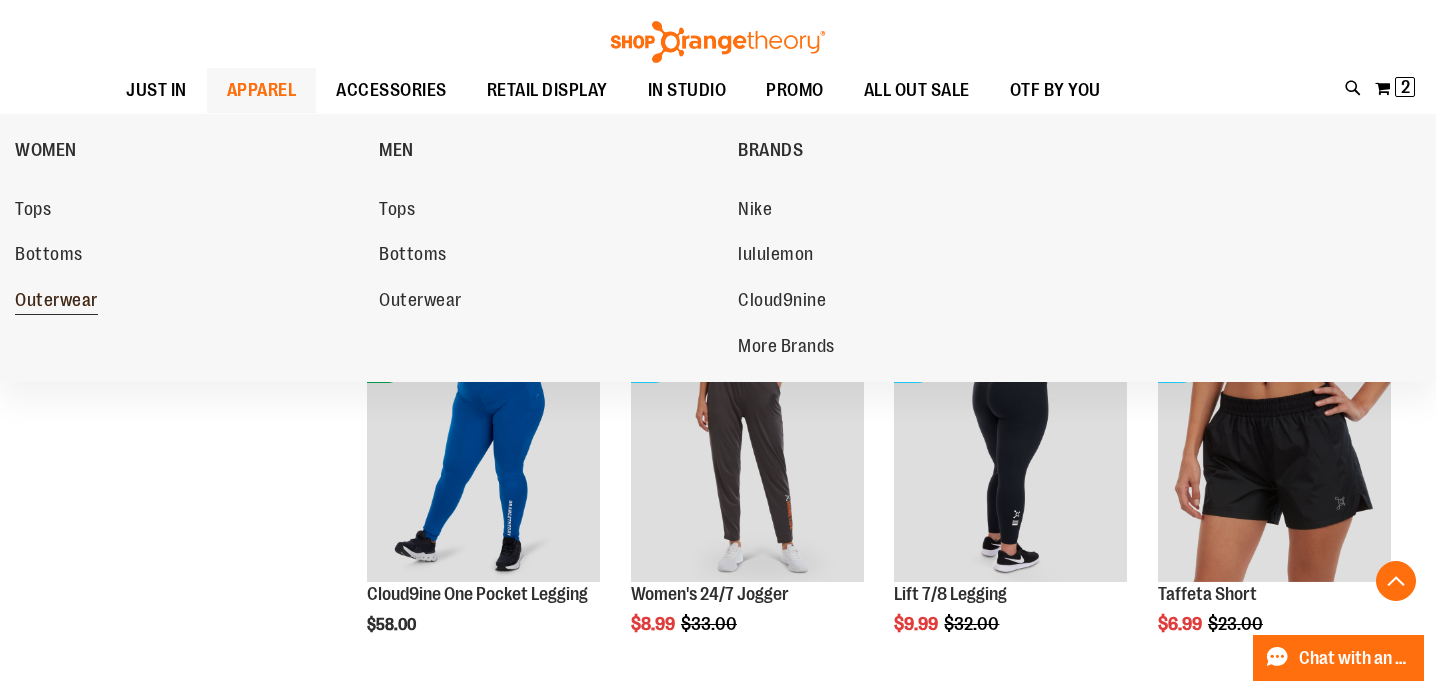 type on "**********" 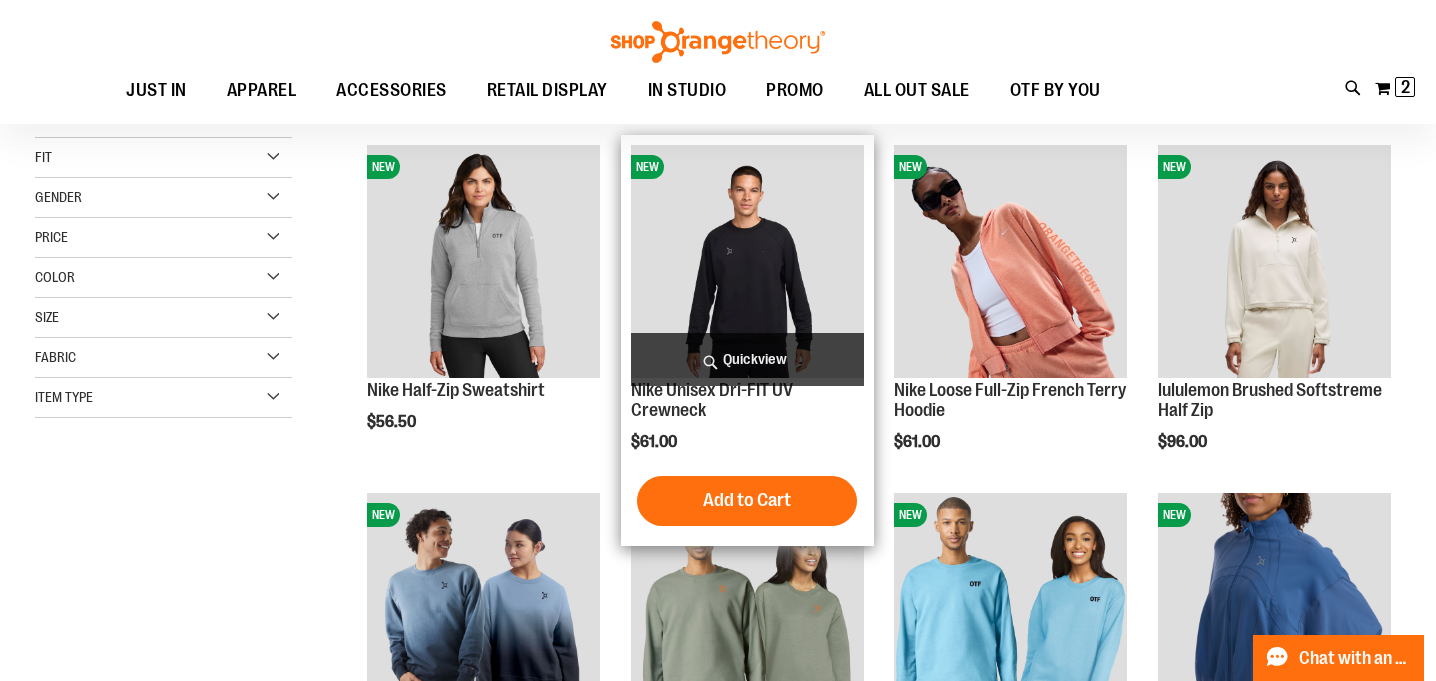 scroll, scrollTop: 259, scrollLeft: 0, axis: vertical 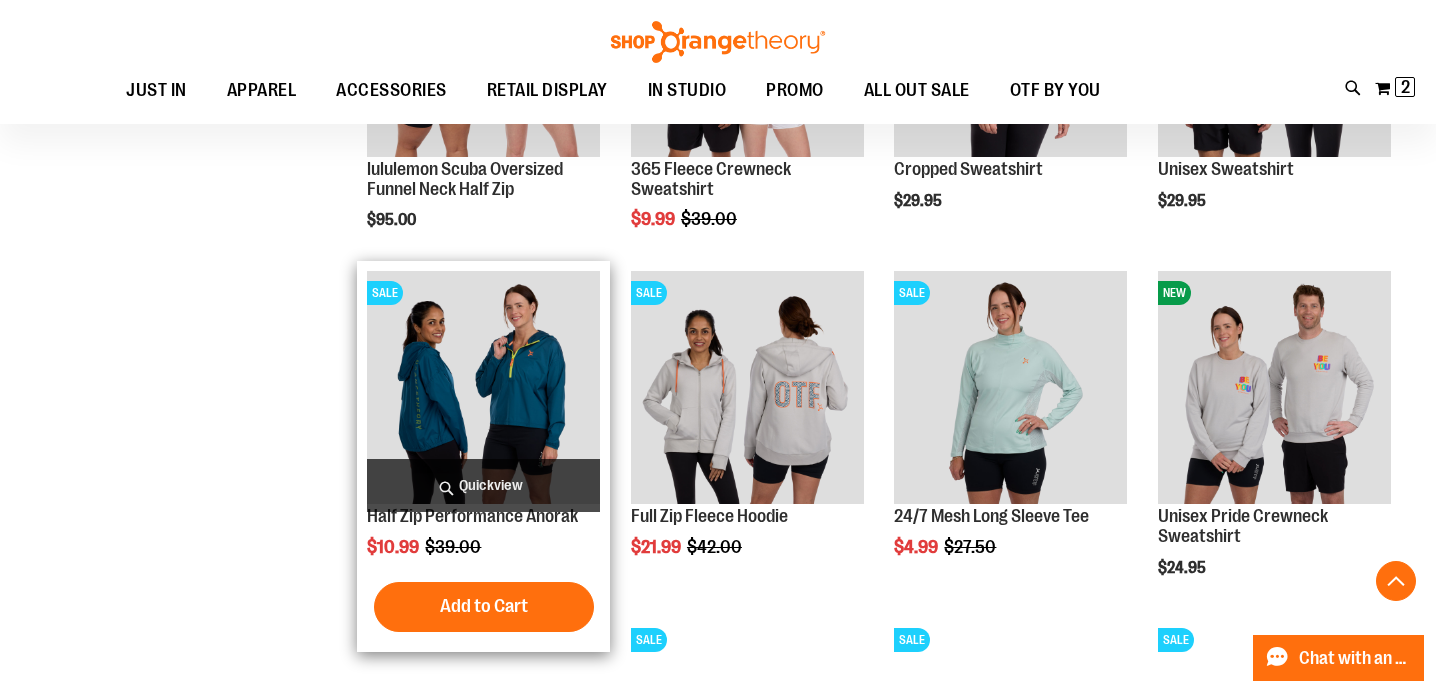type on "**********" 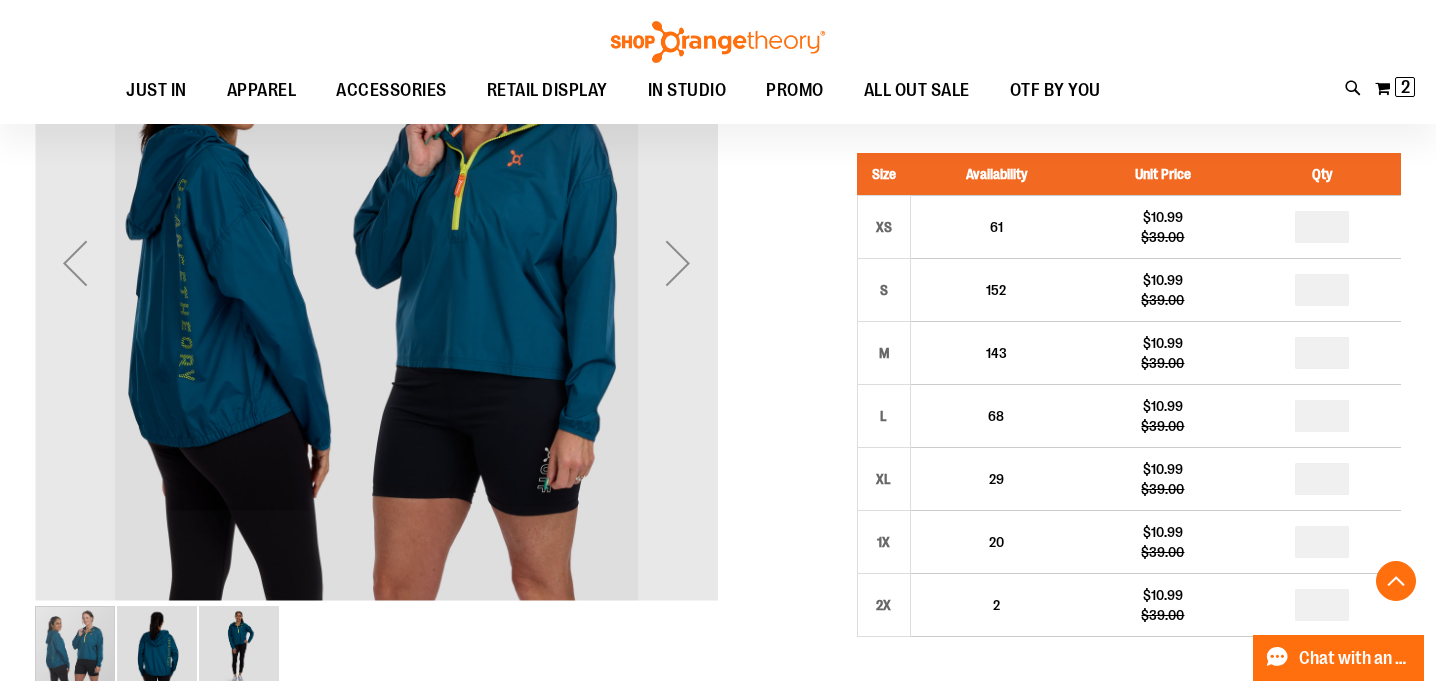 scroll, scrollTop: 365, scrollLeft: 0, axis: vertical 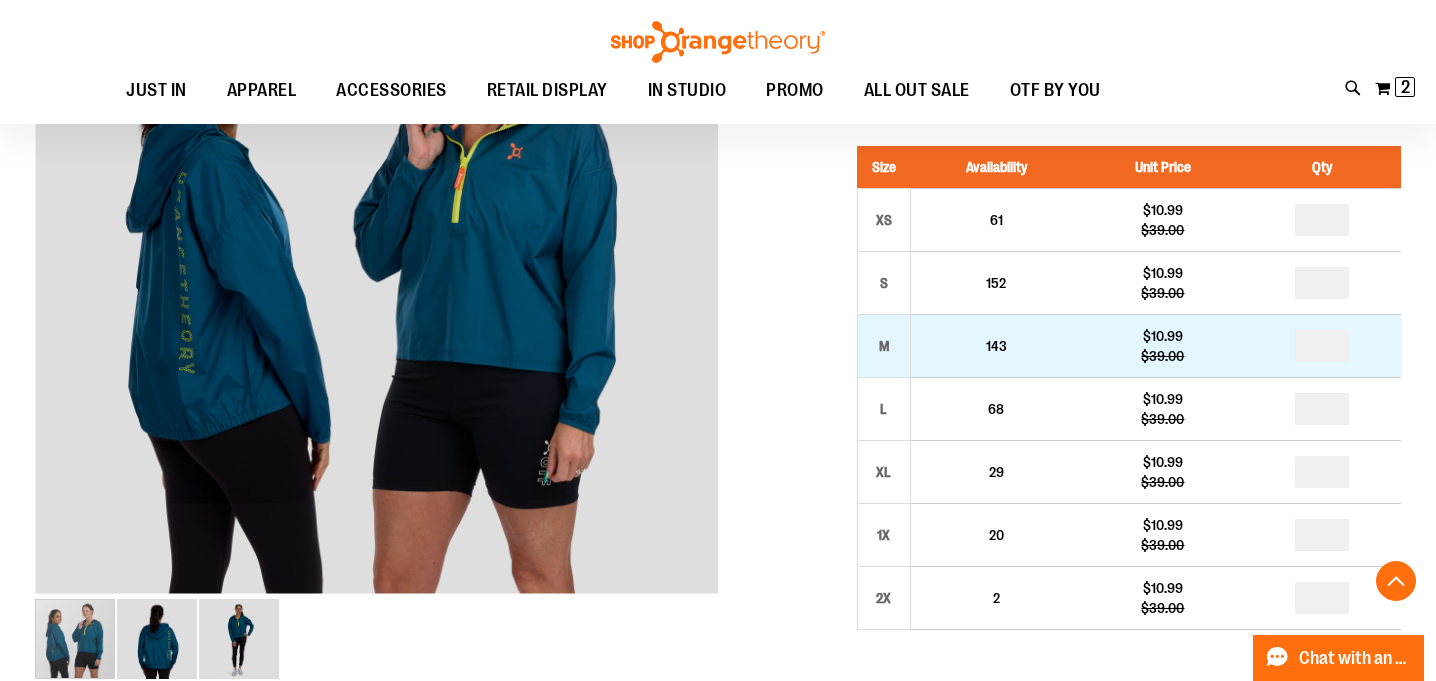 type on "**********" 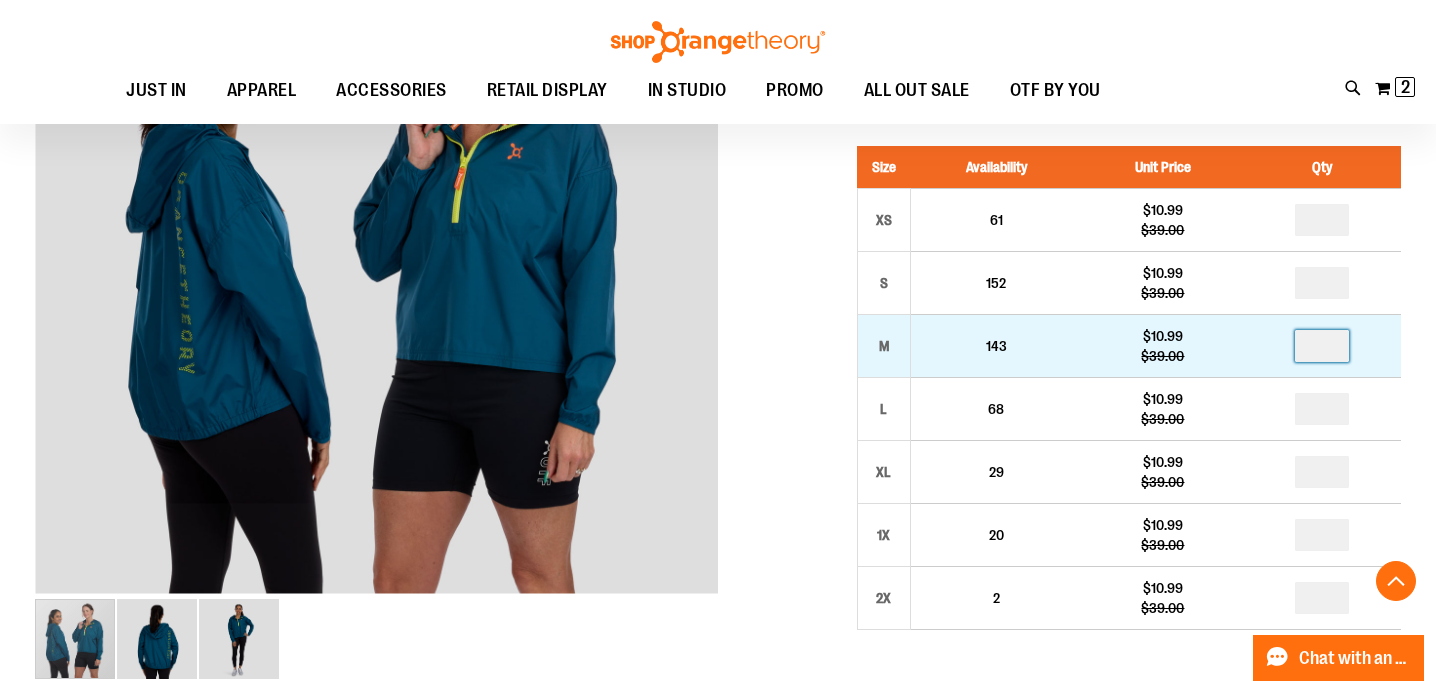 click at bounding box center [1322, 346] 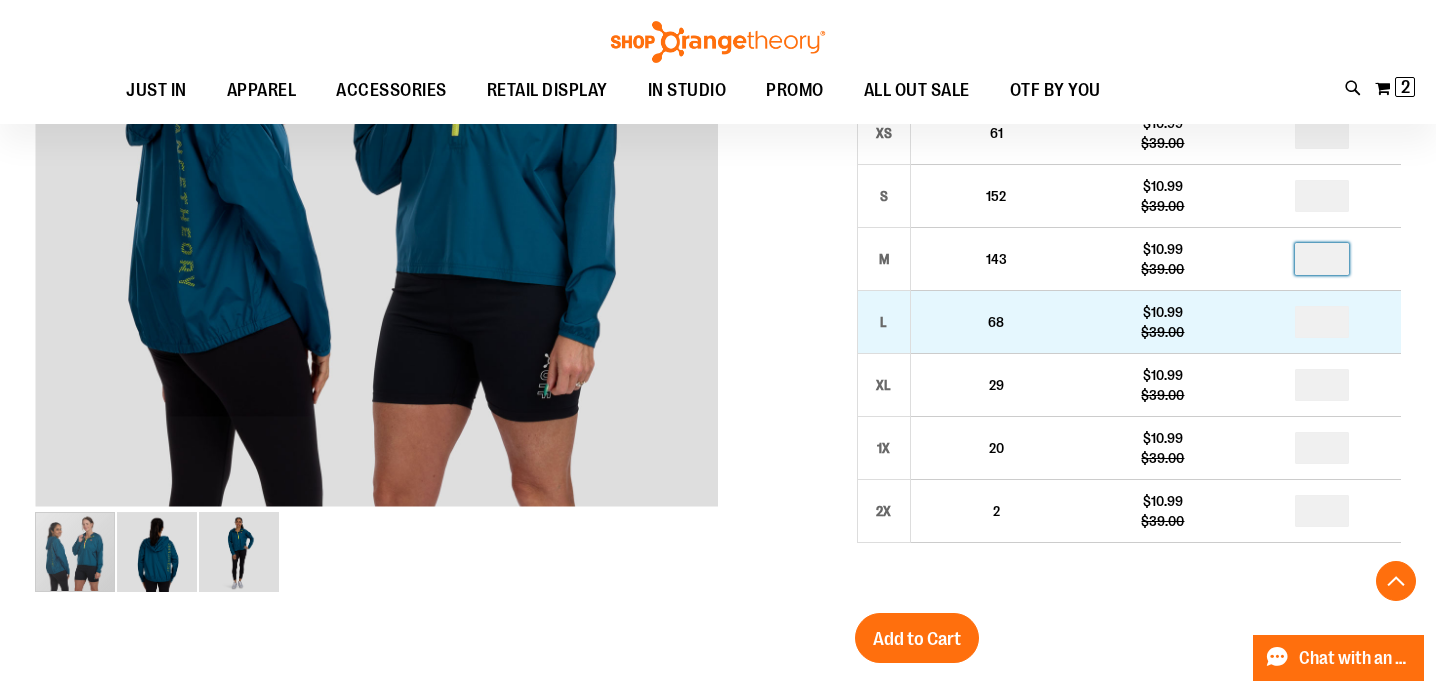 scroll, scrollTop: 473, scrollLeft: 0, axis: vertical 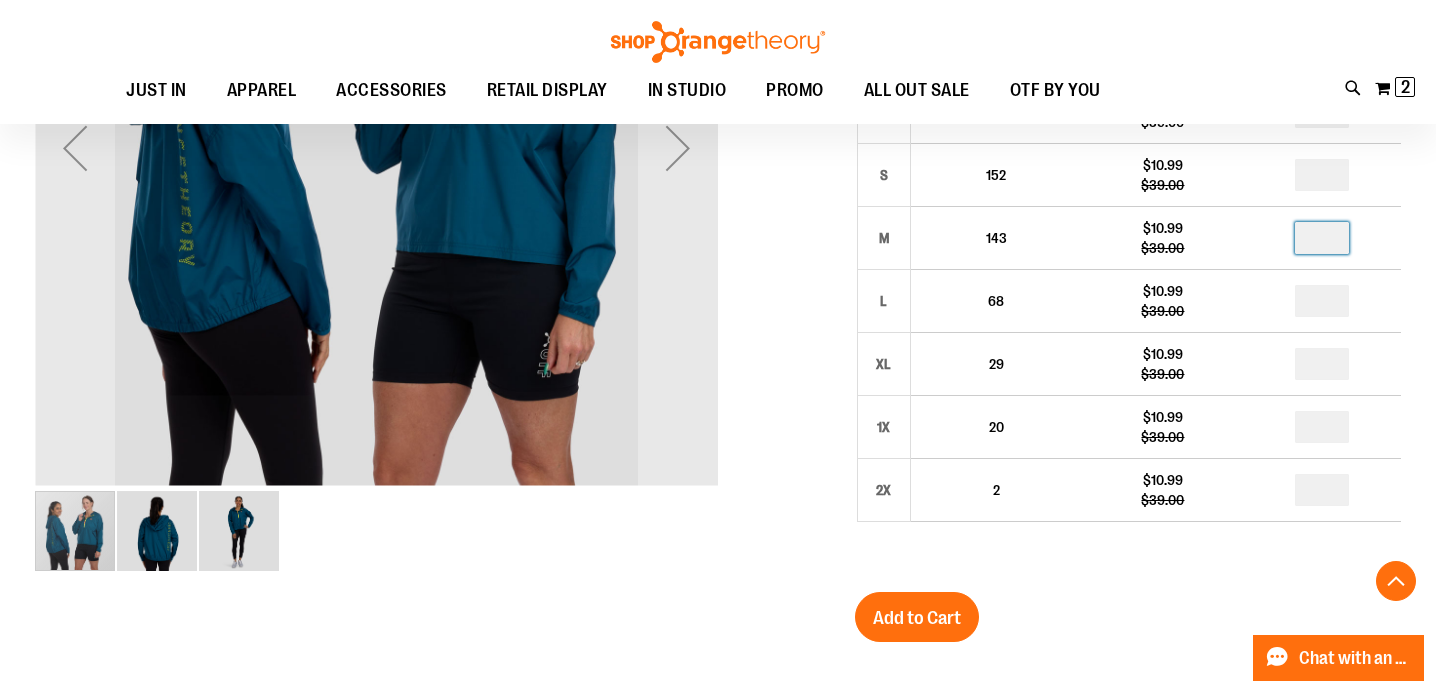 click at bounding box center (239, 531) 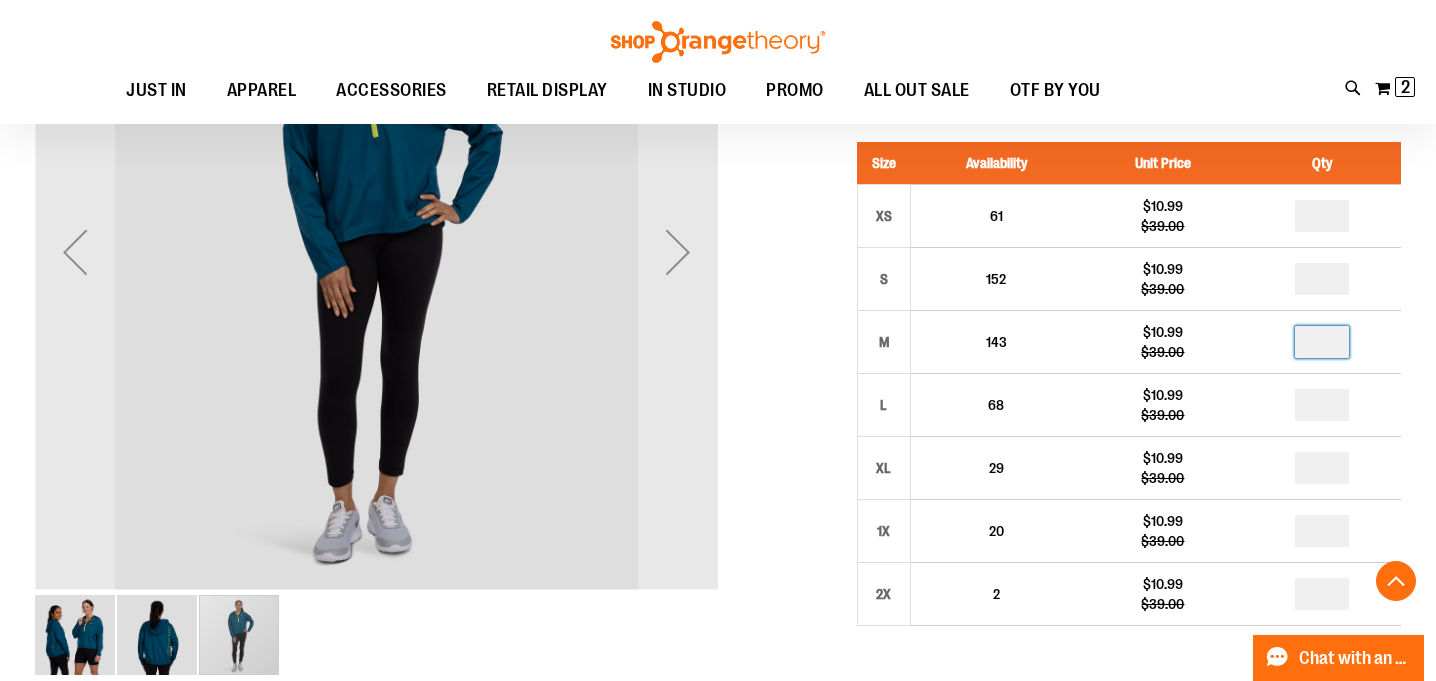 scroll, scrollTop: 371, scrollLeft: 0, axis: vertical 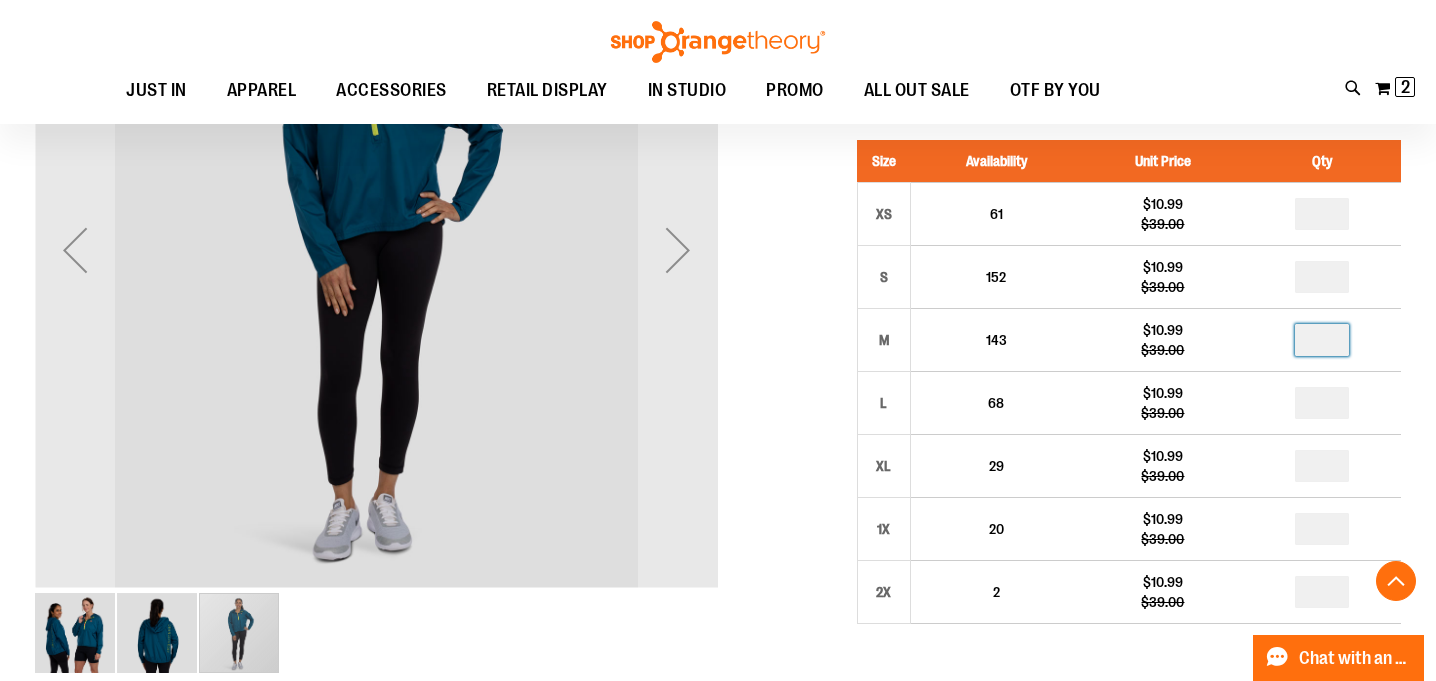 click at bounding box center [157, 633] 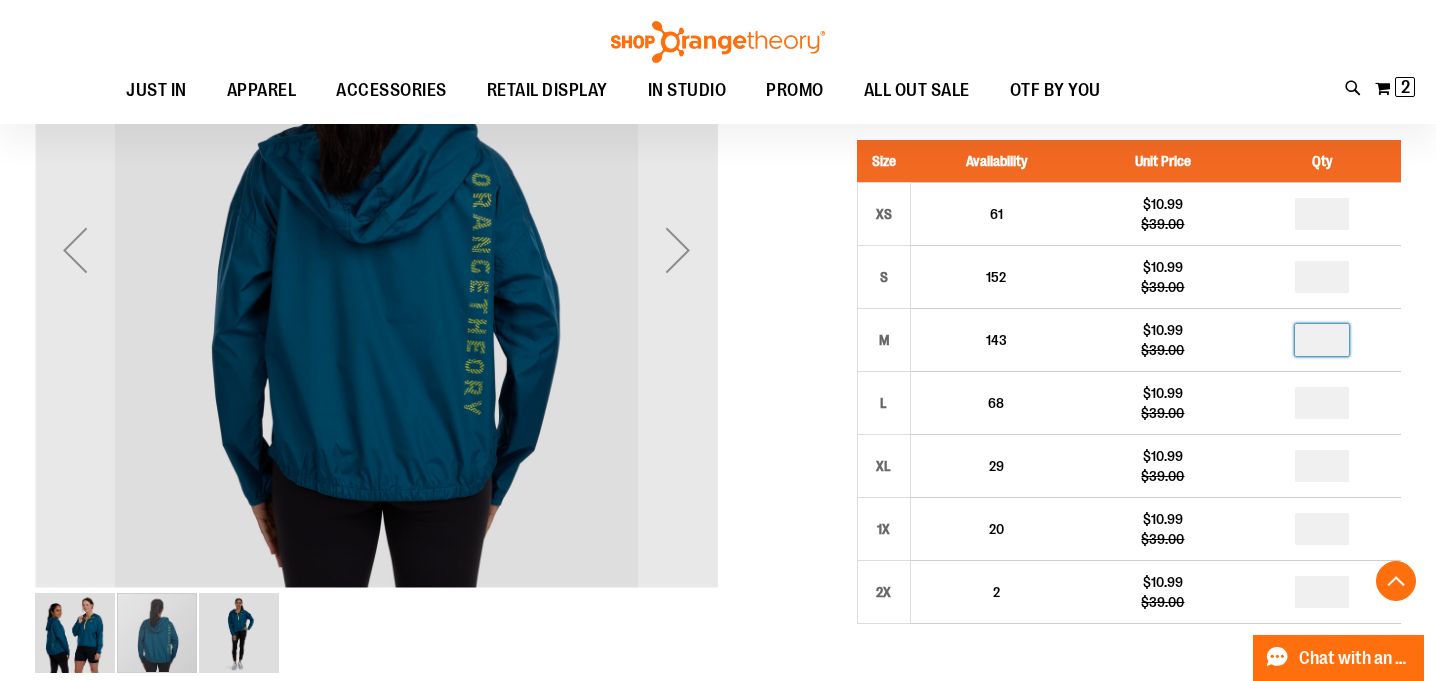 click at bounding box center (75, 633) 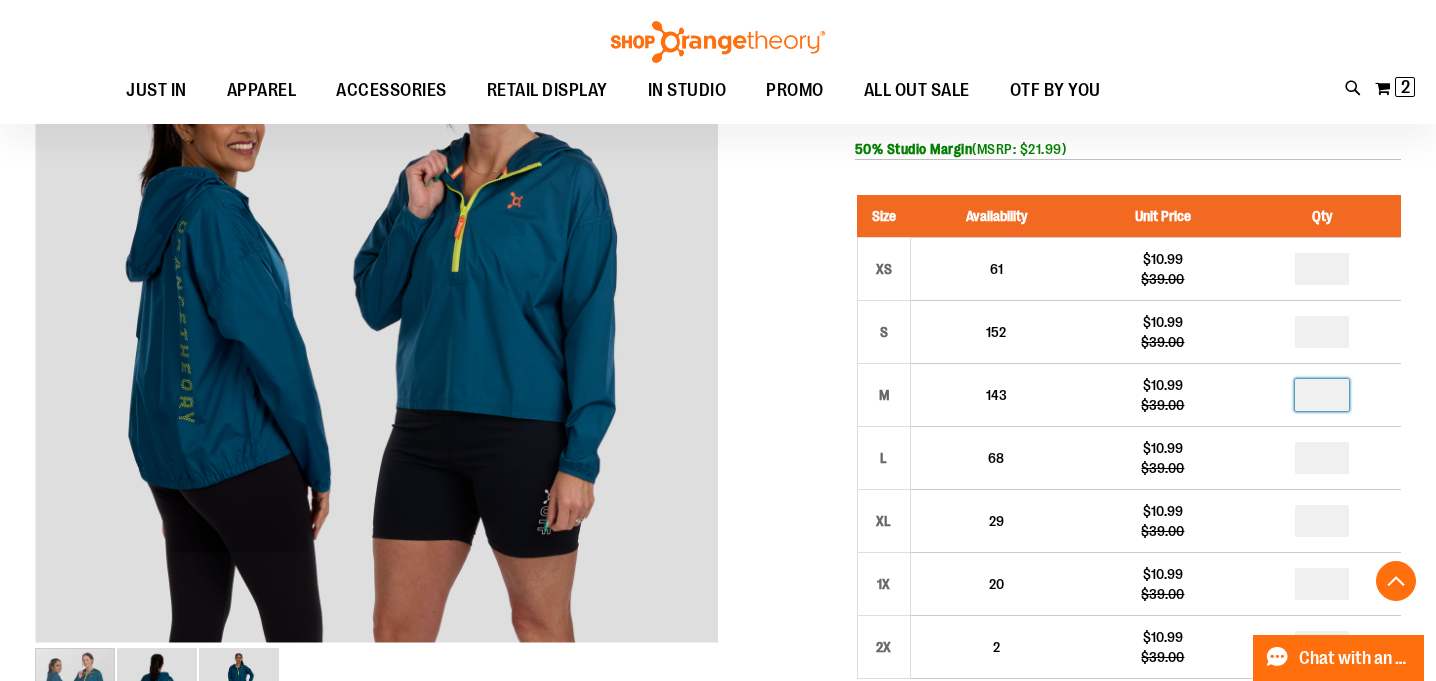 scroll, scrollTop: 320, scrollLeft: 0, axis: vertical 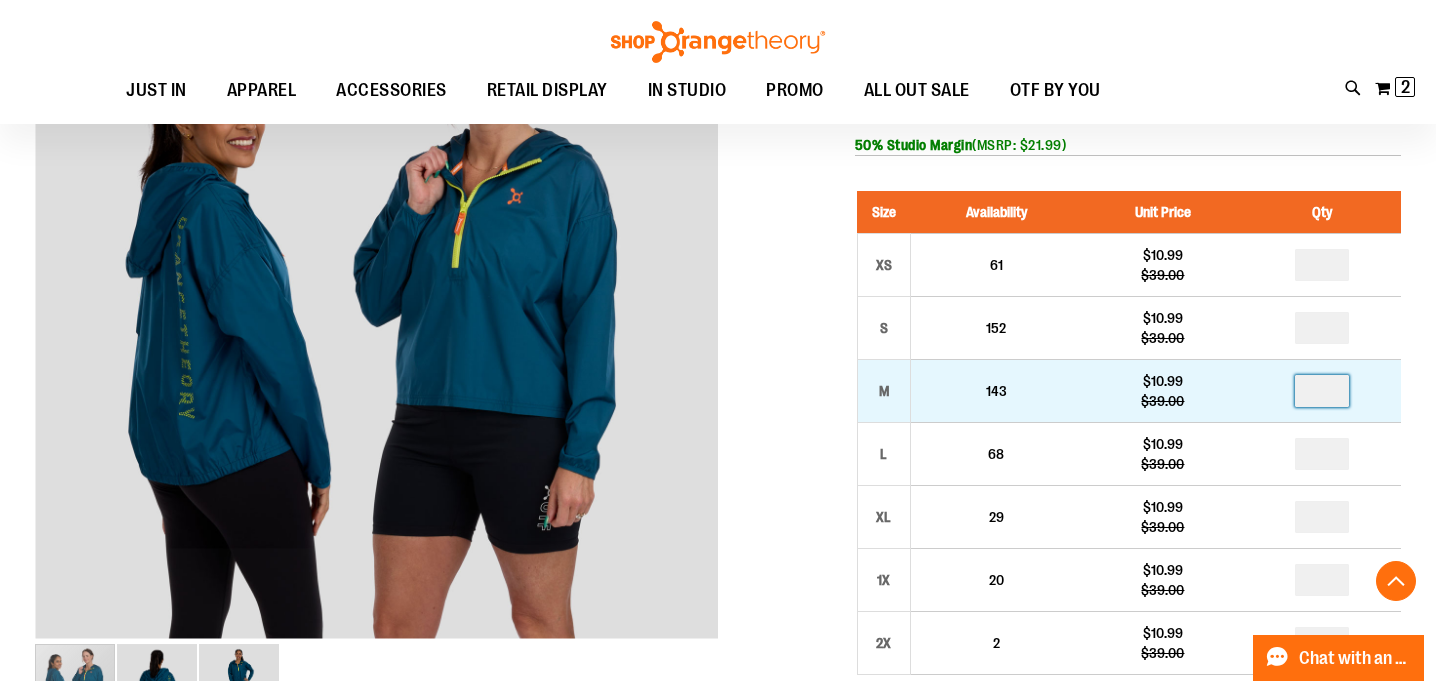 click at bounding box center [1322, 391] 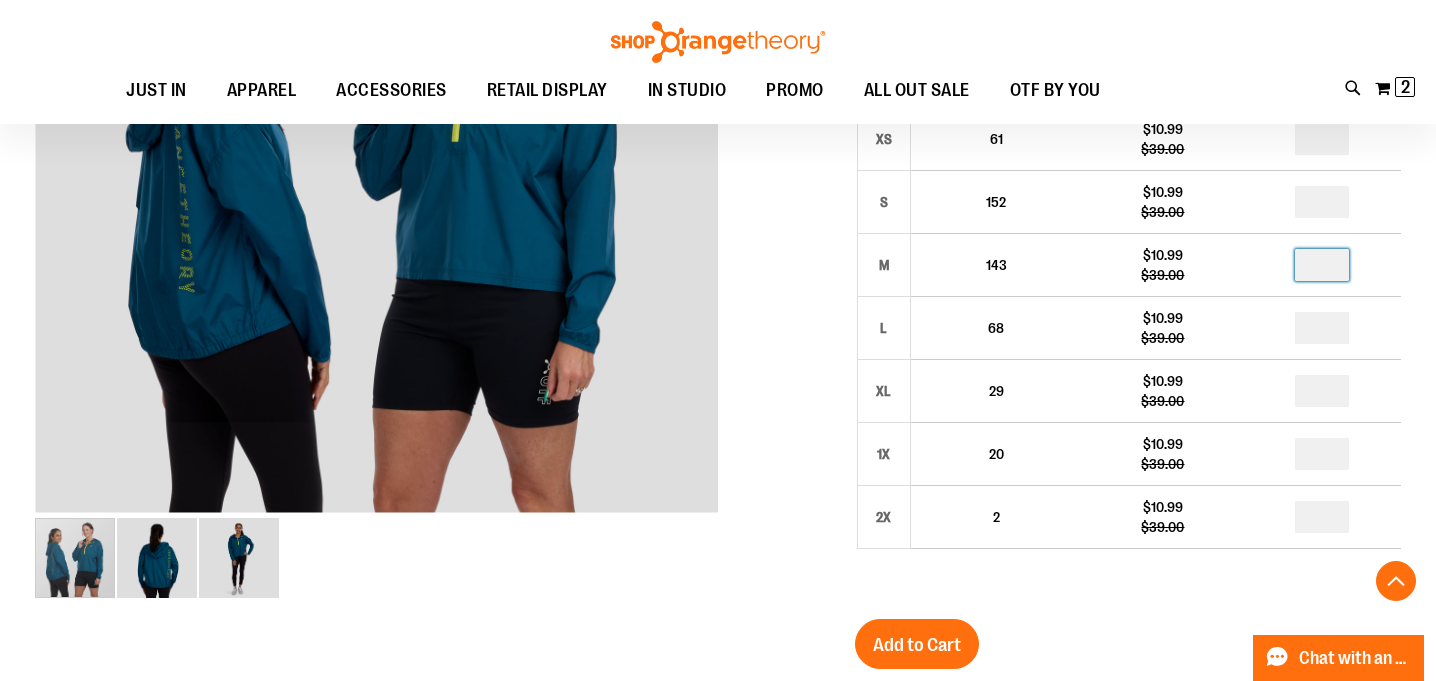 scroll, scrollTop: 433, scrollLeft: 0, axis: vertical 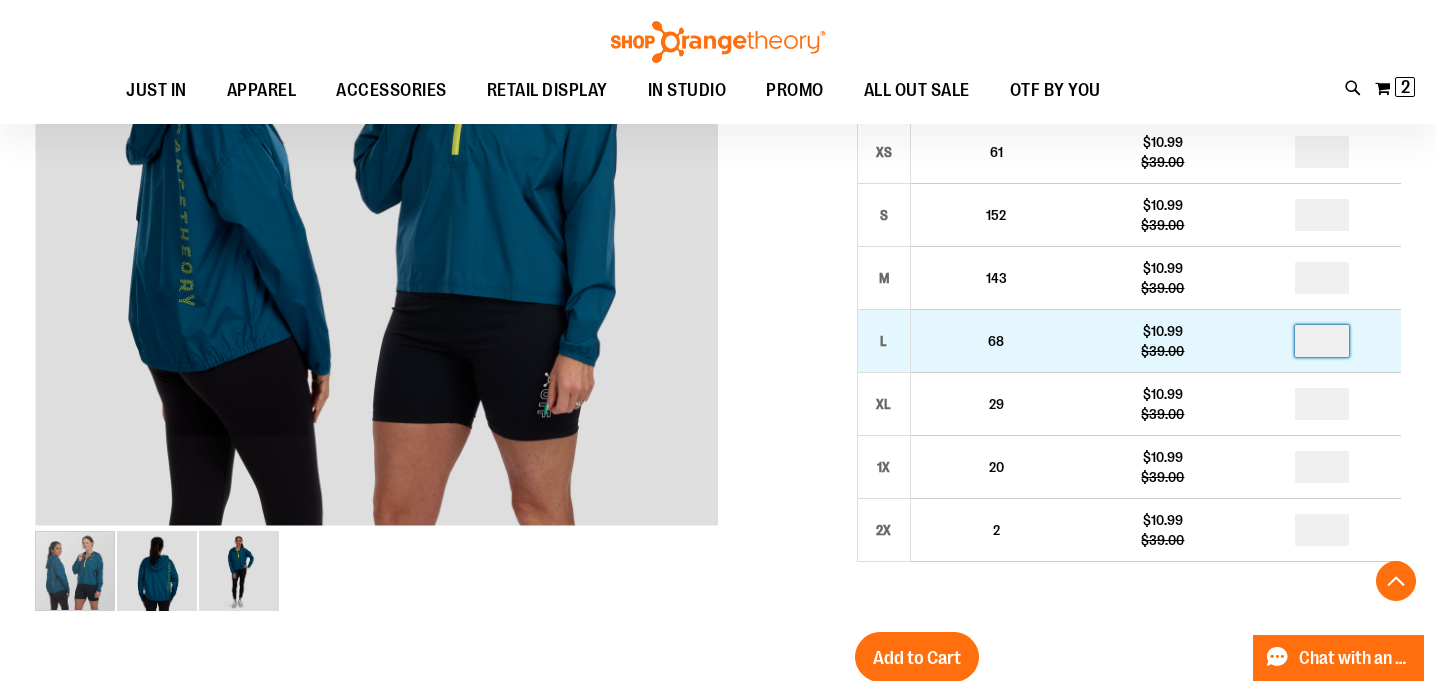click at bounding box center [1322, 341] 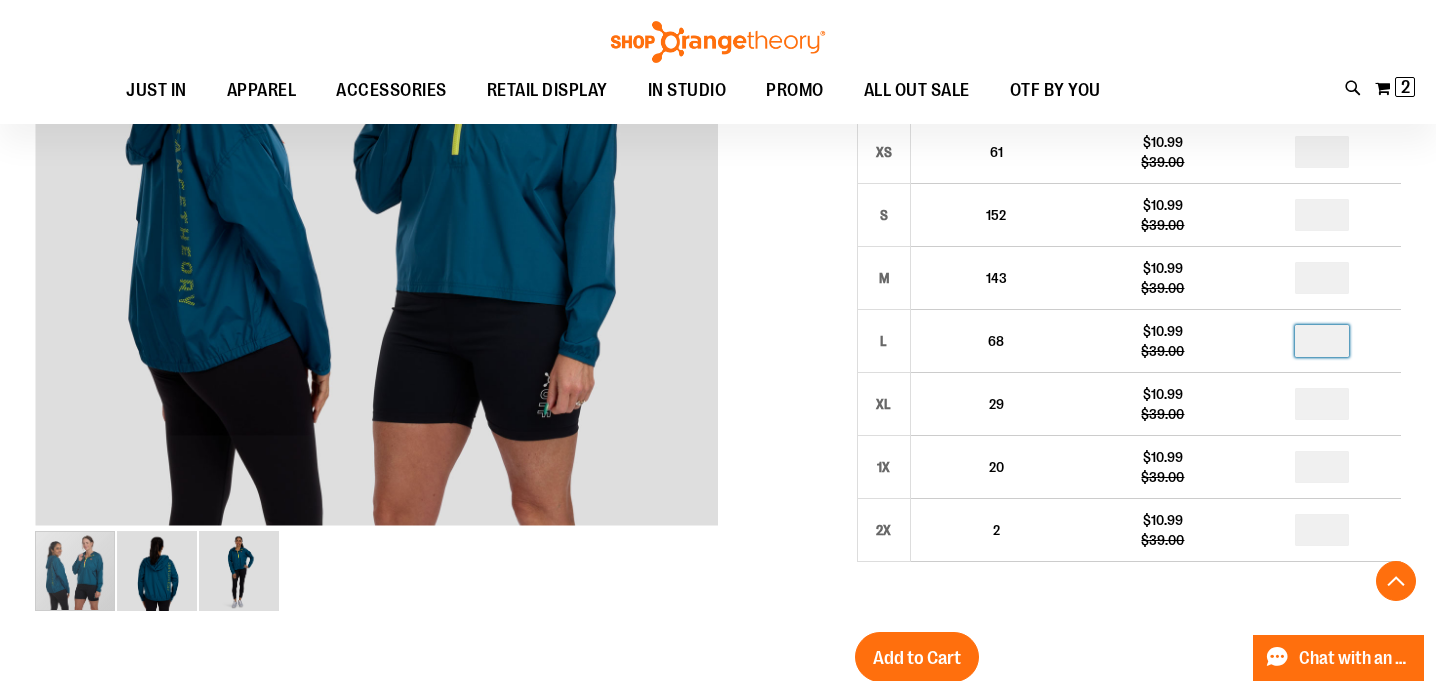 scroll, scrollTop: 545, scrollLeft: 0, axis: vertical 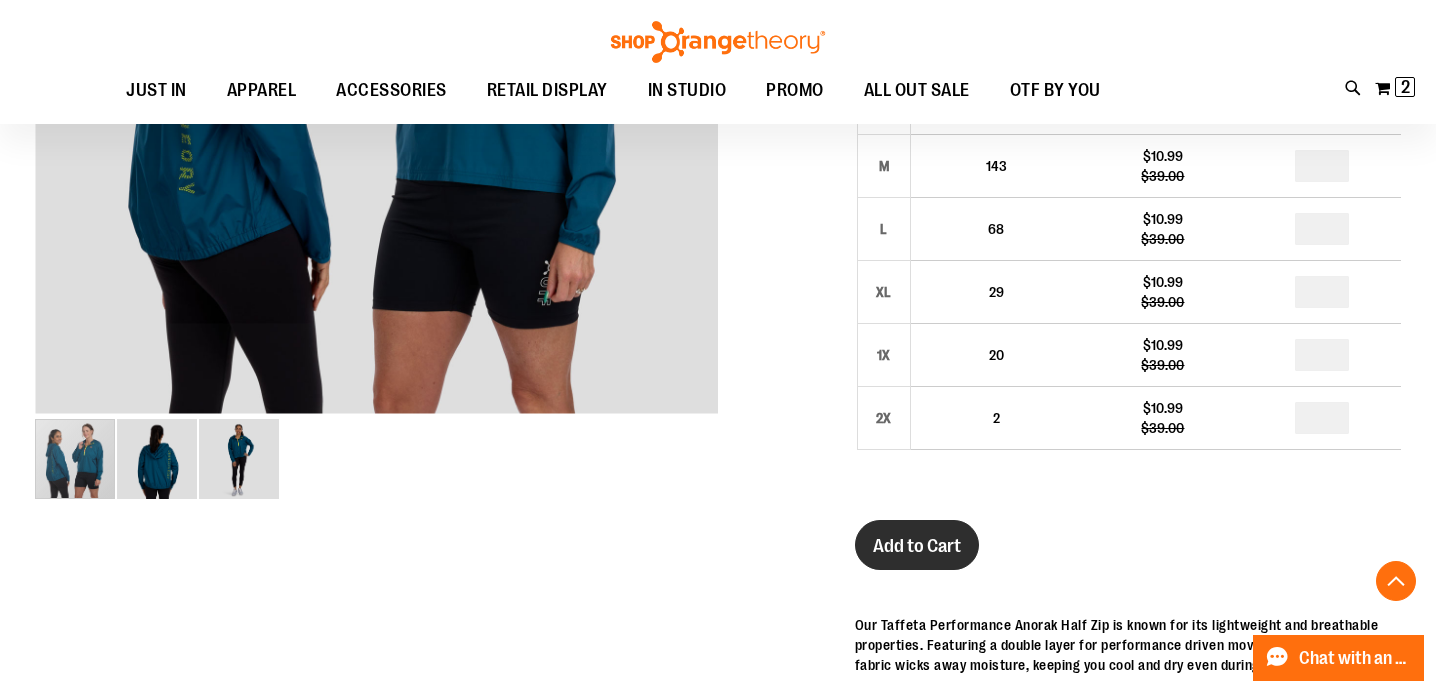 click on "Add to Cart" at bounding box center [917, 546] 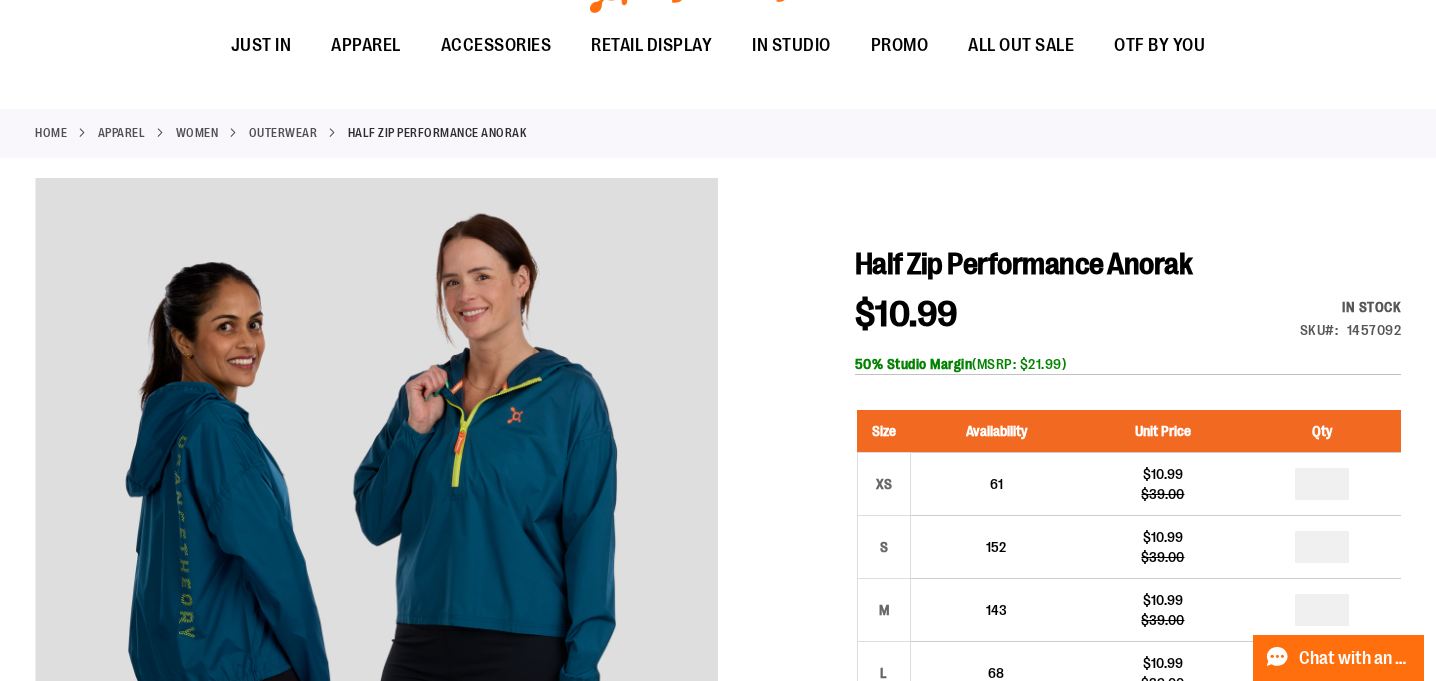 scroll, scrollTop: 0, scrollLeft: 0, axis: both 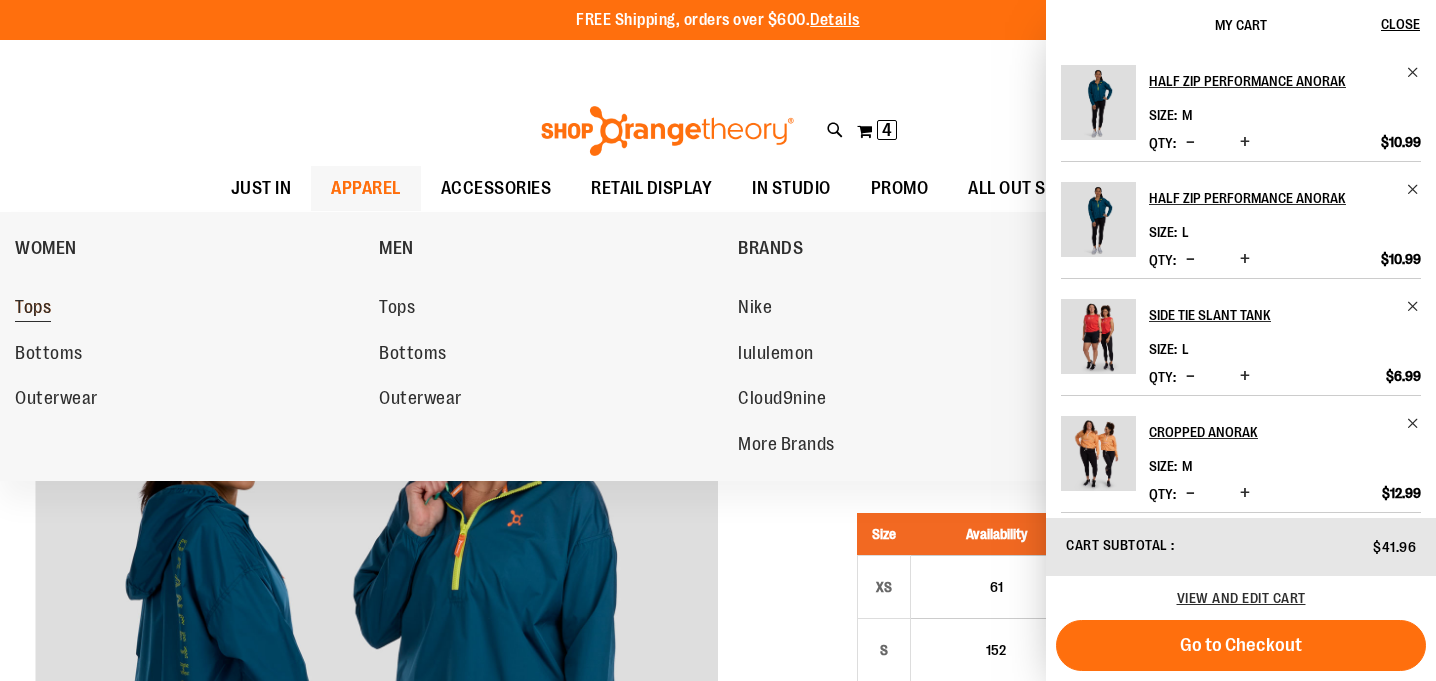 click on "Tops" at bounding box center (33, 309) 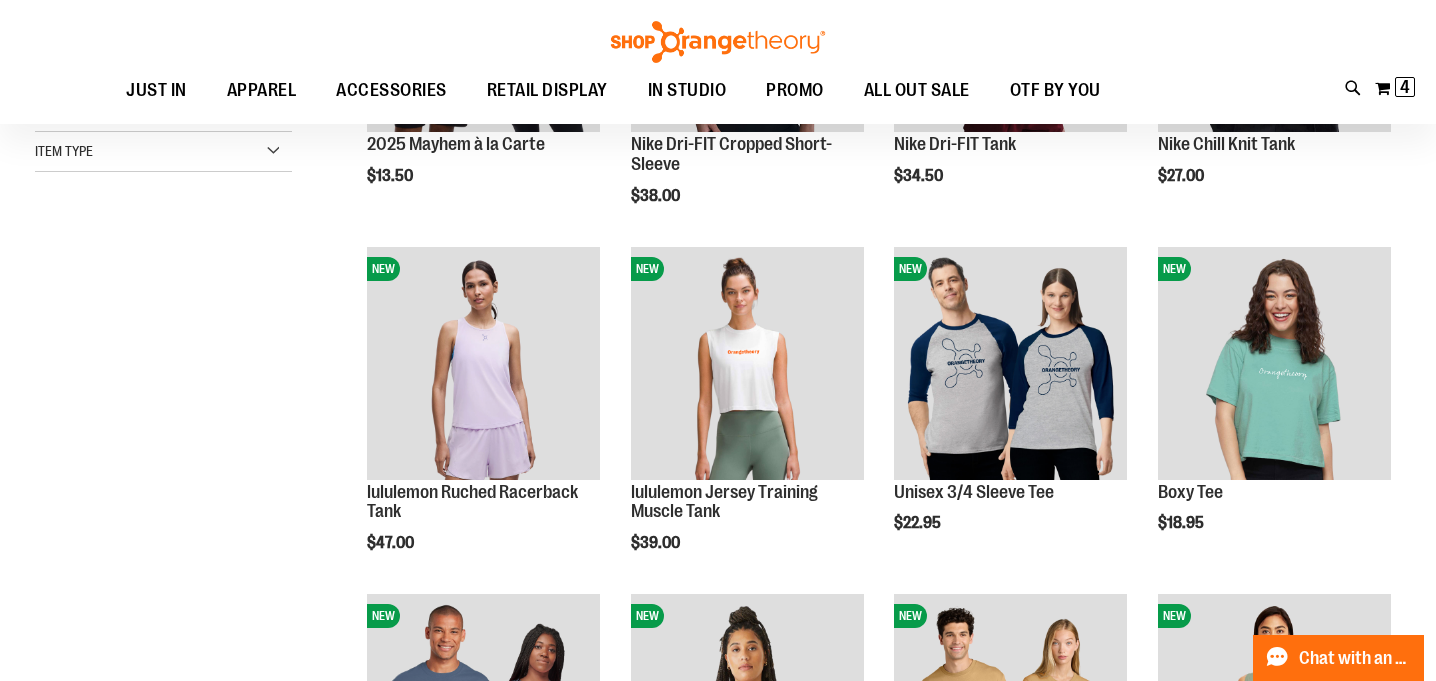 scroll, scrollTop: 290, scrollLeft: 0, axis: vertical 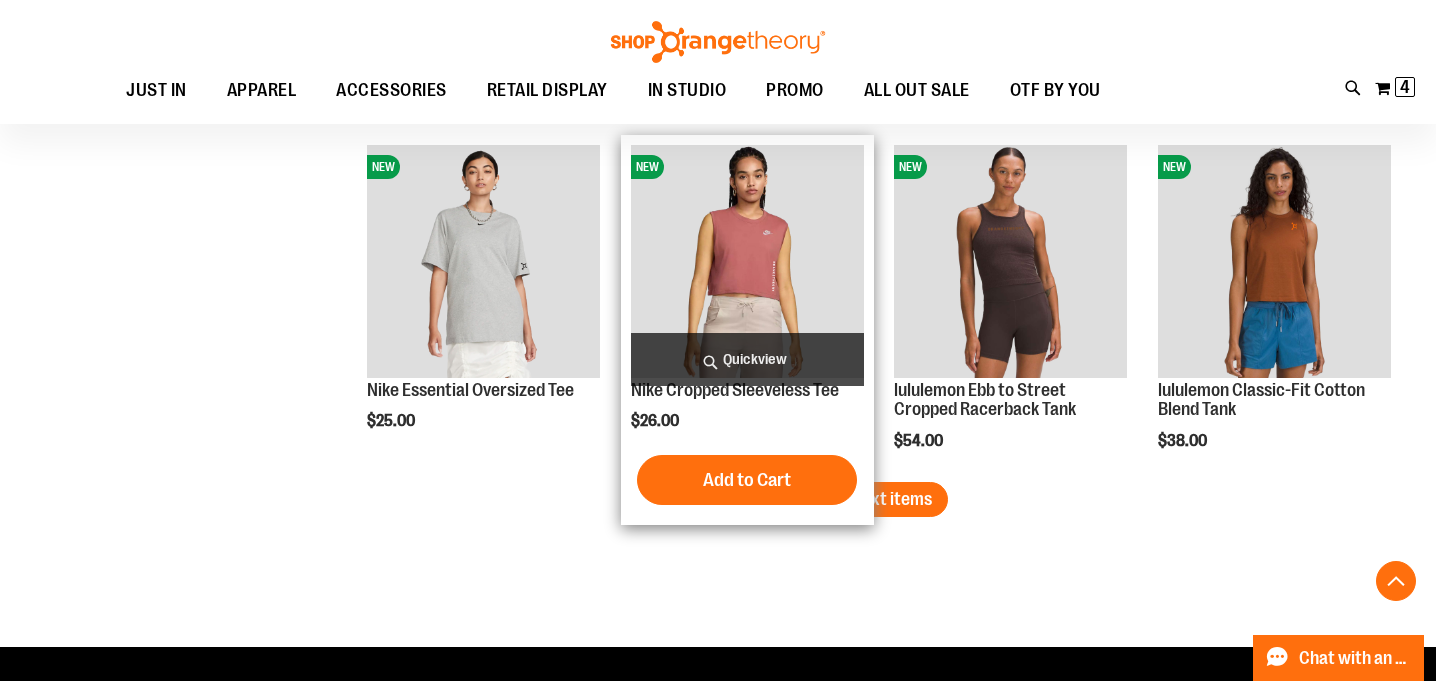 type on "**********" 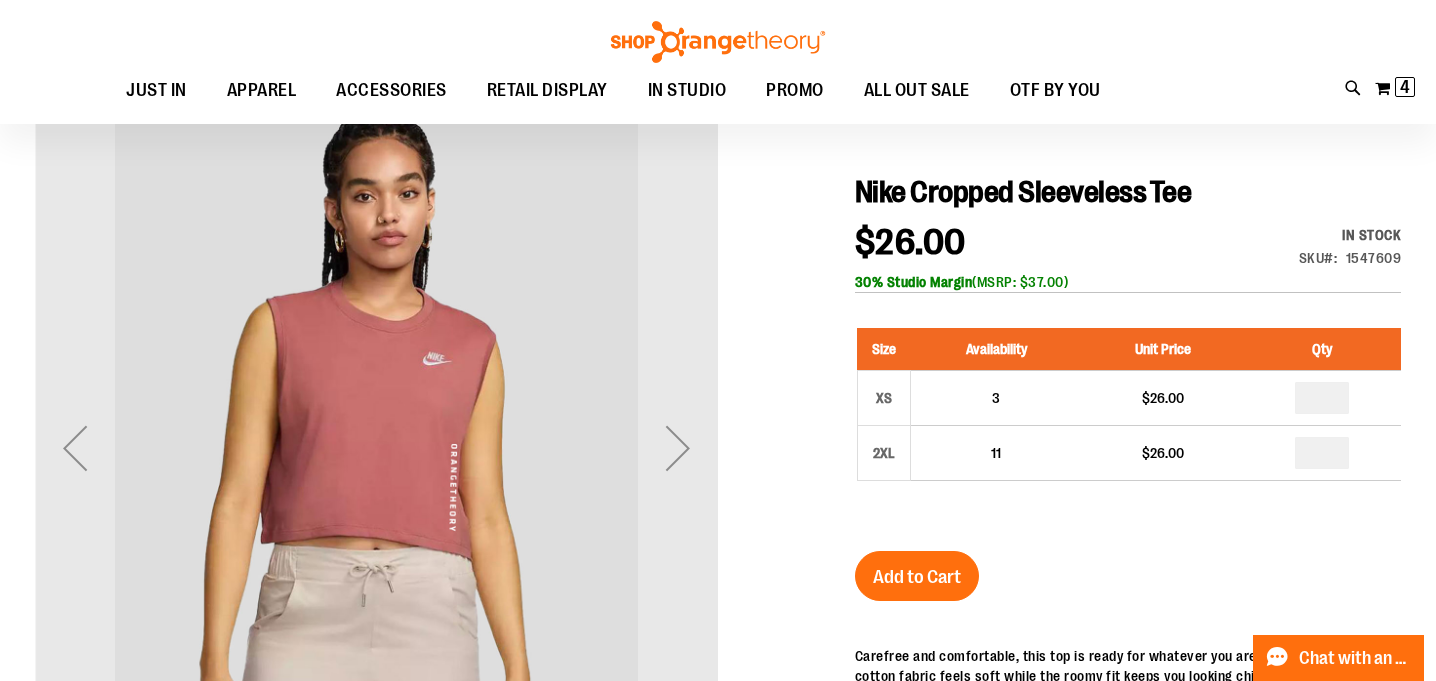 scroll, scrollTop: 184, scrollLeft: 0, axis: vertical 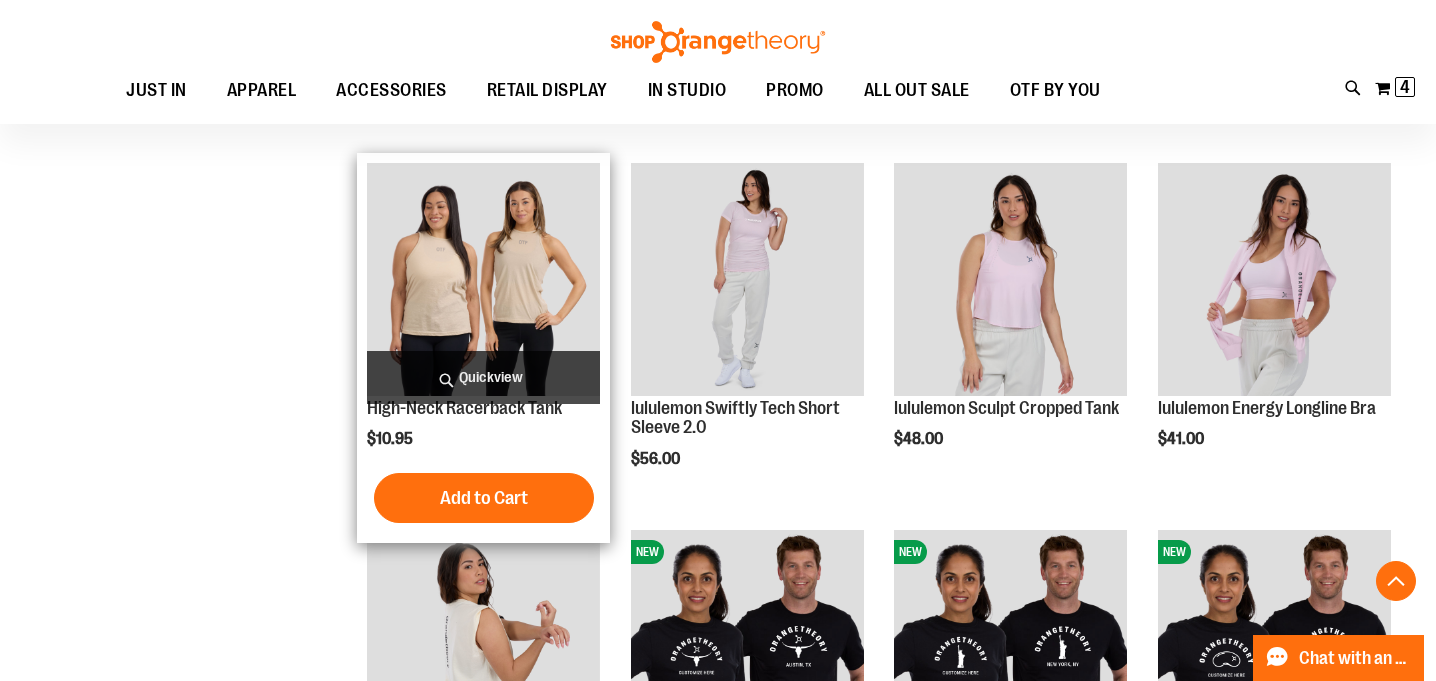 type on "**********" 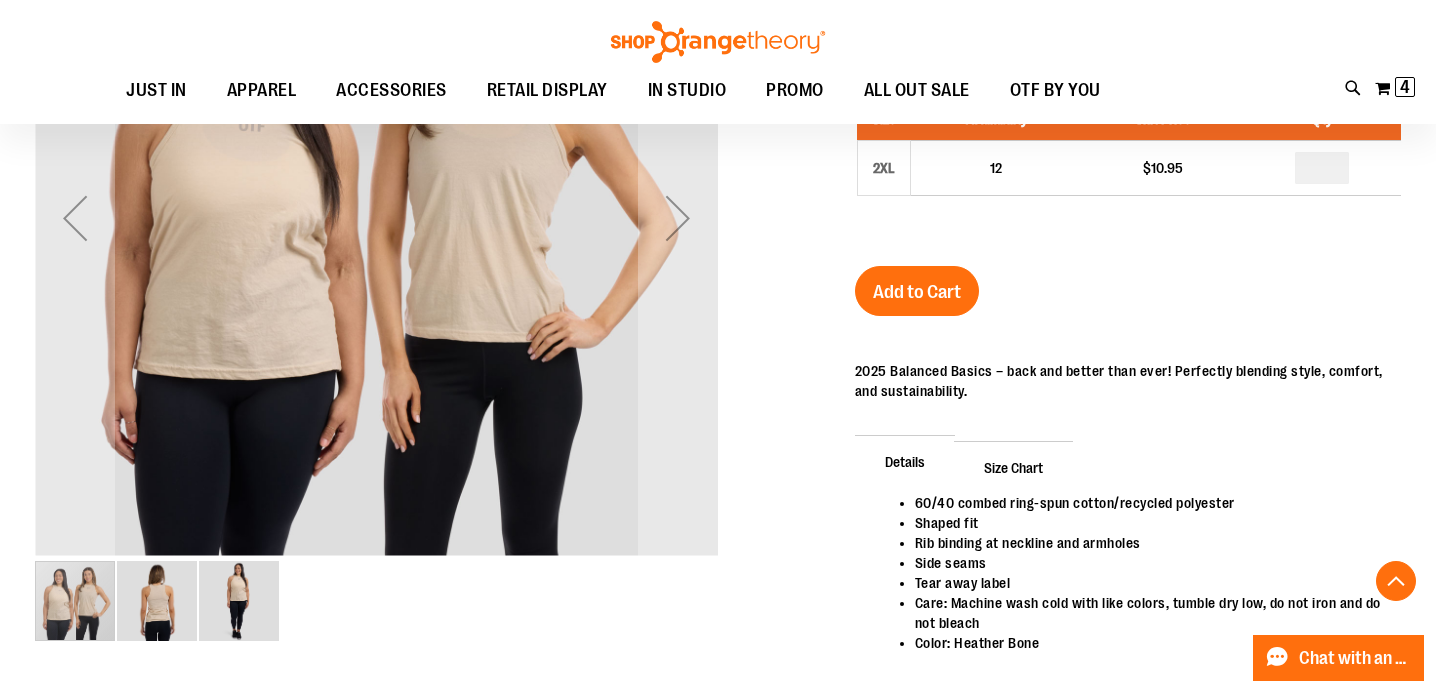 scroll, scrollTop: 302, scrollLeft: 0, axis: vertical 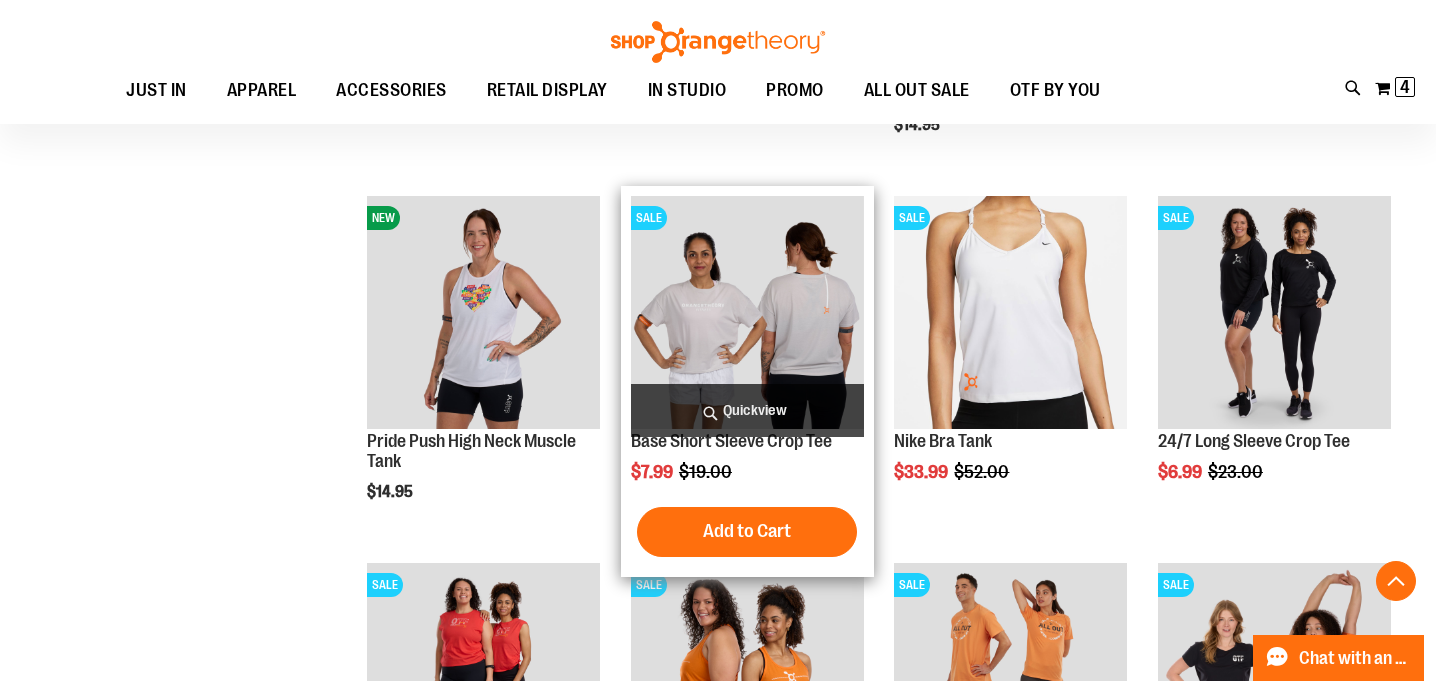 type on "**********" 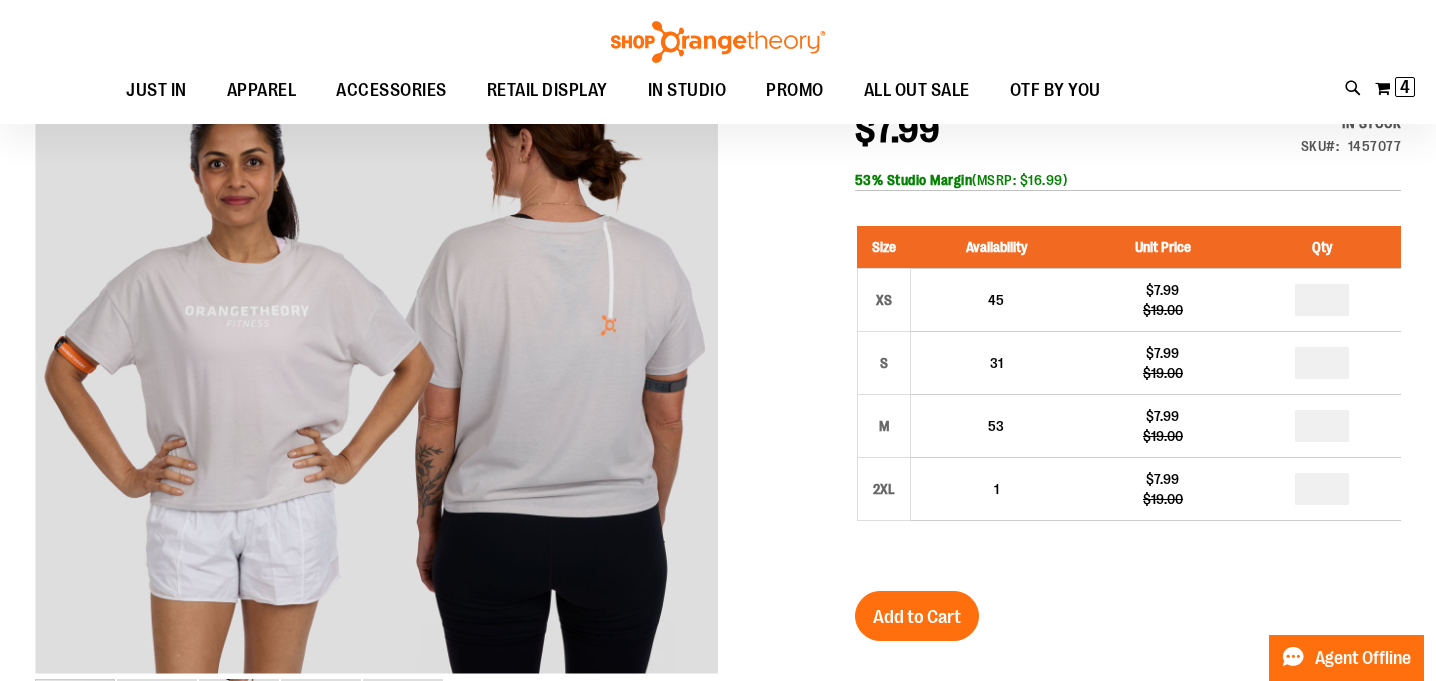 scroll, scrollTop: 288, scrollLeft: 0, axis: vertical 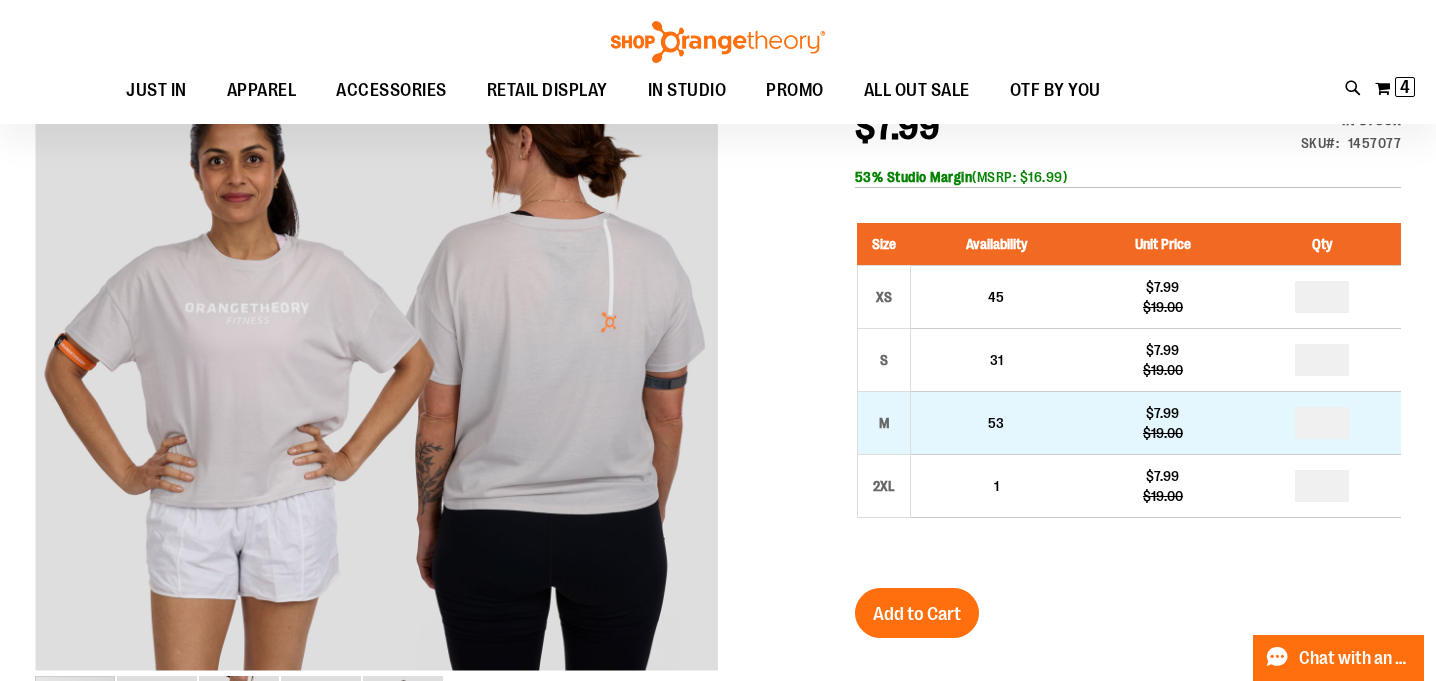 type on "**********" 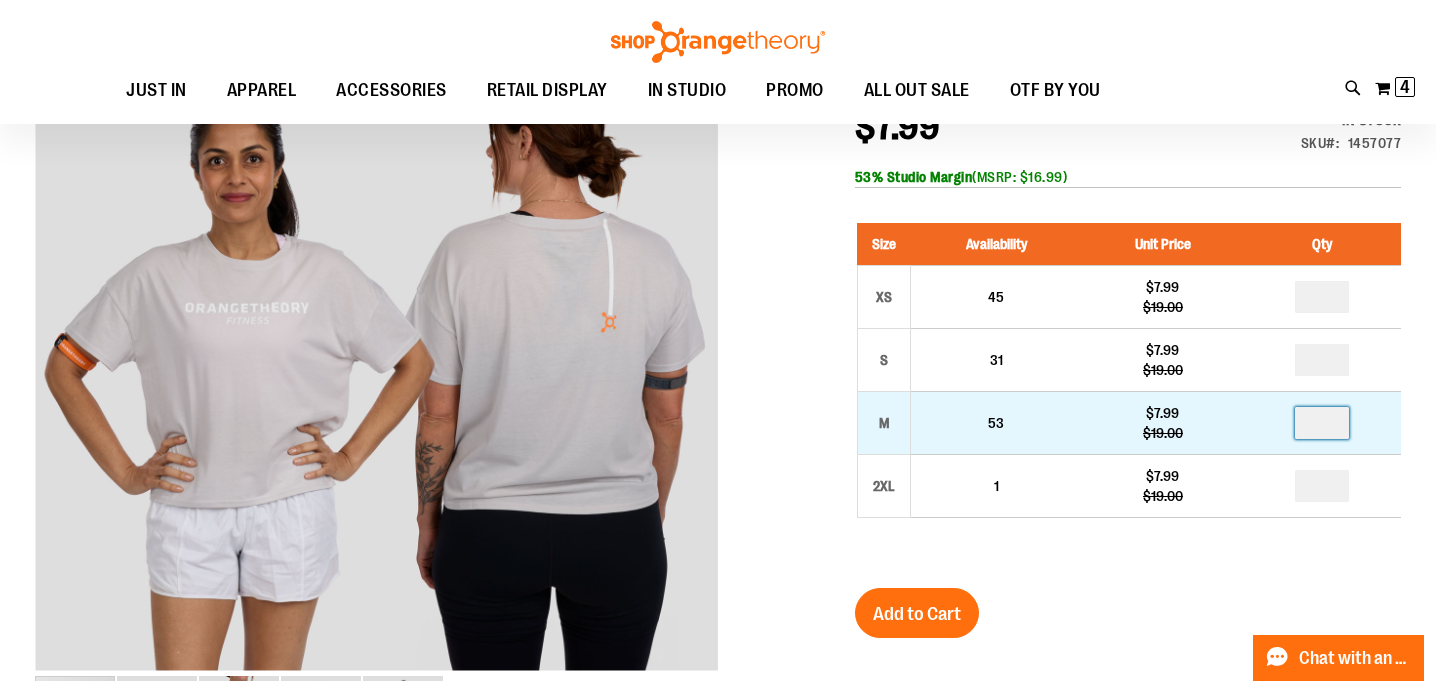 click at bounding box center (1322, 423) 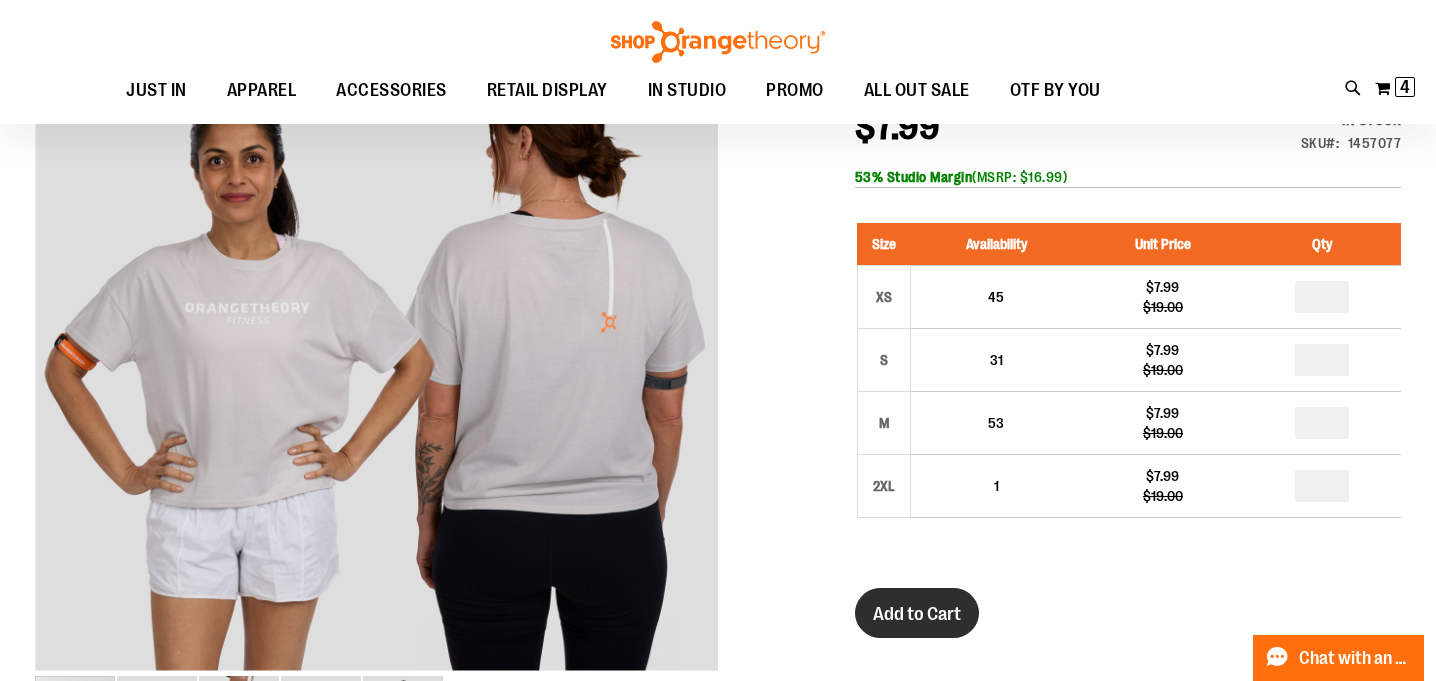 click on "Add to Cart" at bounding box center [917, 614] 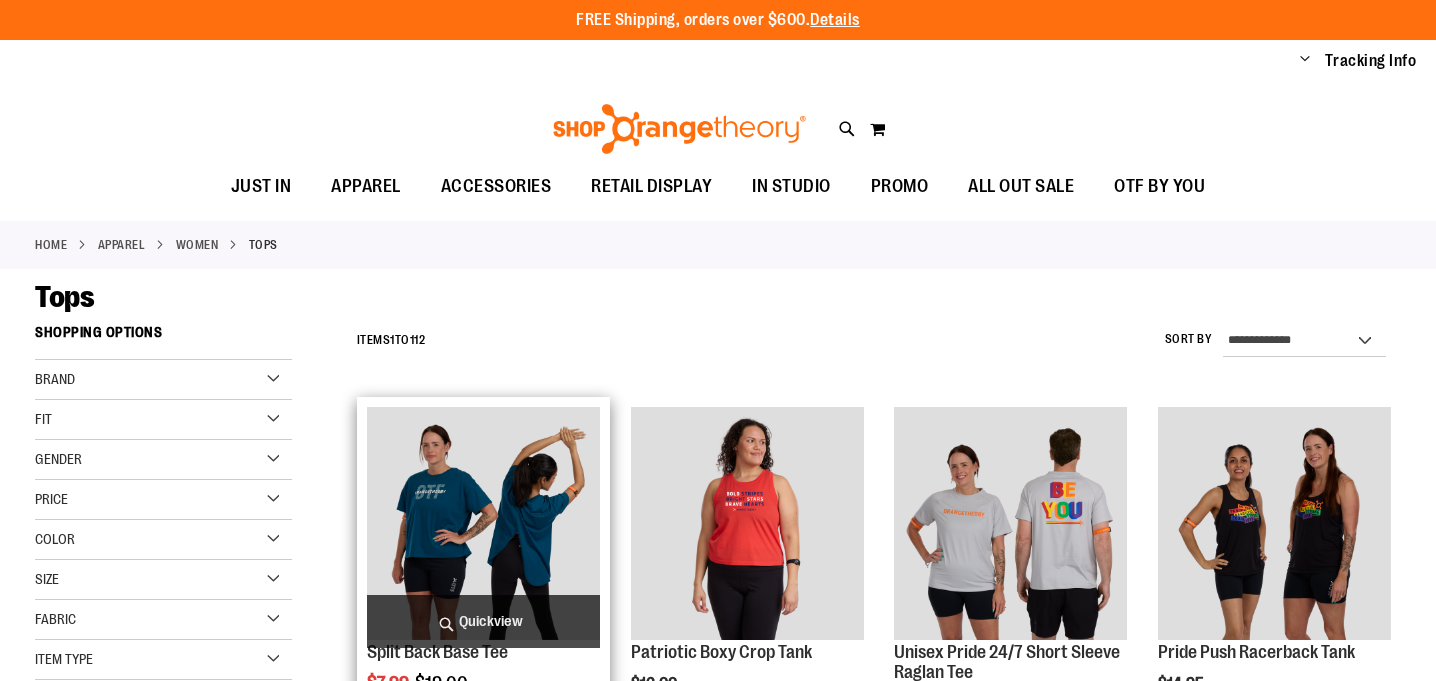 scroll, scrollTop: 0, scrollLeft: 0, axis: both 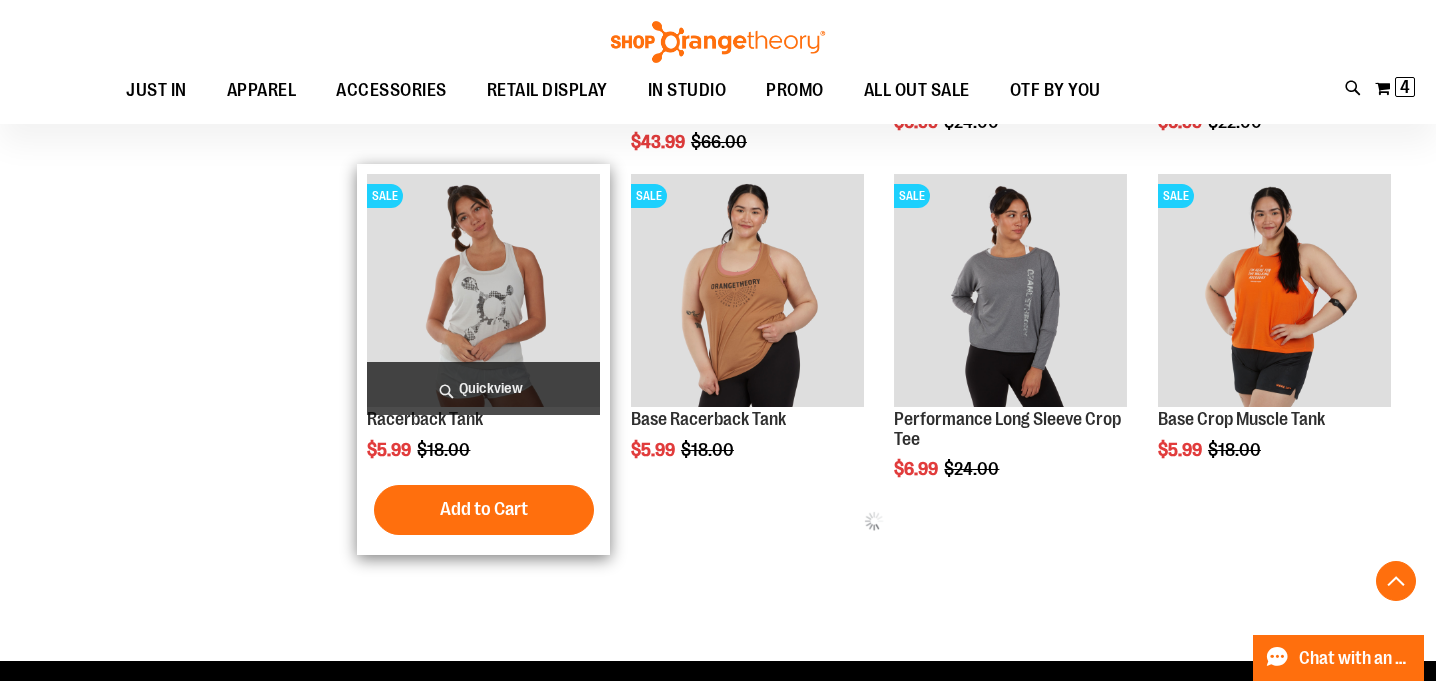 type on "**********" 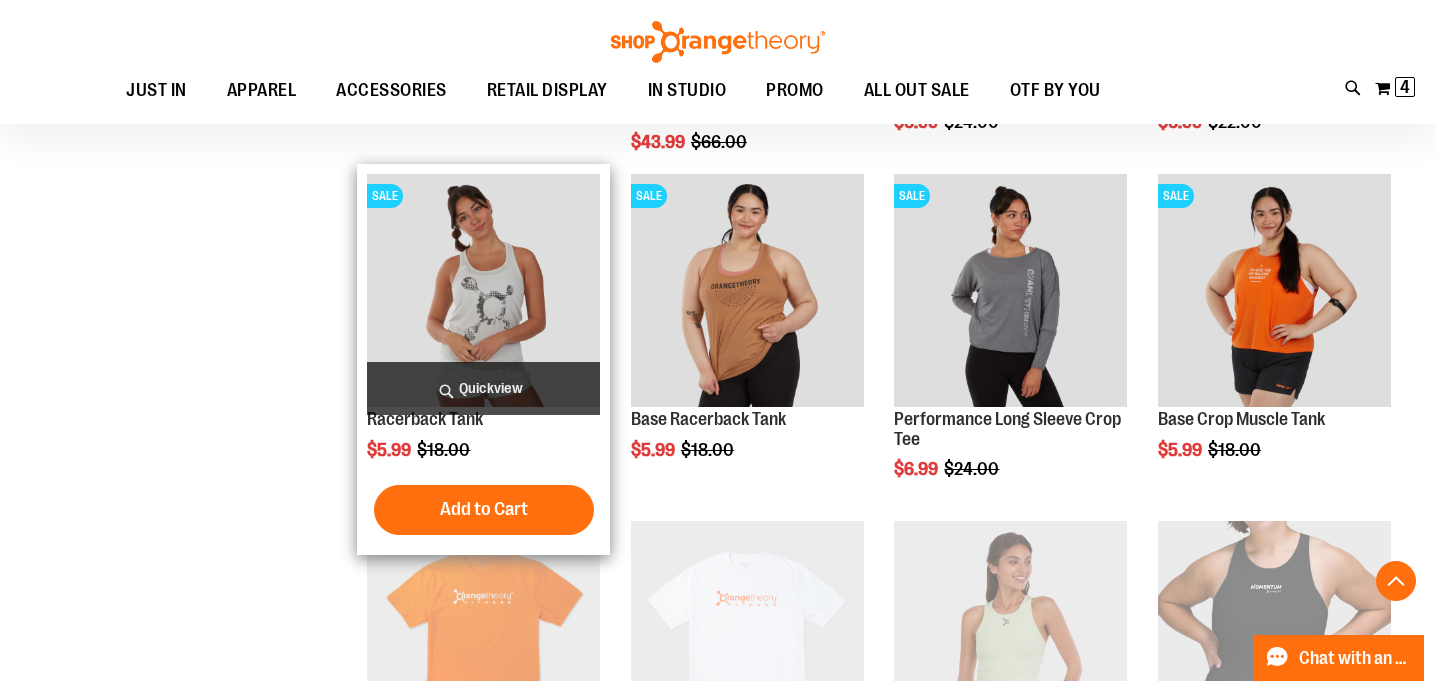 click at bounding box center (483, 290) 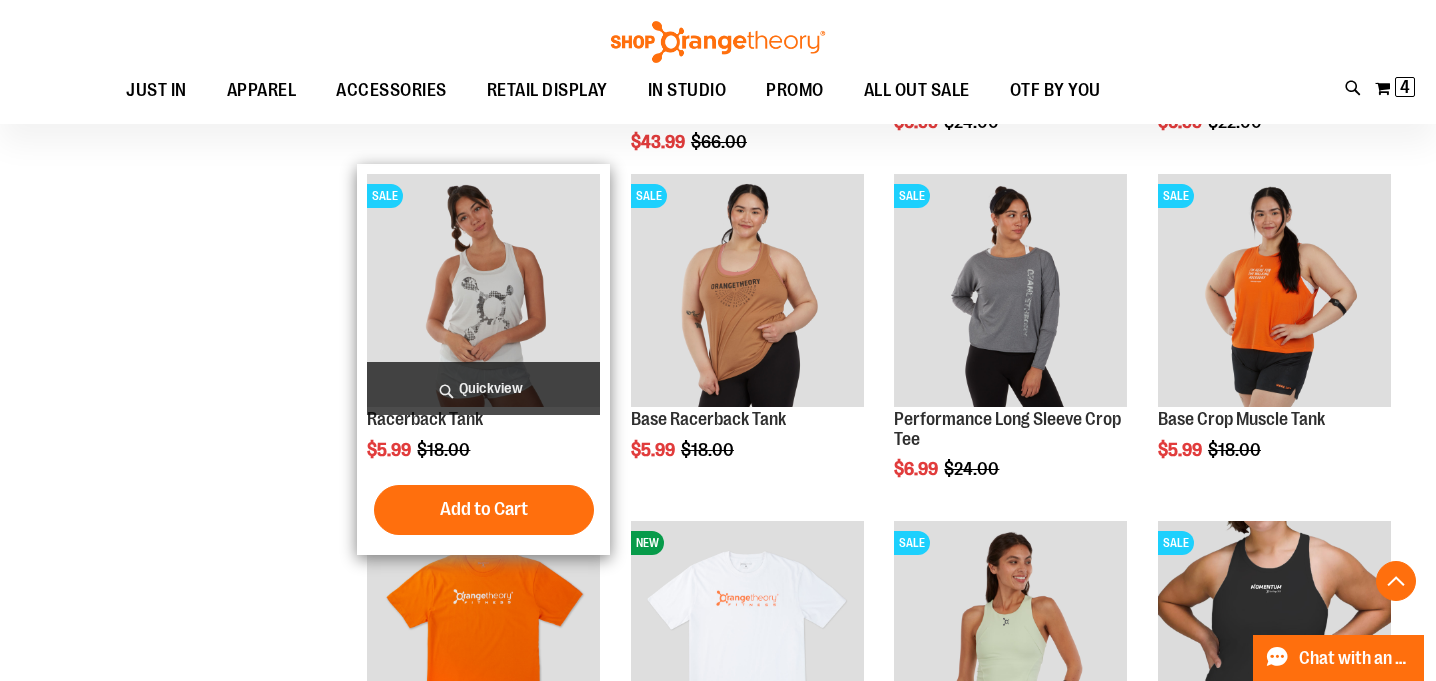 click at bounding box center (483, 290) 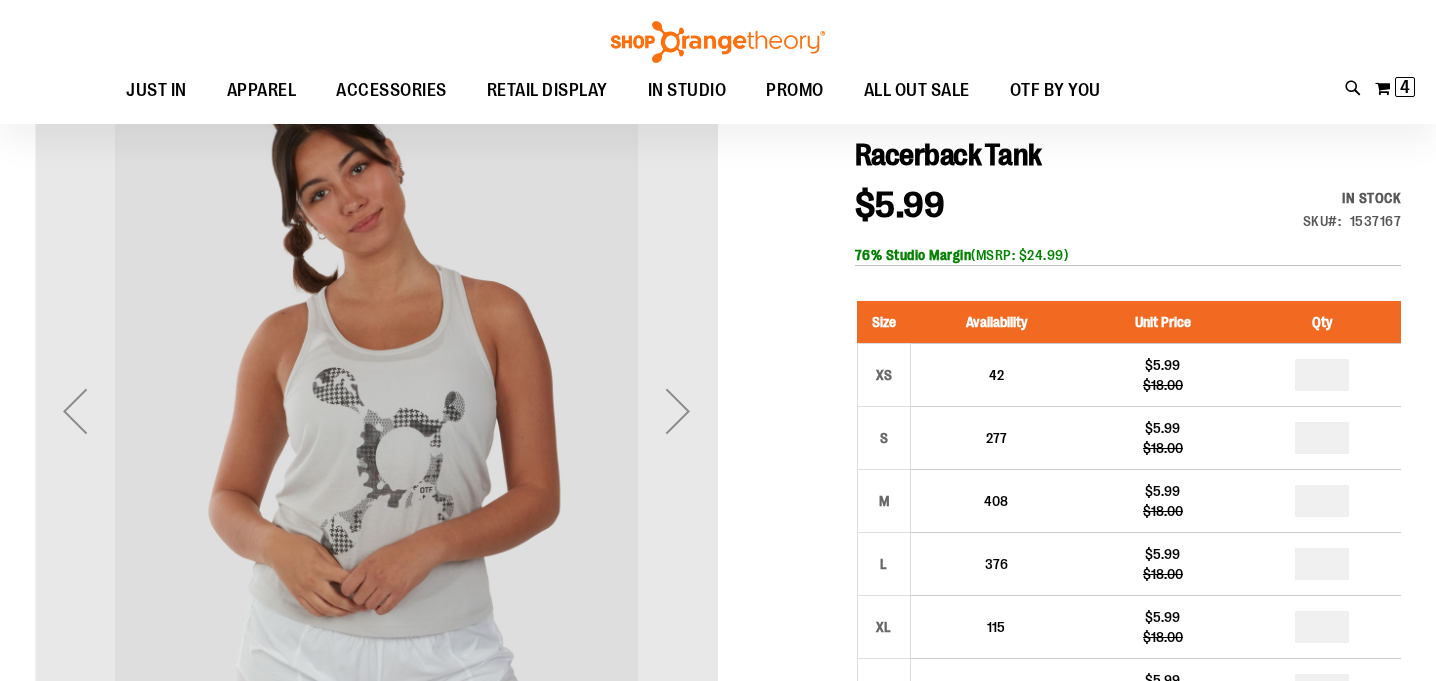 scroll, scrollTop: 230, scrollLeft: 0, axis: vertical 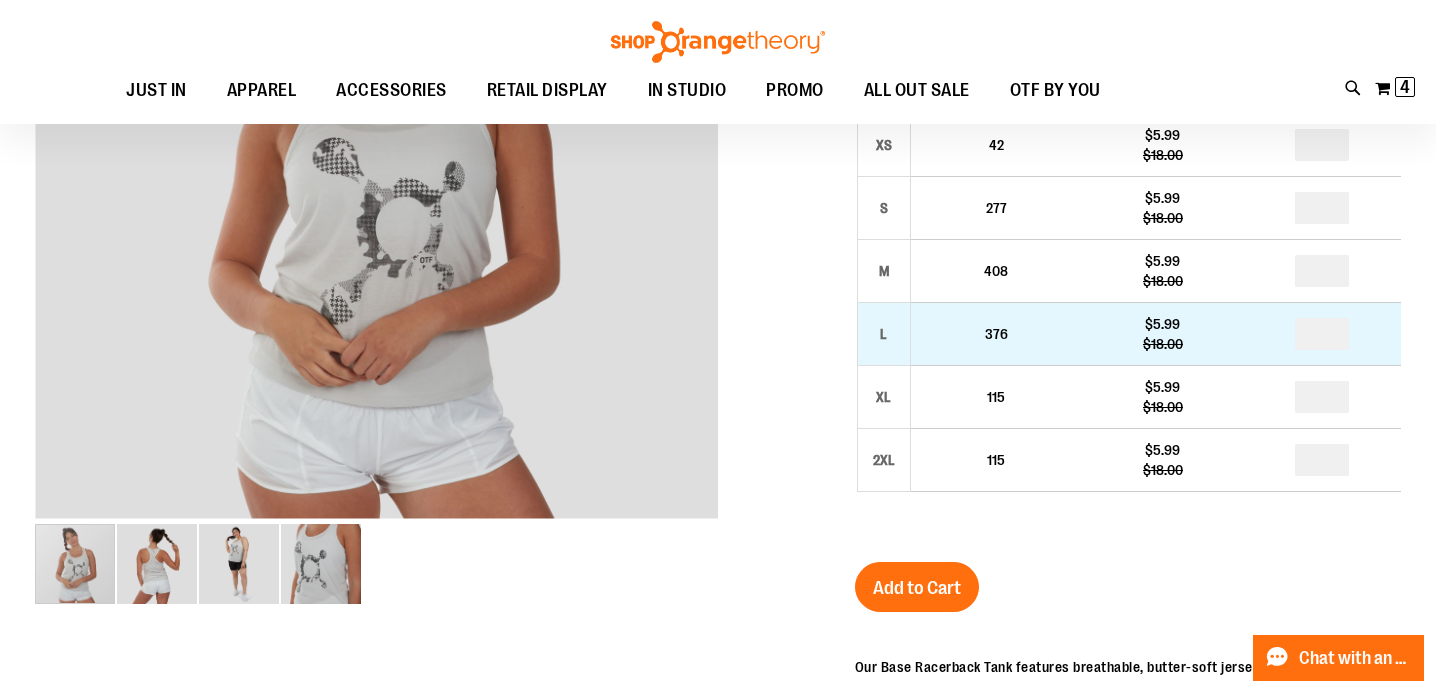 type on "**********" 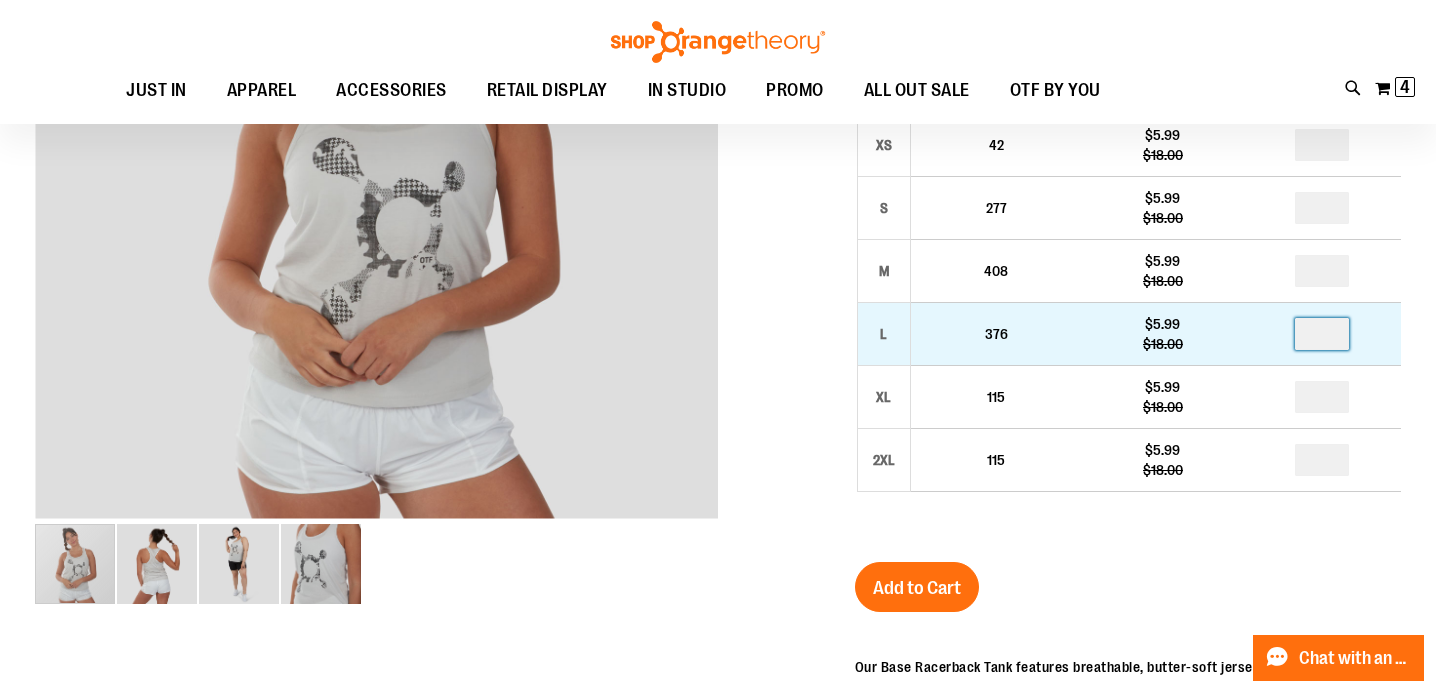click at bounding box center (1322, 334) 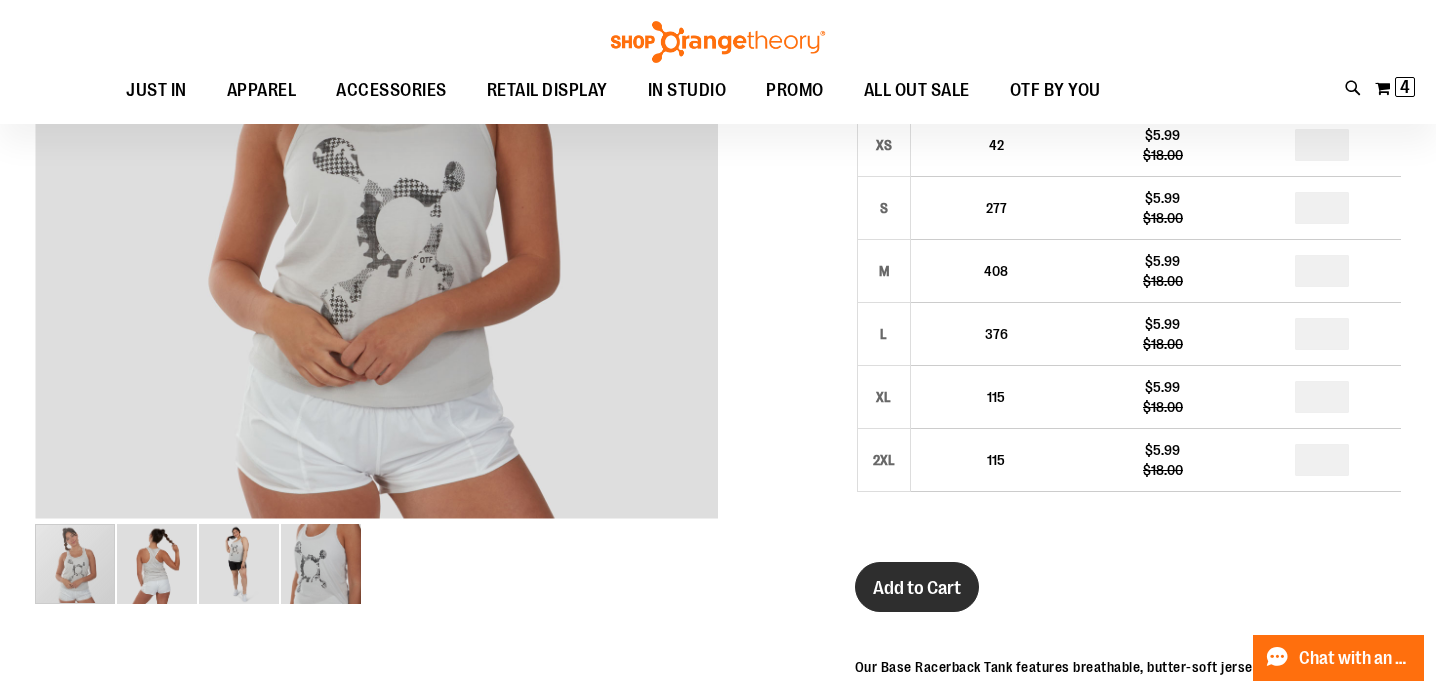 click on "Add to Cart" at bounding box center (917, 587) 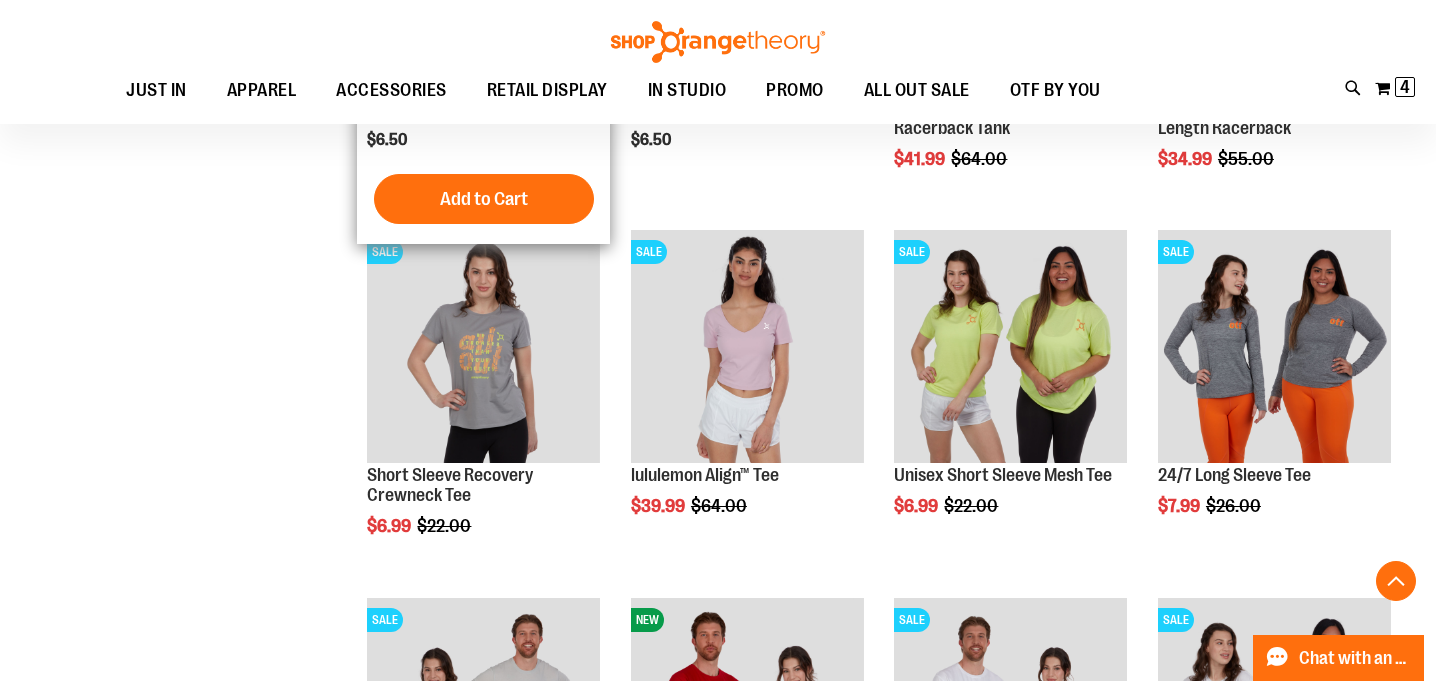 scroll, scrollTop: 383, scrollLeft: 0, axis: vertical 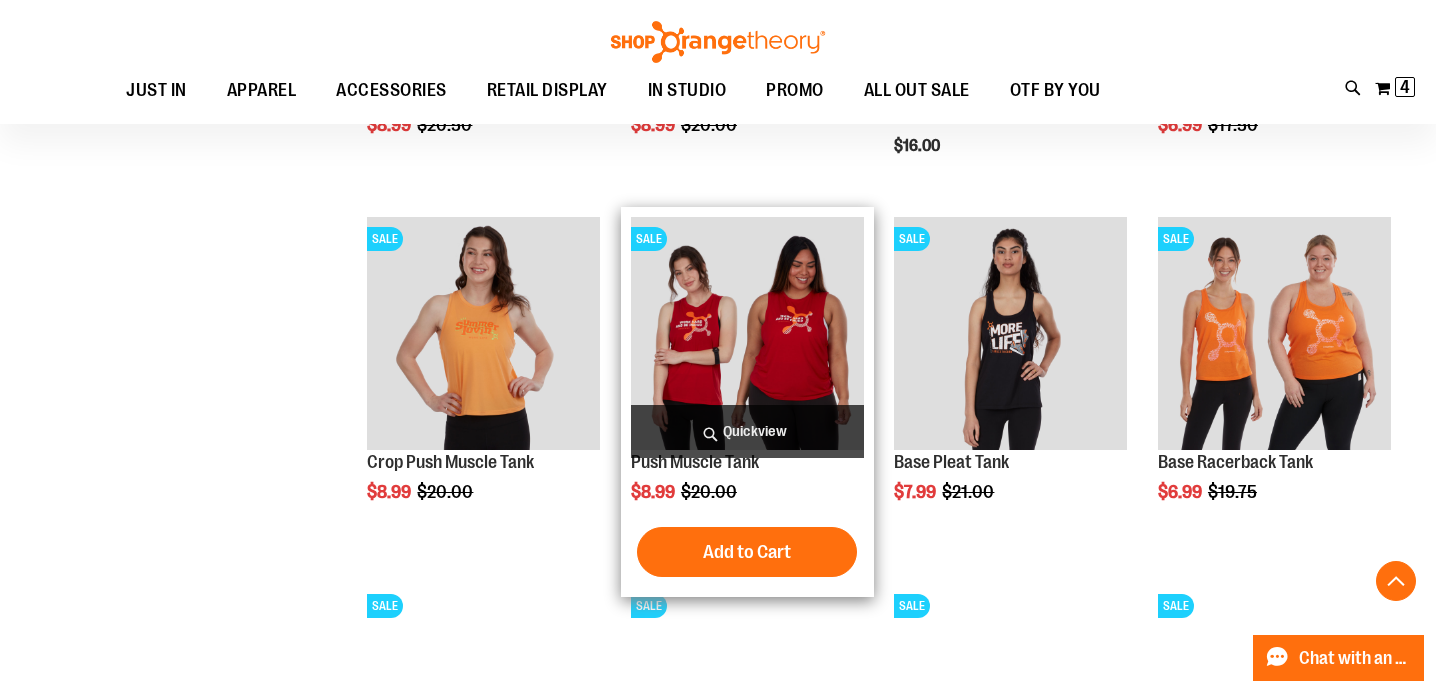 type on "**********" 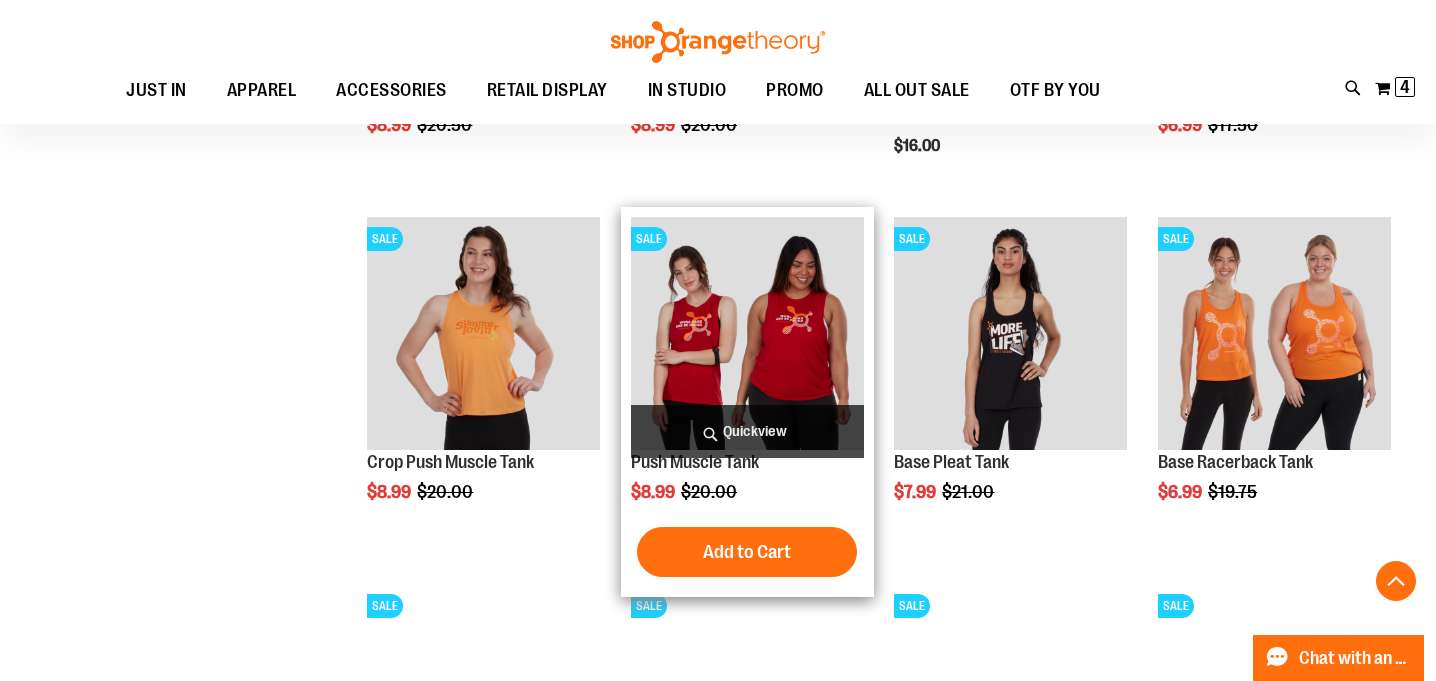 click at bounding box center (747, 333) 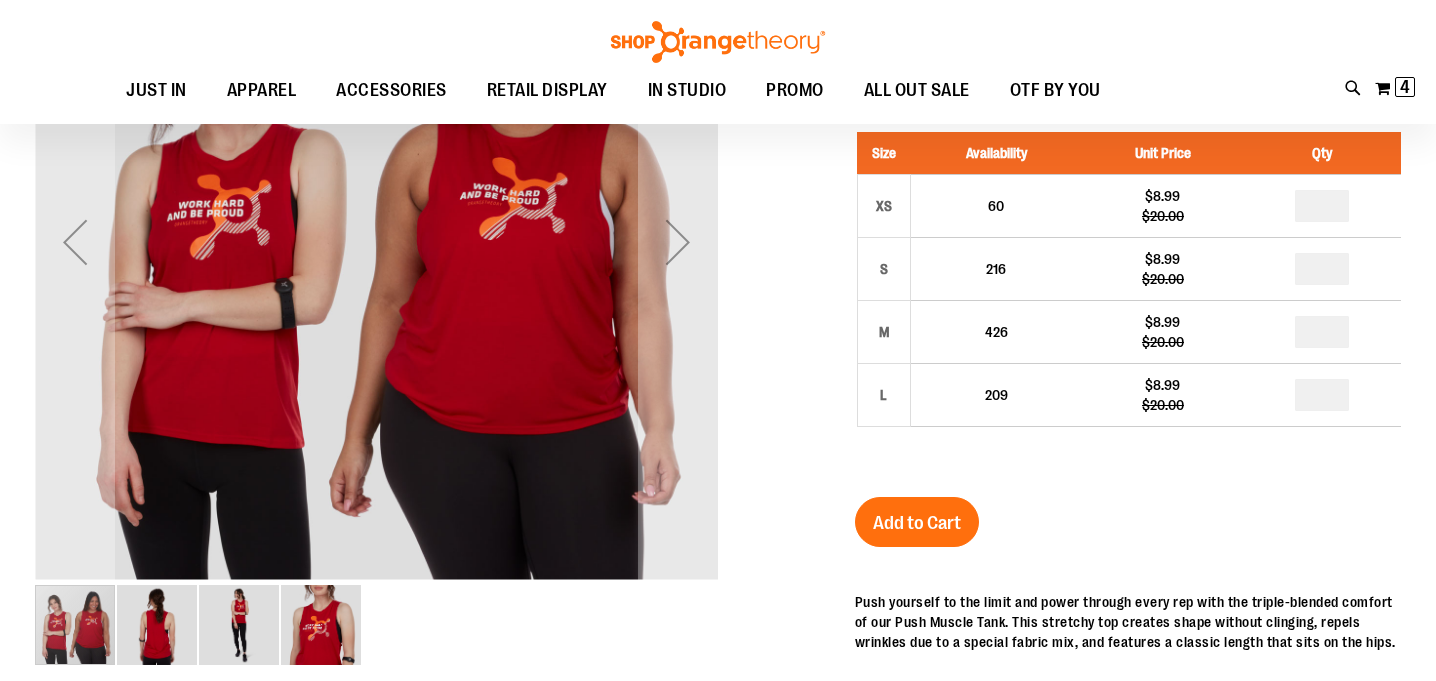 scroll, scrollTop: 165, scrollLeft: 0, axis: vertical 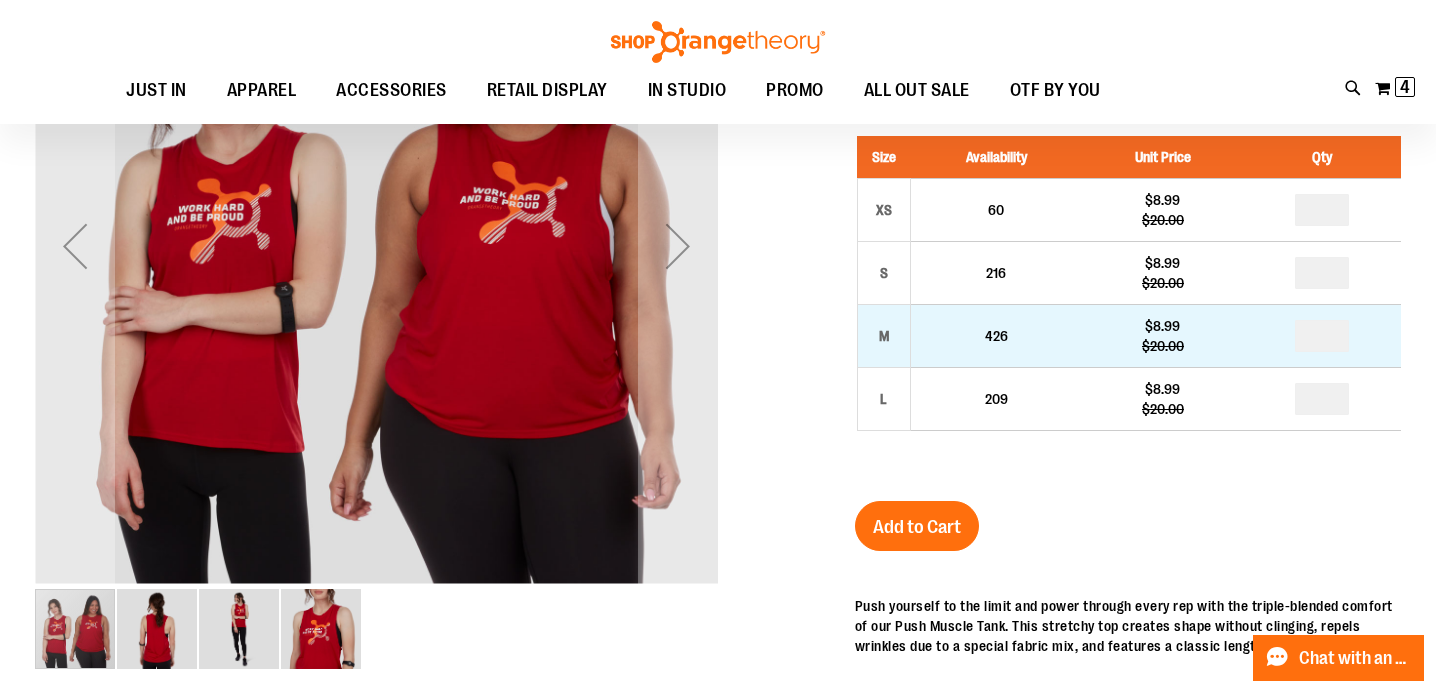 type on "**********" 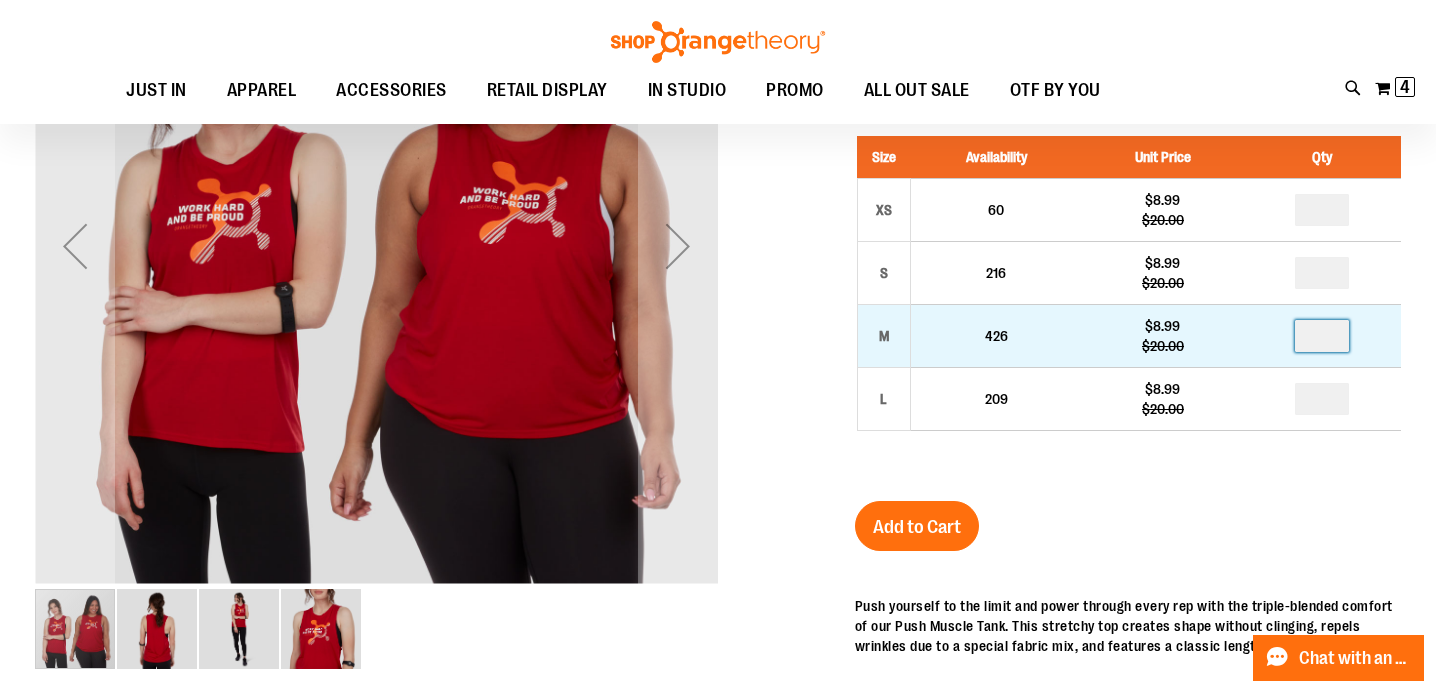 click at bounding box center [1322, 336] 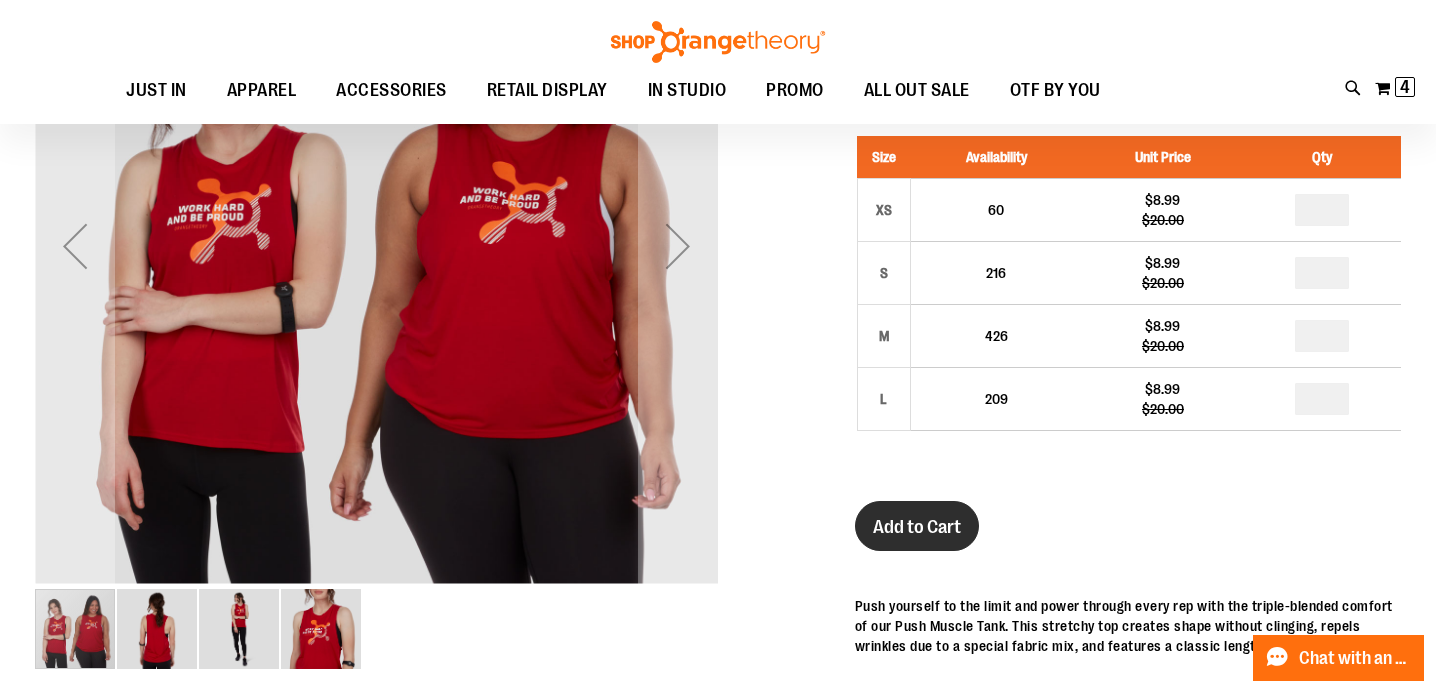 click on "Add to Cart" at bounding box center [917, 527] 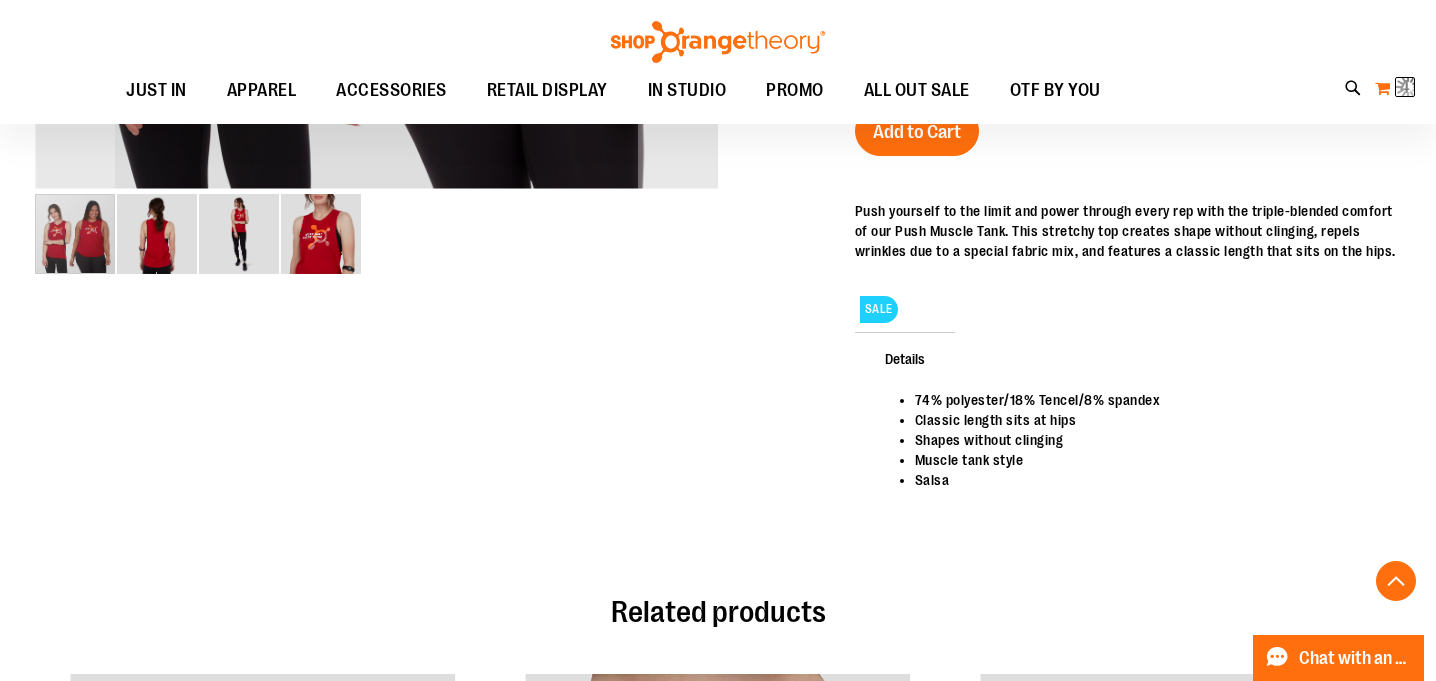scroll, scrollTop: 382, scrollLeft: 0, axis: vertical 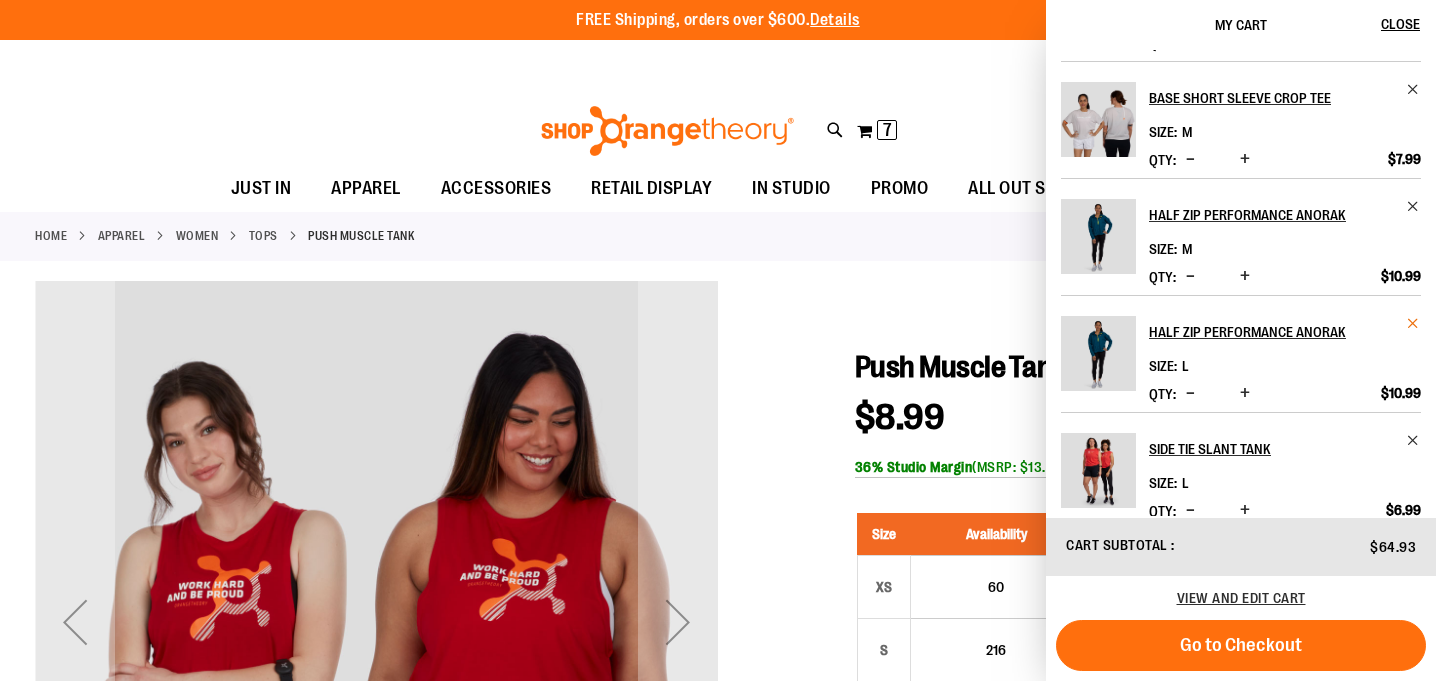 click at bounding box center [1413, 323] 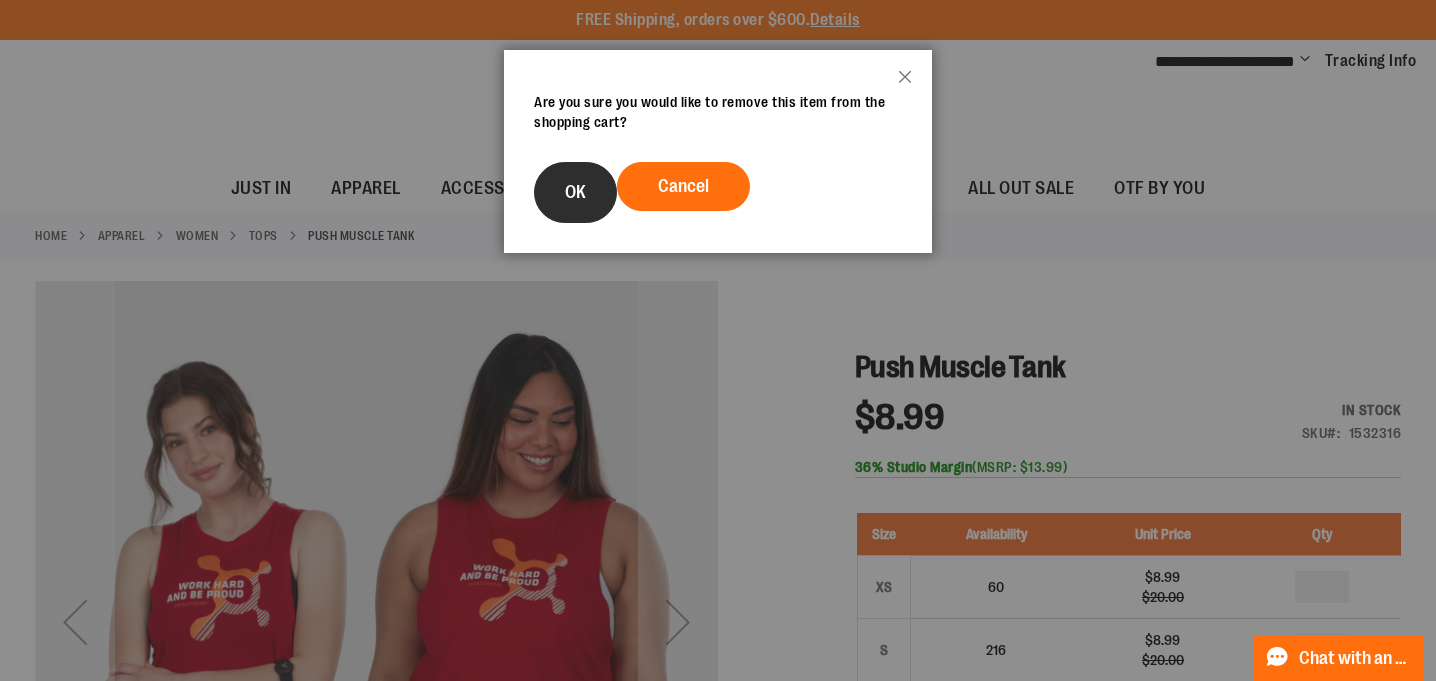 click on "OK" at bounding box center [575, 192] 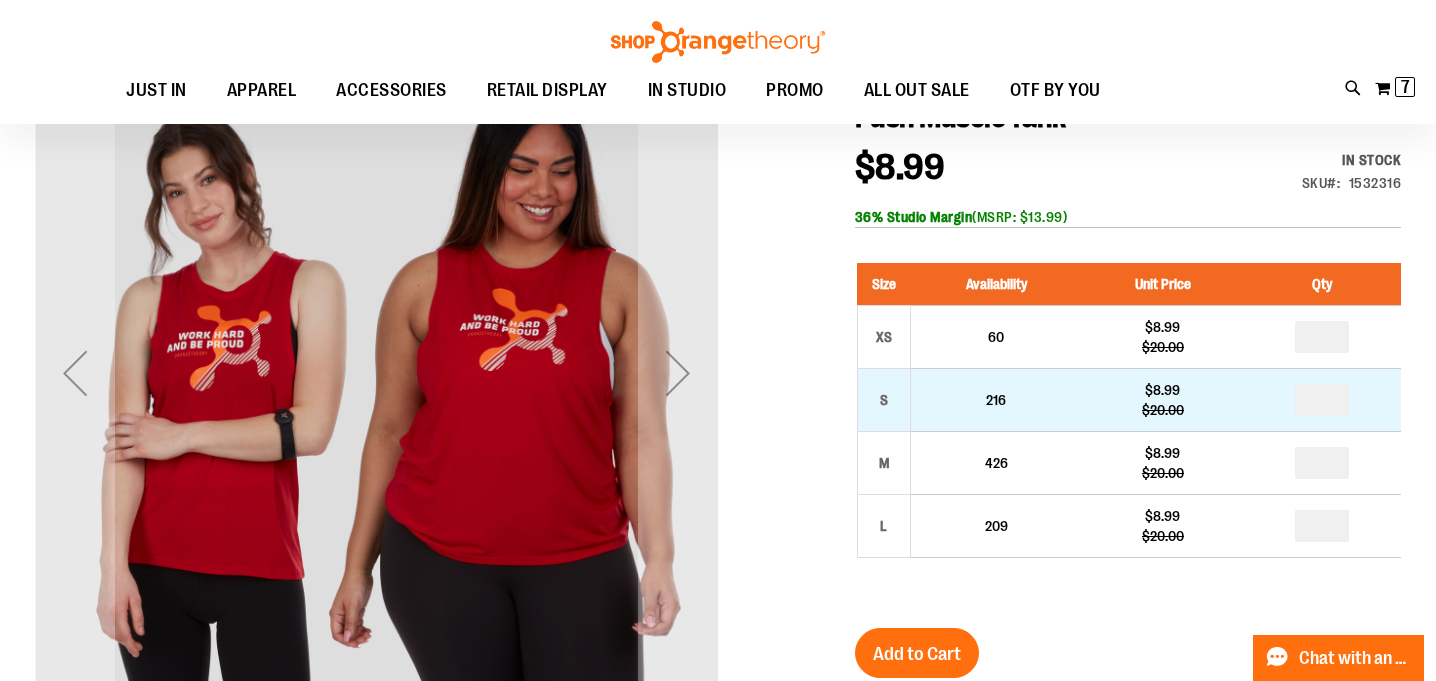 scroll, scrollTop: 0, scrollLeft: 0, axis: both 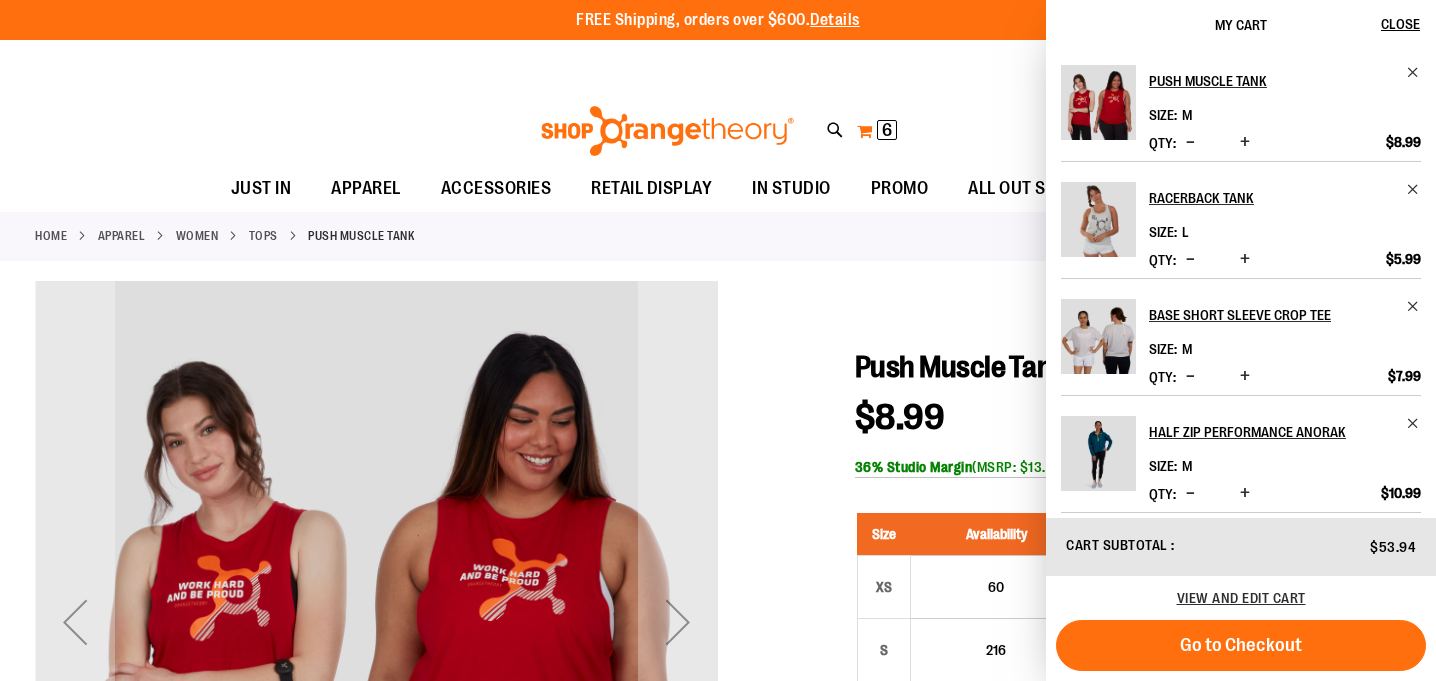 click on "My Cart
6
6
items" at bounding box center (877, 131) 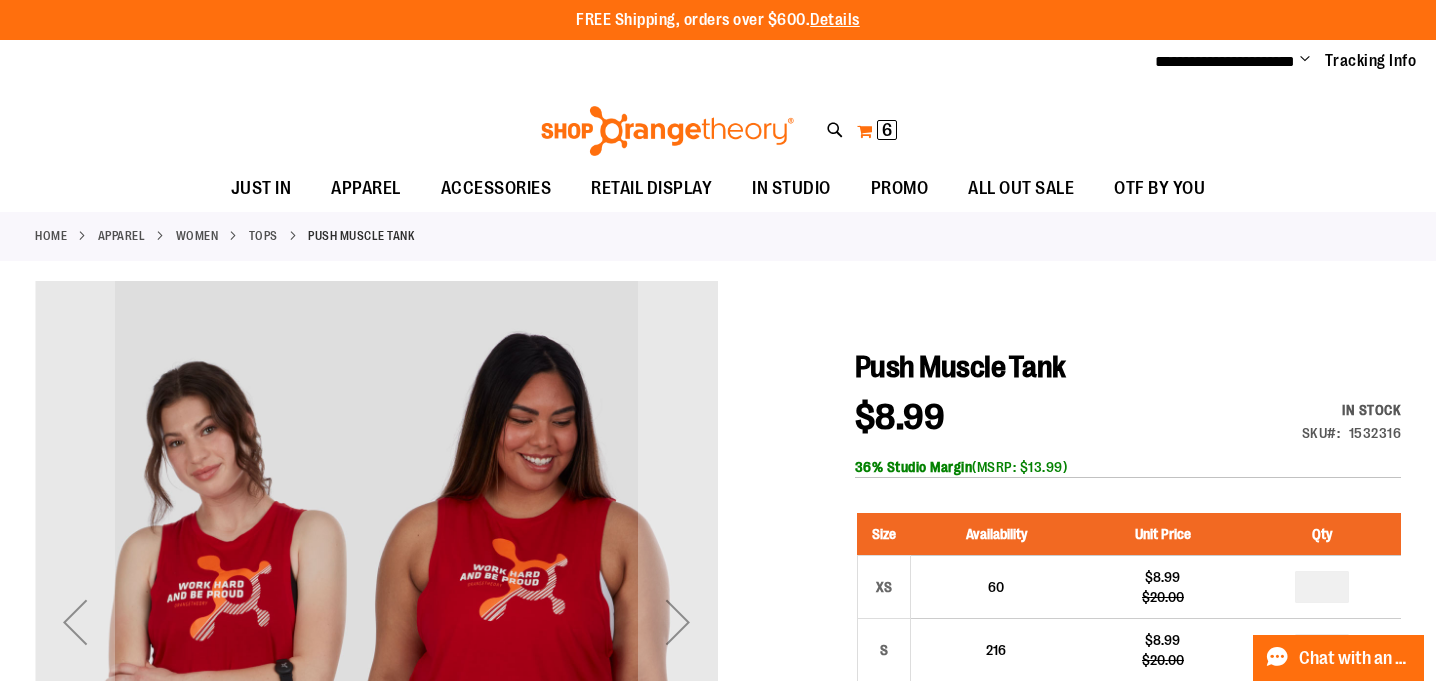 click on "My Cart
6
6
items" at bounding box center [877, 131] 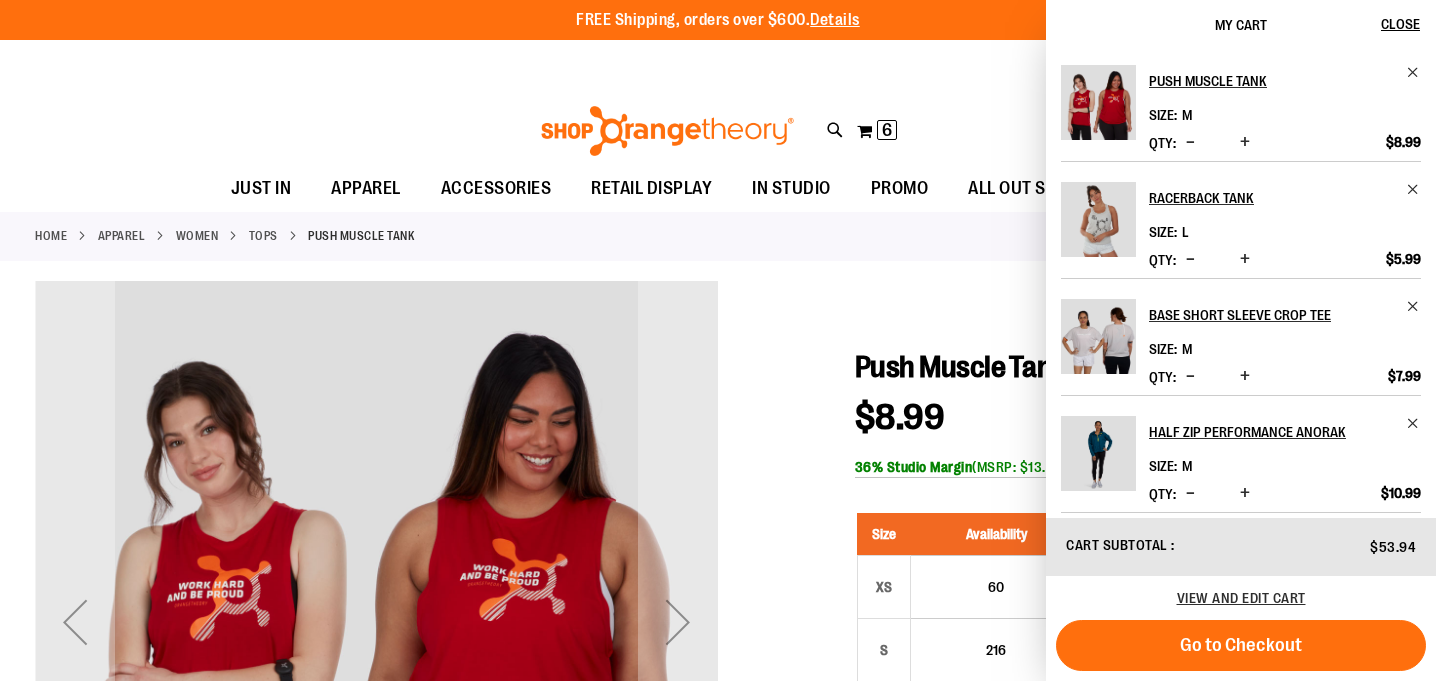 scroll, scrollTop: 1, scrollLeft: 0, axis: vertical 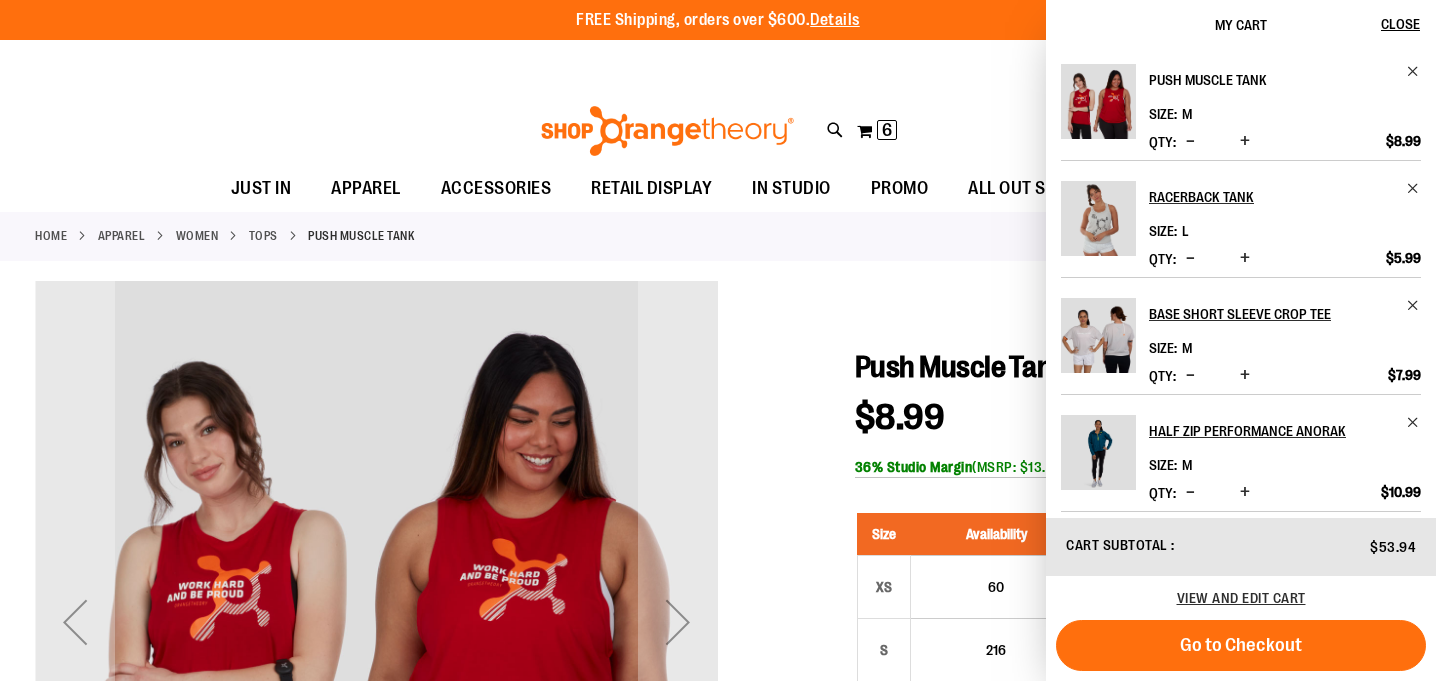 click on "Push Muscle Tank" at bounding box center (1271, 80) 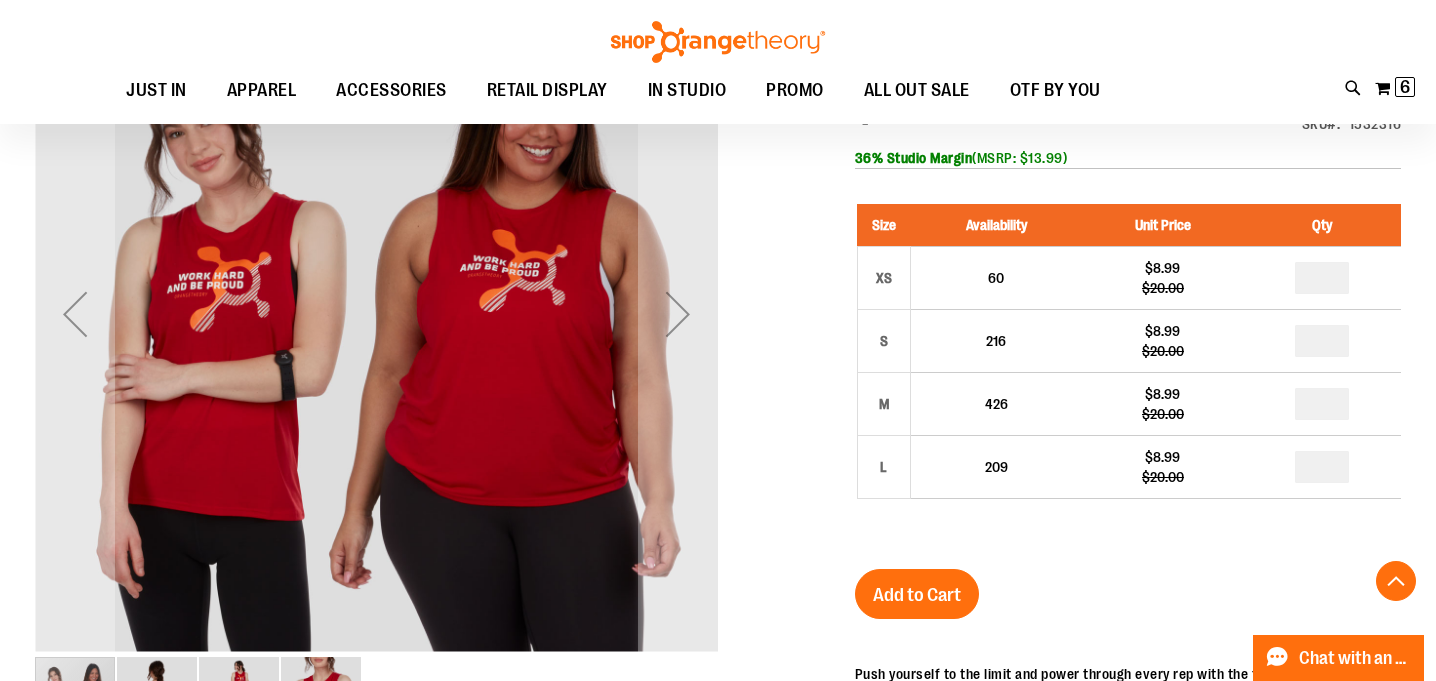 scroll, scrollTop: 431, scrollLeft: 0, axis: vertical 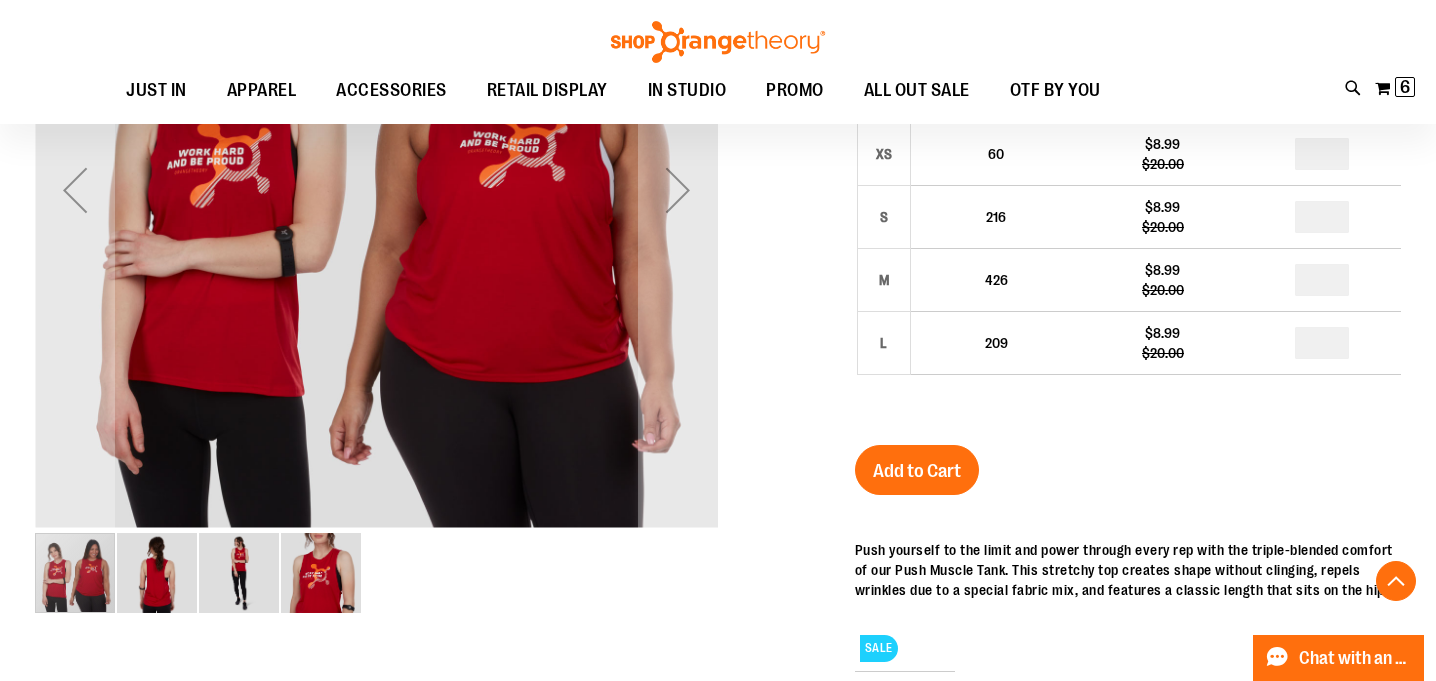 type on "**********" 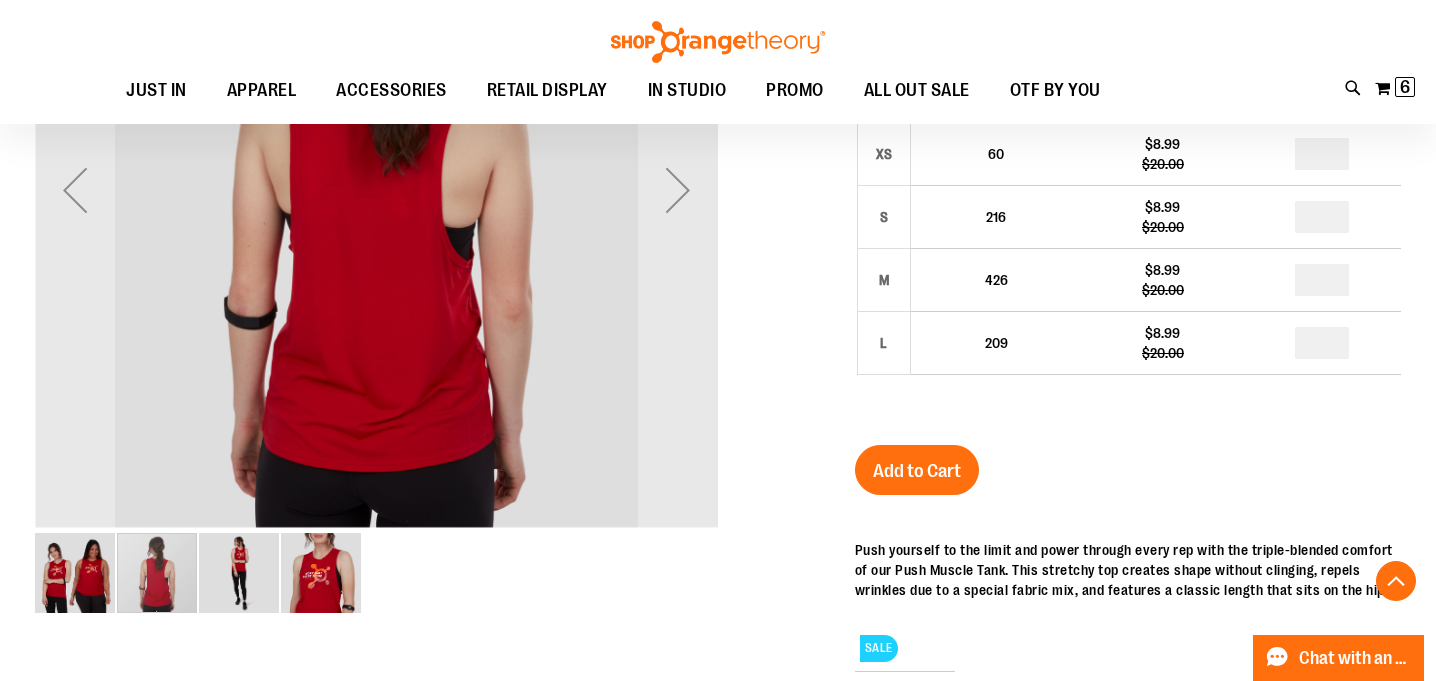 click at bounding box center [239, 573] 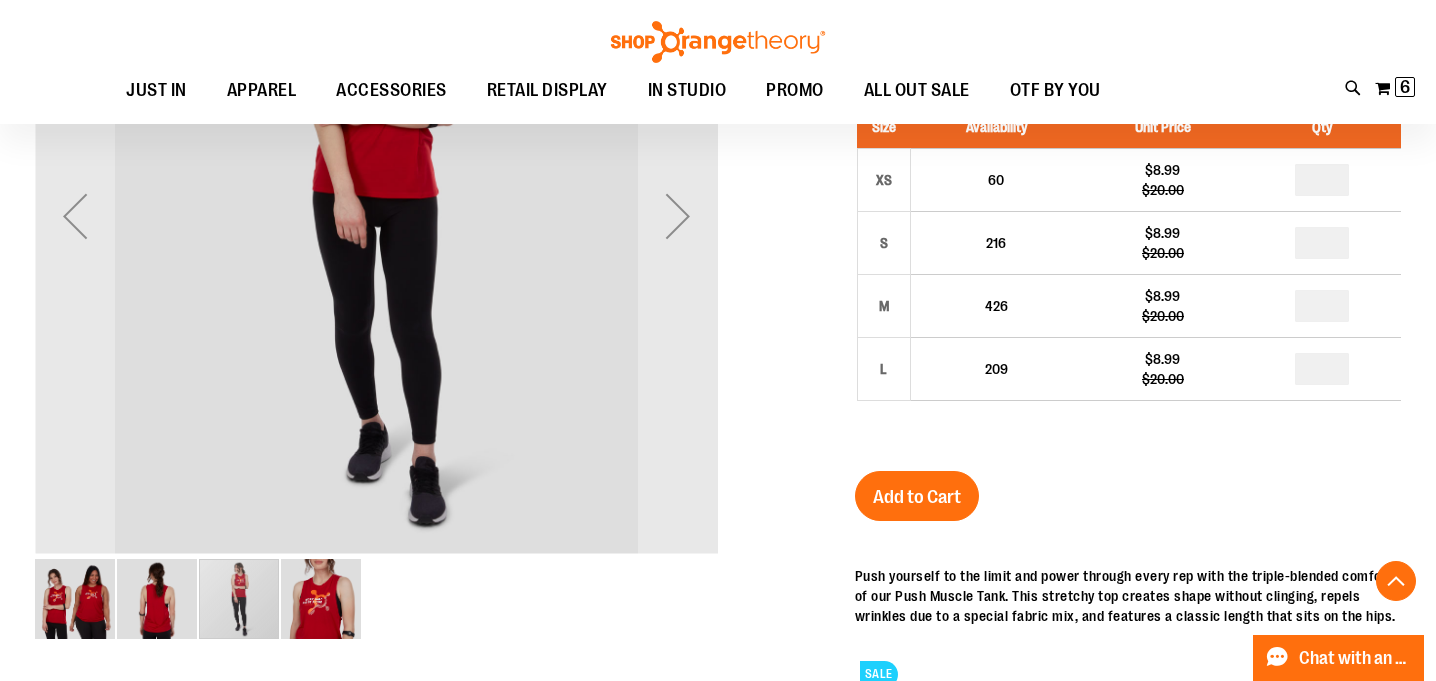 scroll, scrollTop: 431, scrollLeft: 0, axis: vertical 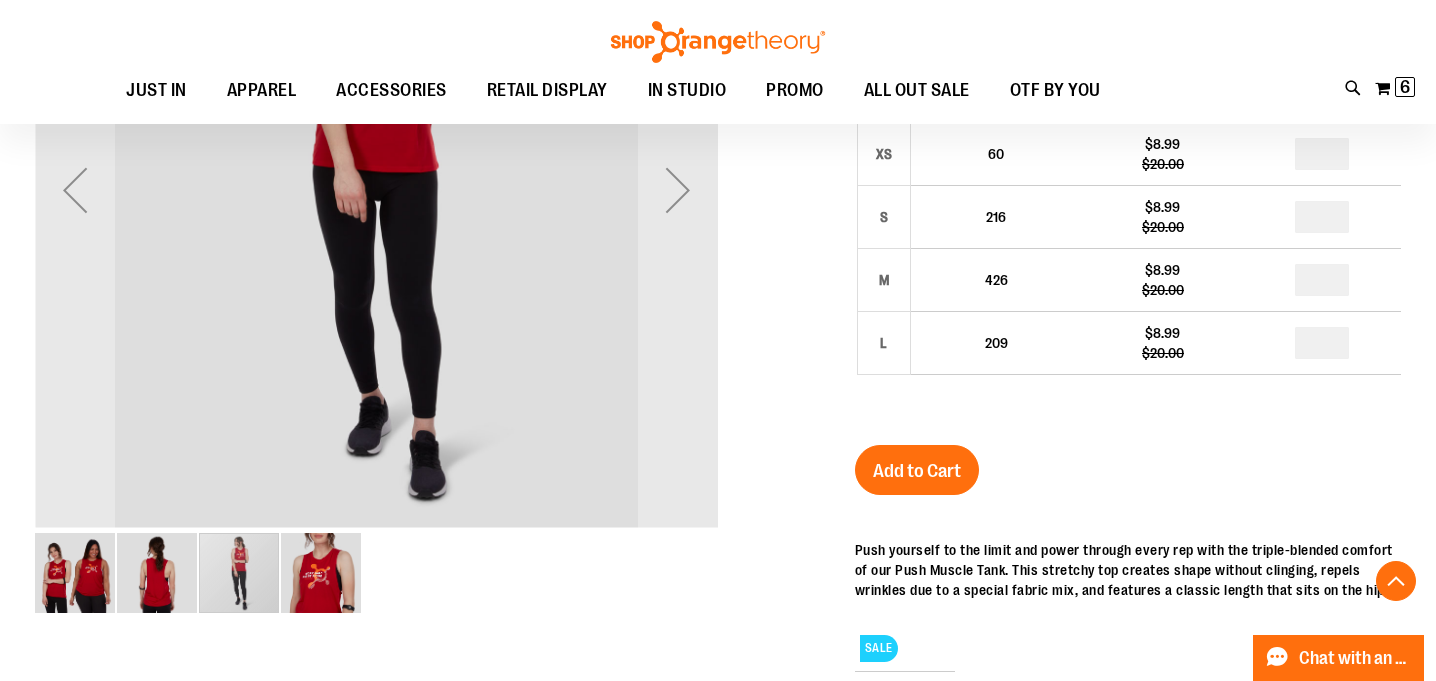 click at bounding box center (321, 573) 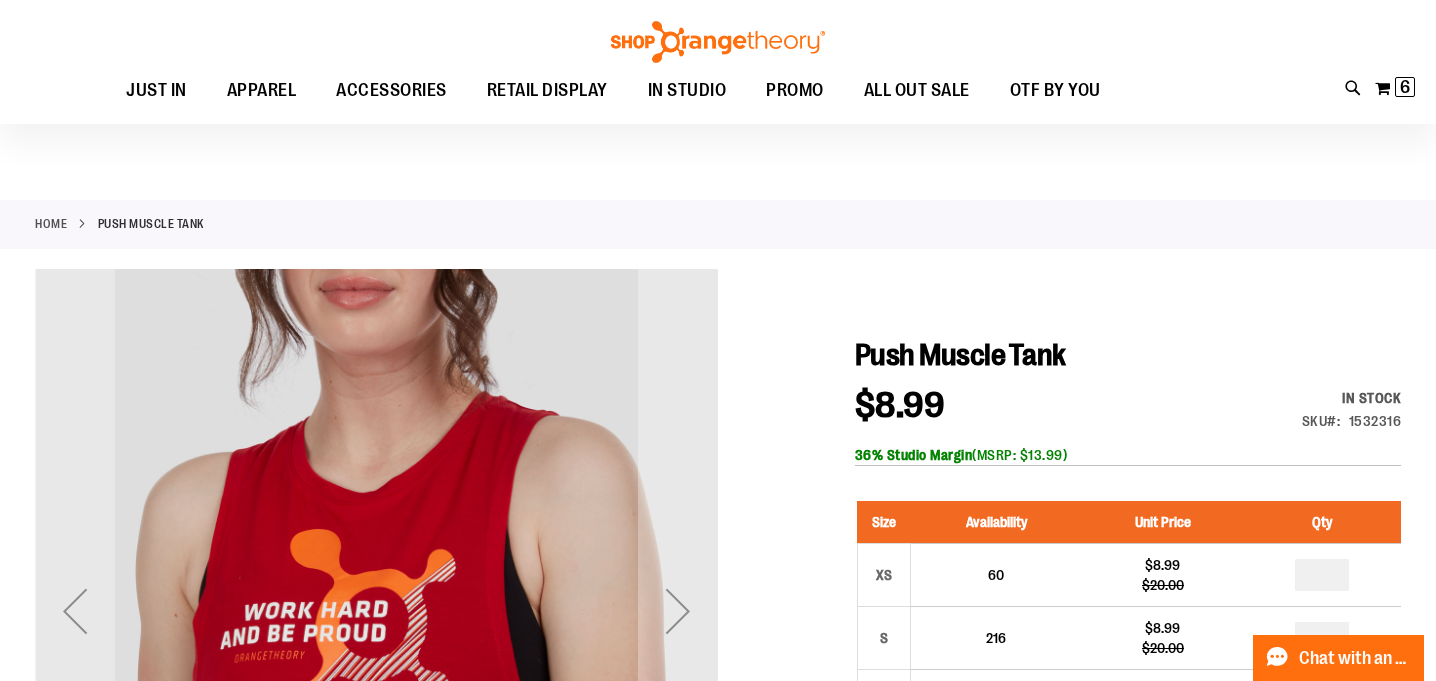scroll, scrollTop: 0, scrollLeft: 0, axis: both 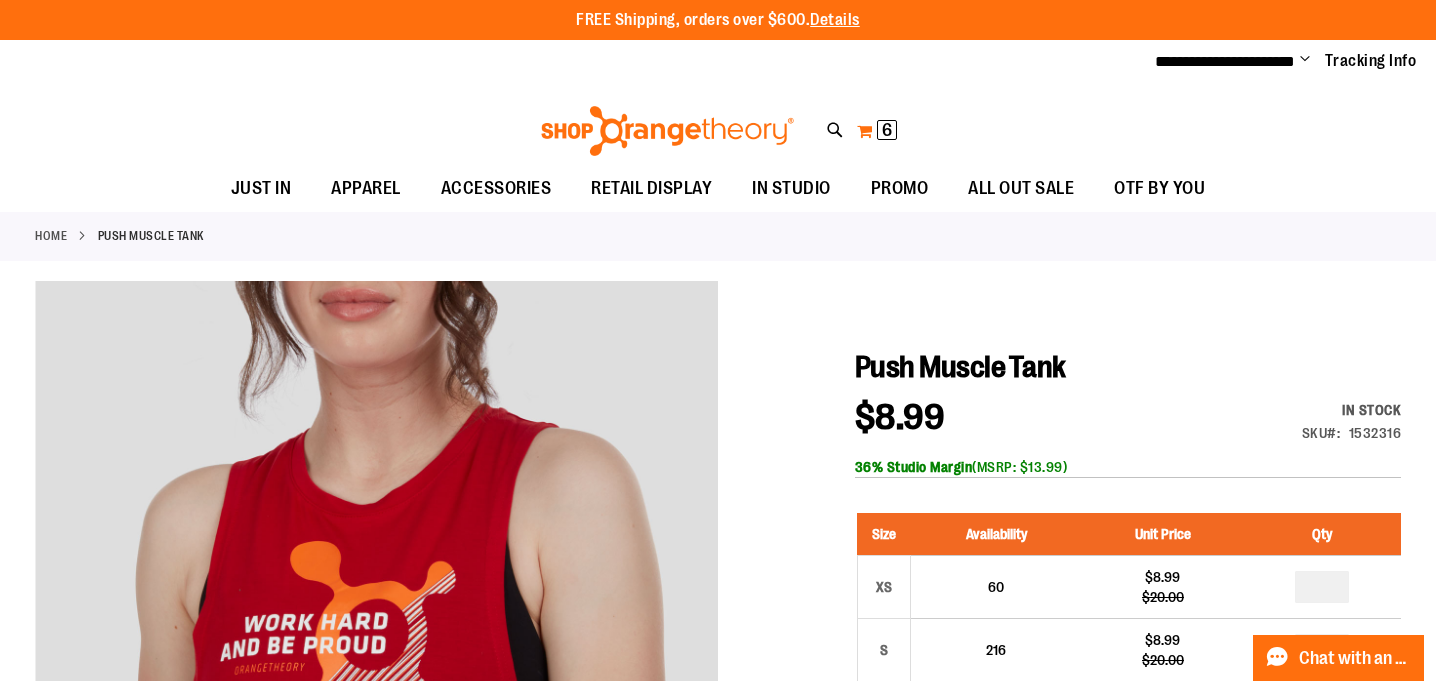 click on "6
6
items" at bounding box center [887, 130] 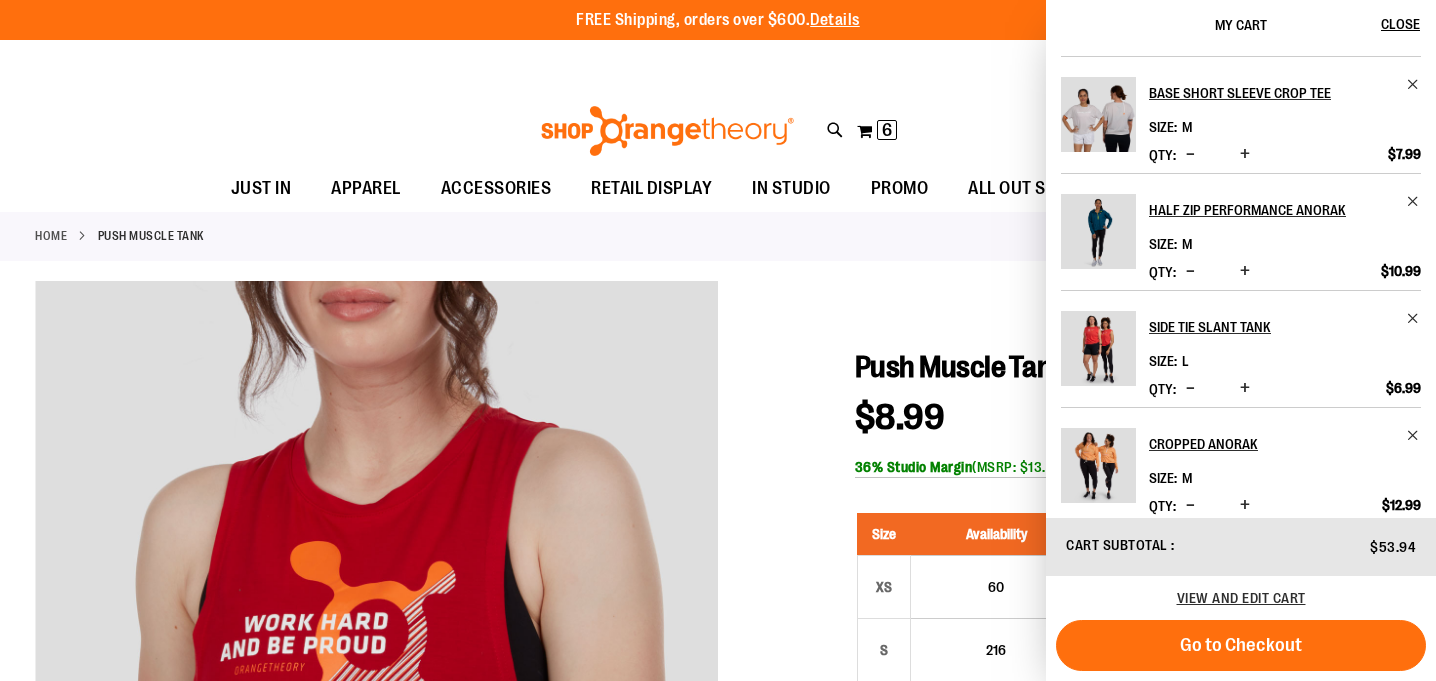 scroll, scrollTop: 246, scrollLeft: 0, axis: vertical 